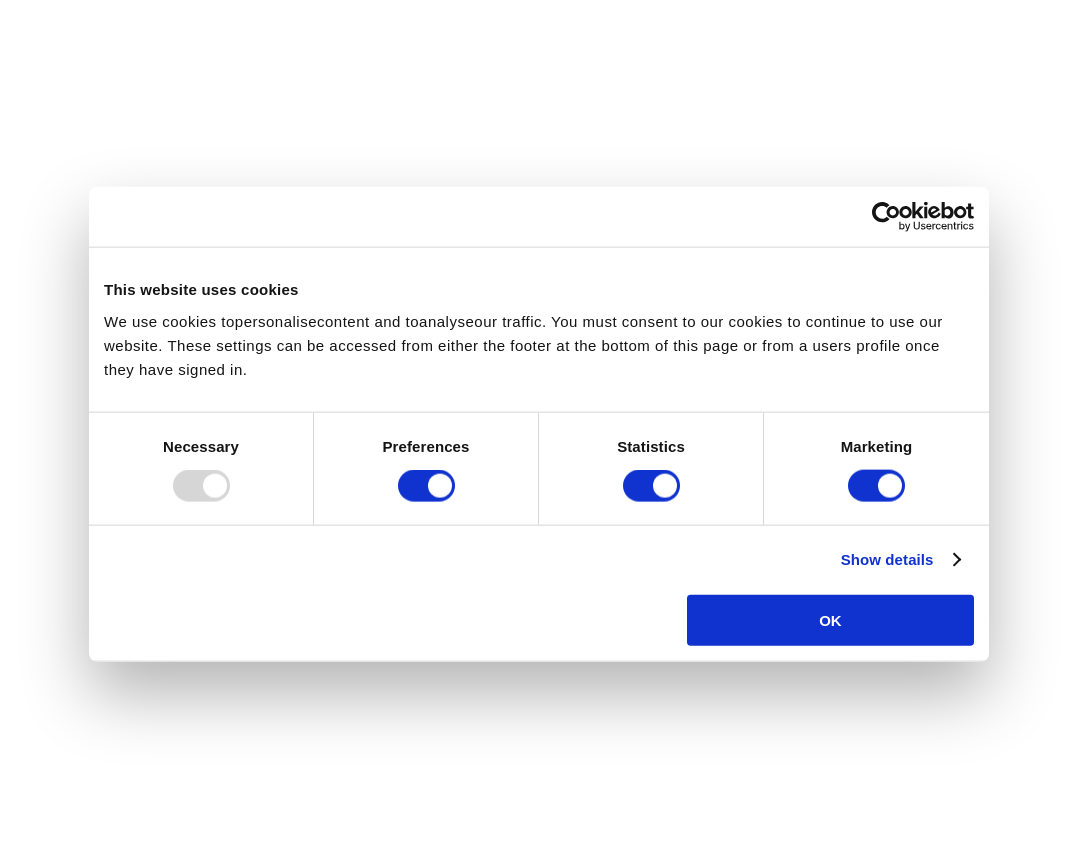scroll, scrollTop: 0, scrollLeft: 0, axis: both 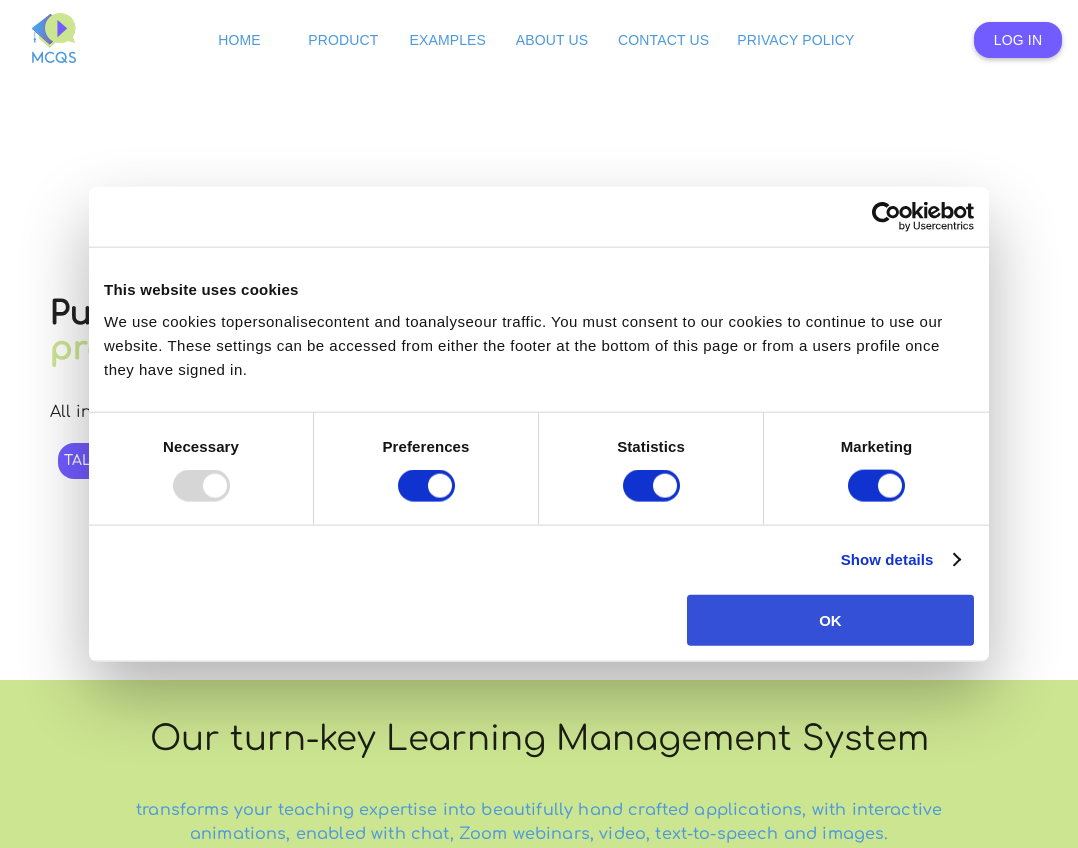 click on "OK" at bounding box center [830, 619] 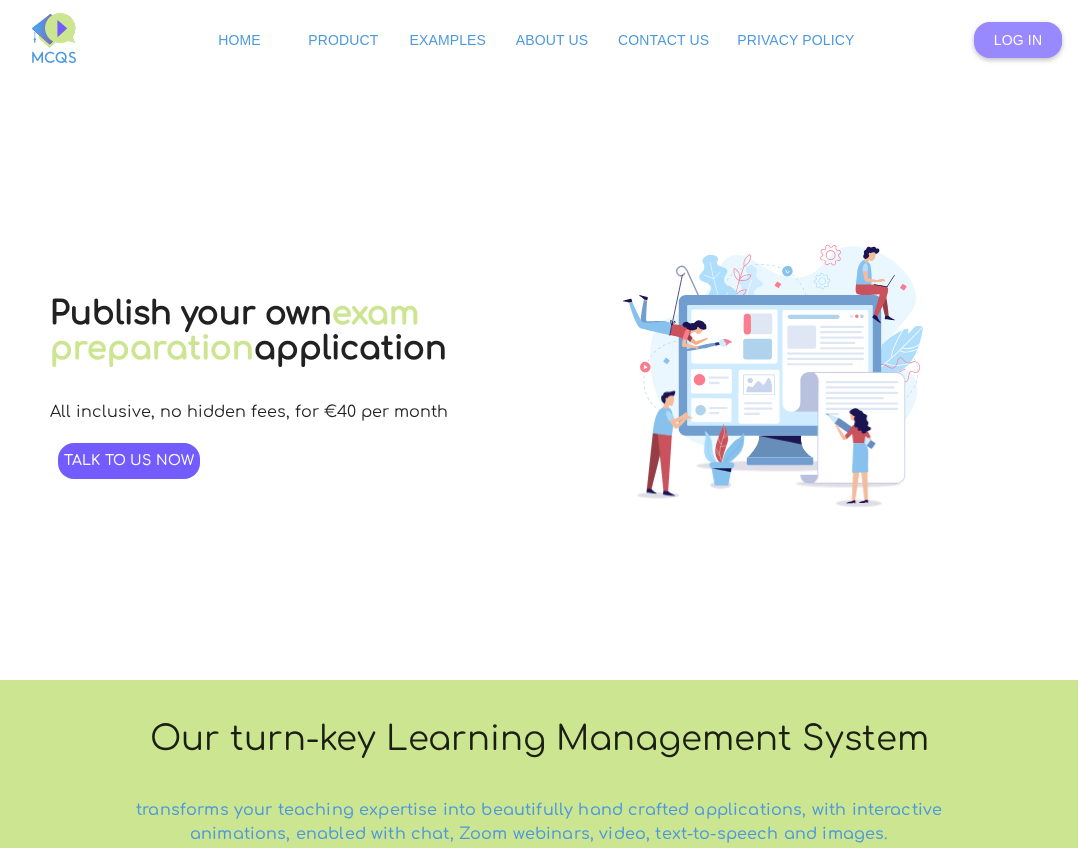 click on "Log In" at bounding box center [1018, 40] 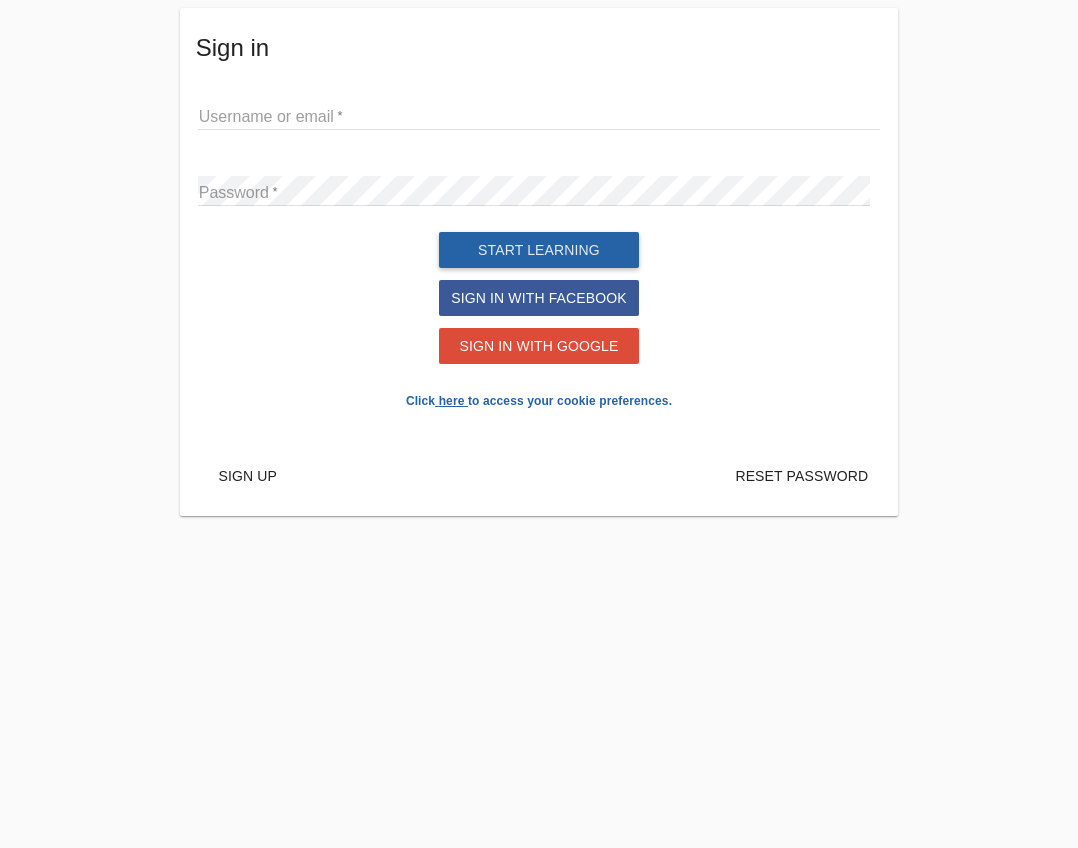 type on "[PERSON_NAME]" 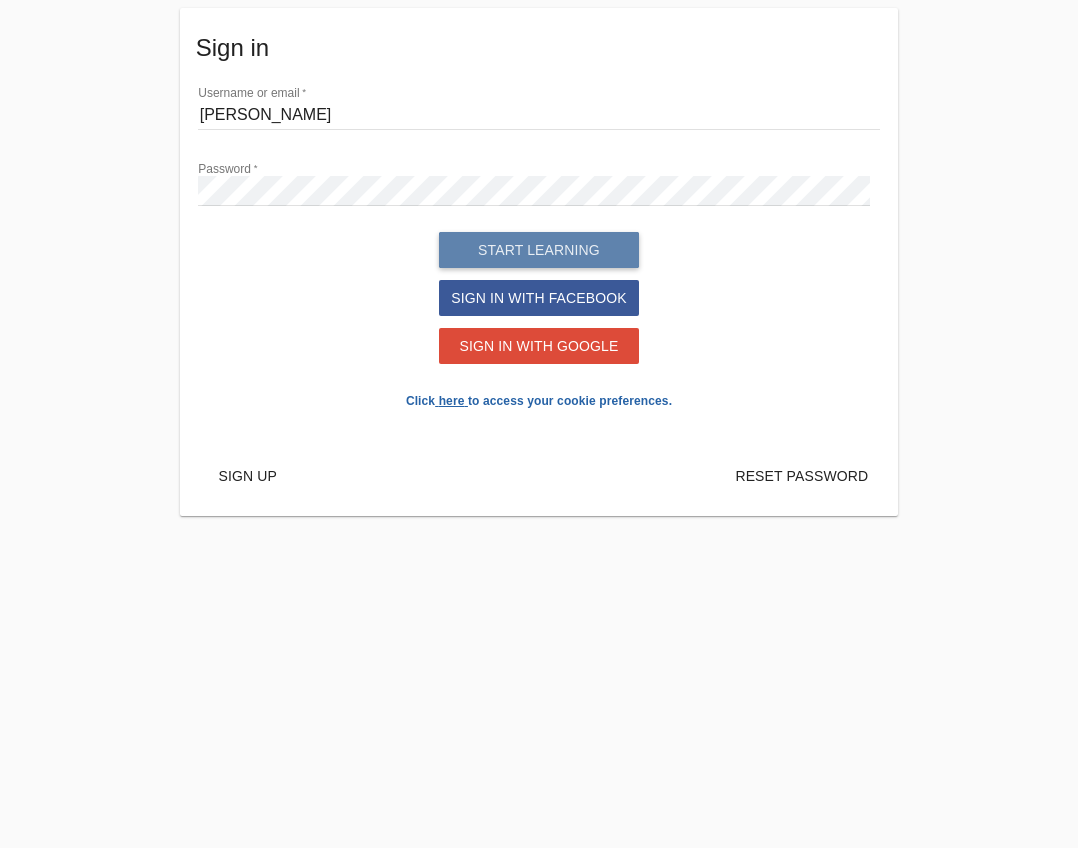 drag, startPoint x: 580, startPoint y: 277, endPoint x: 611, endPoint y: 281, distance: 31.257 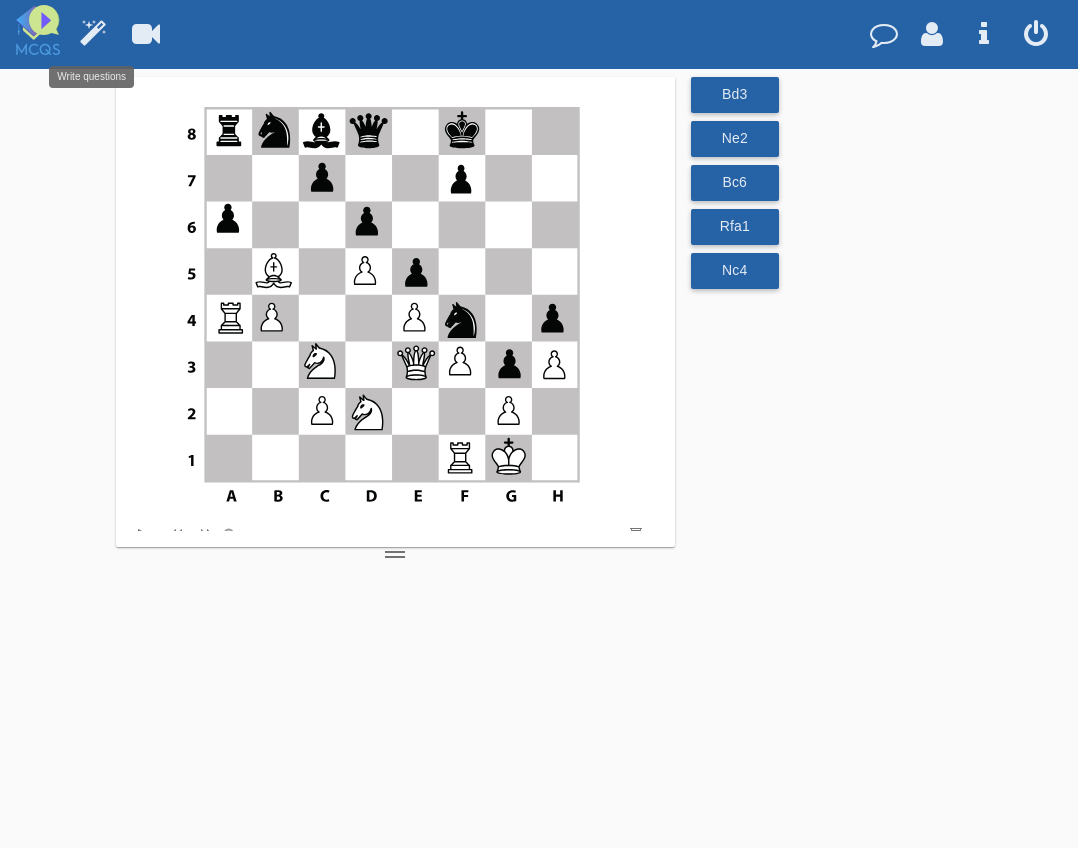 click at bounding box center (92, 32) 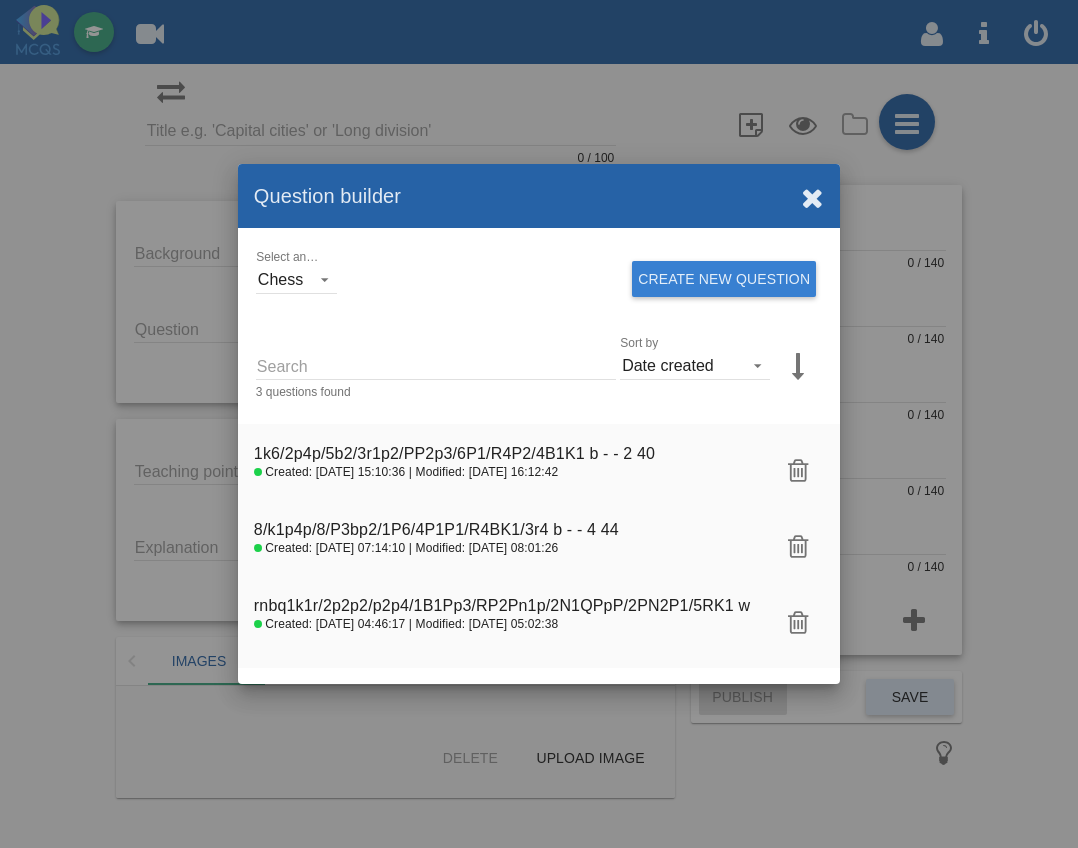 drag, startPoint x: 710, startPoint y: 278, endPoint x: 741, endPoint y: 332, distance: 62.26556 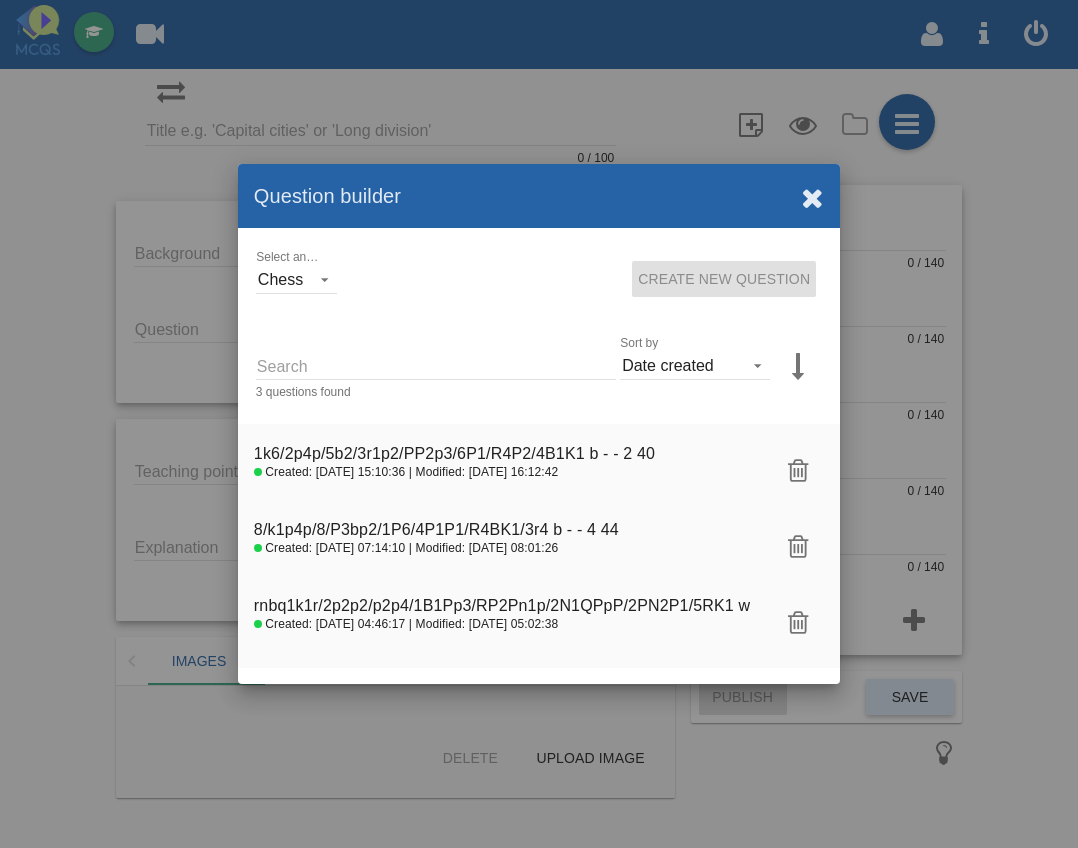 type on "Question title" 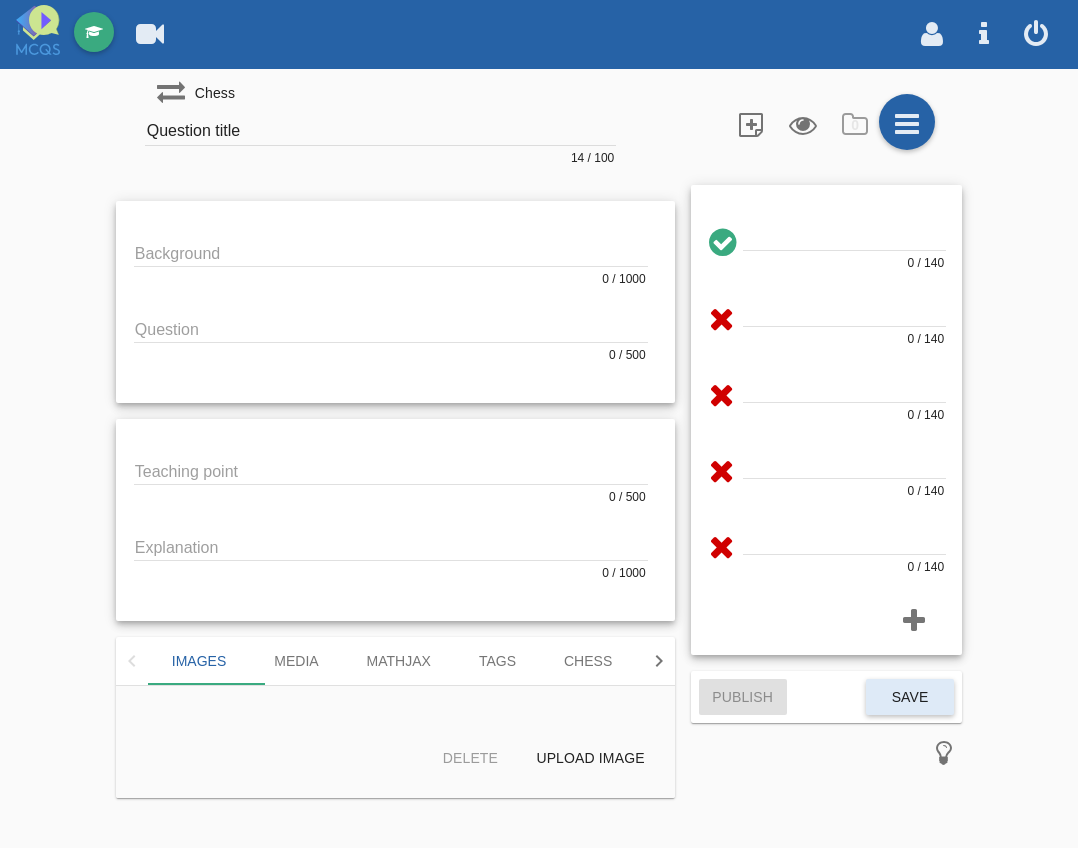scroll, scrollTop: 8, scrollLeft: 0, axis: vertical 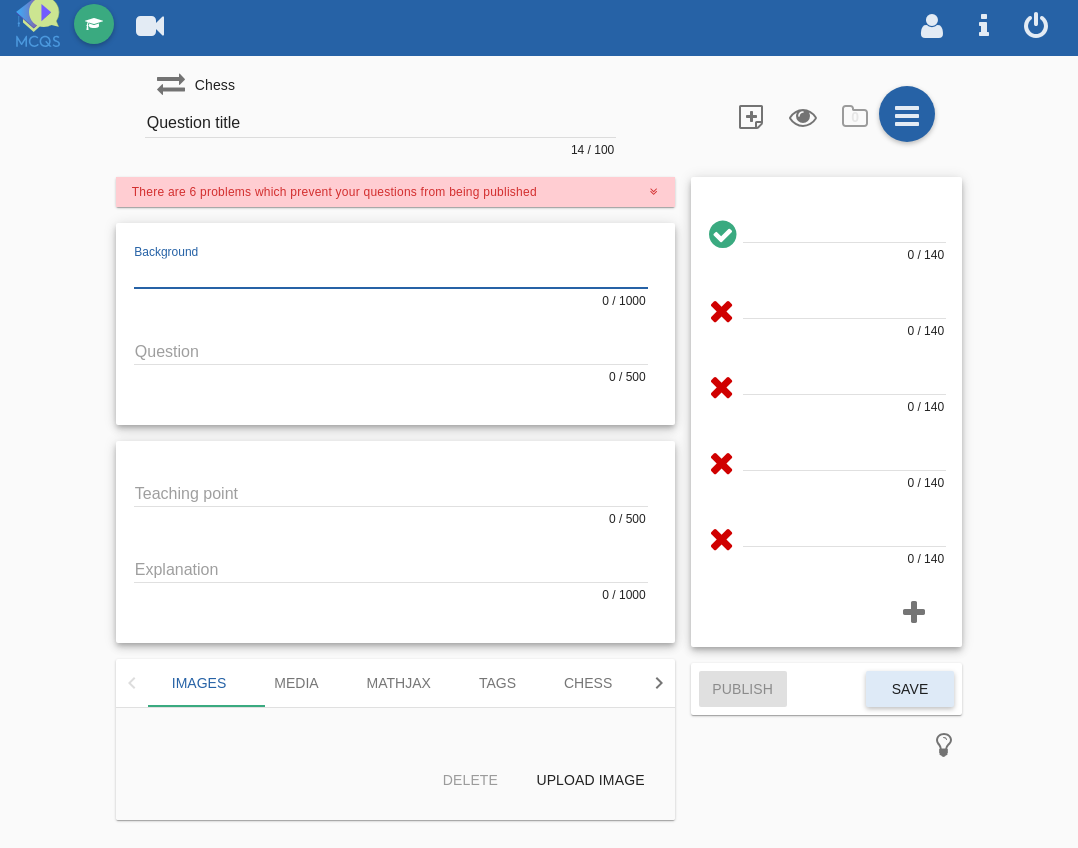 click at bounding box center [391, 274] 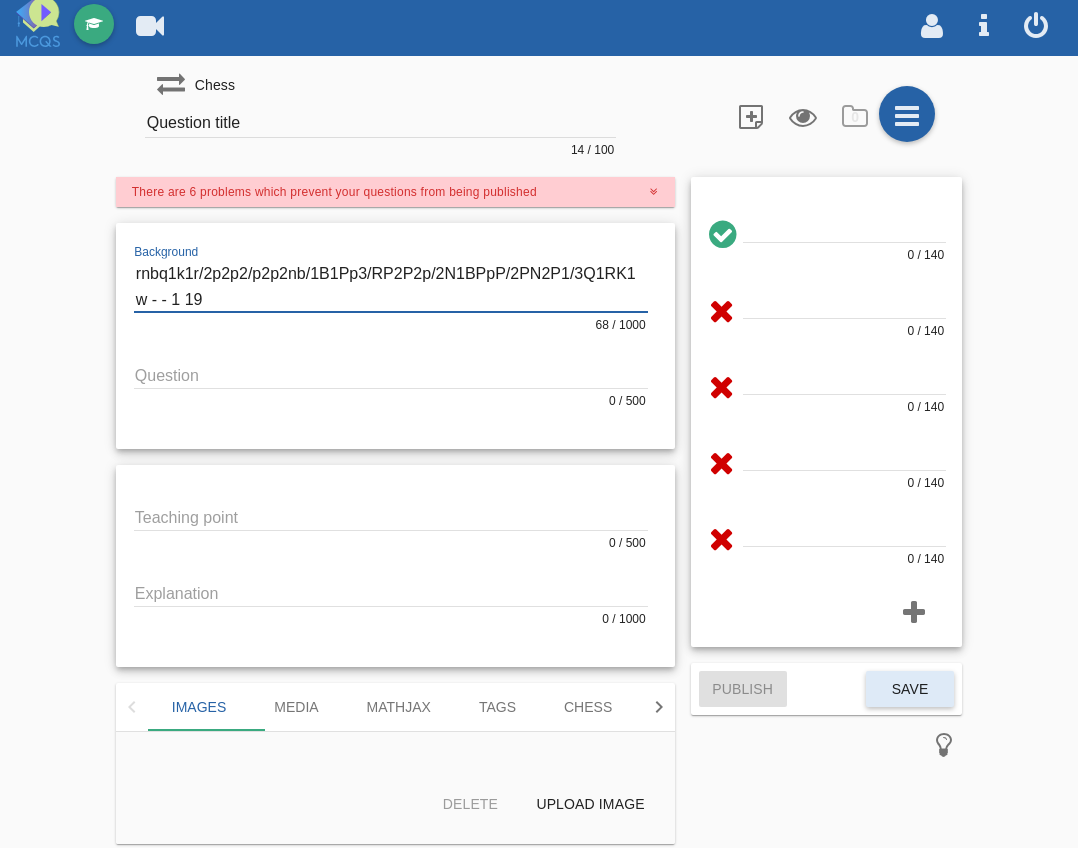 type on "rnbq1k1r/2p2p2/p2p2nb/1B1Pp3/RP2P2p/2N1BPpP/2PN2P1/3Q1RK1 w - - 1 19" 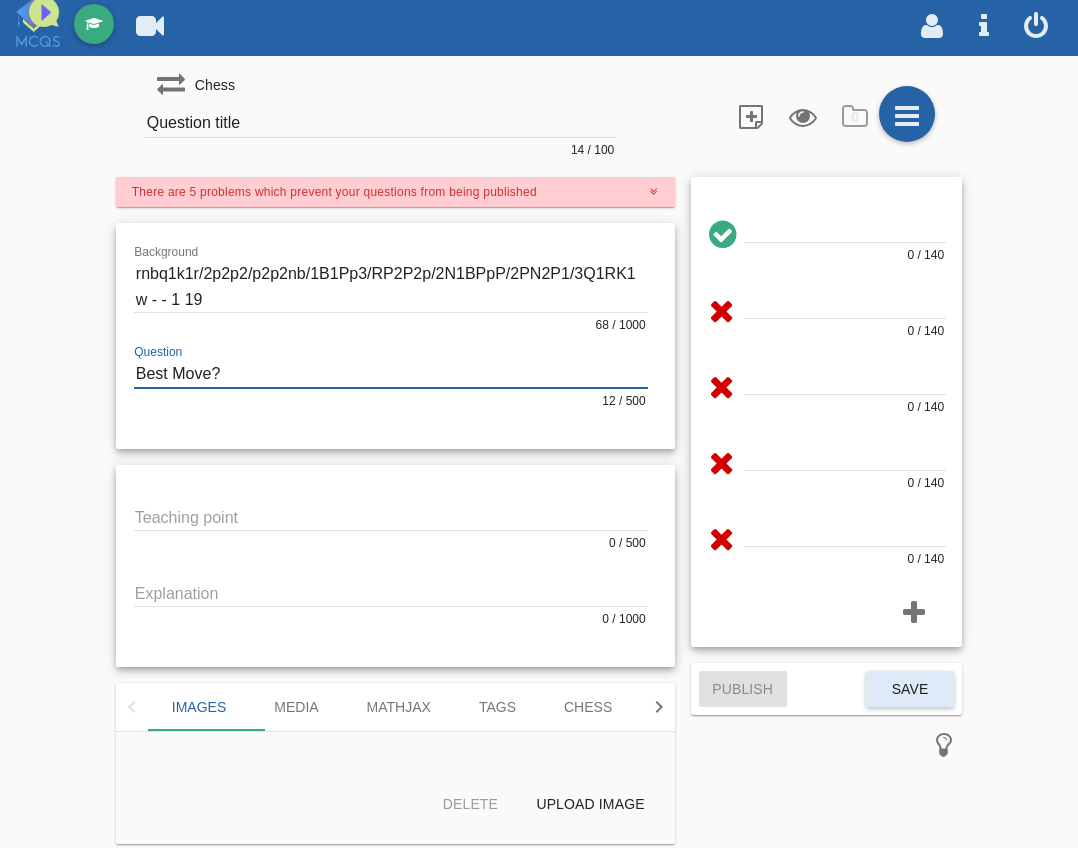 type on "Best Move?" 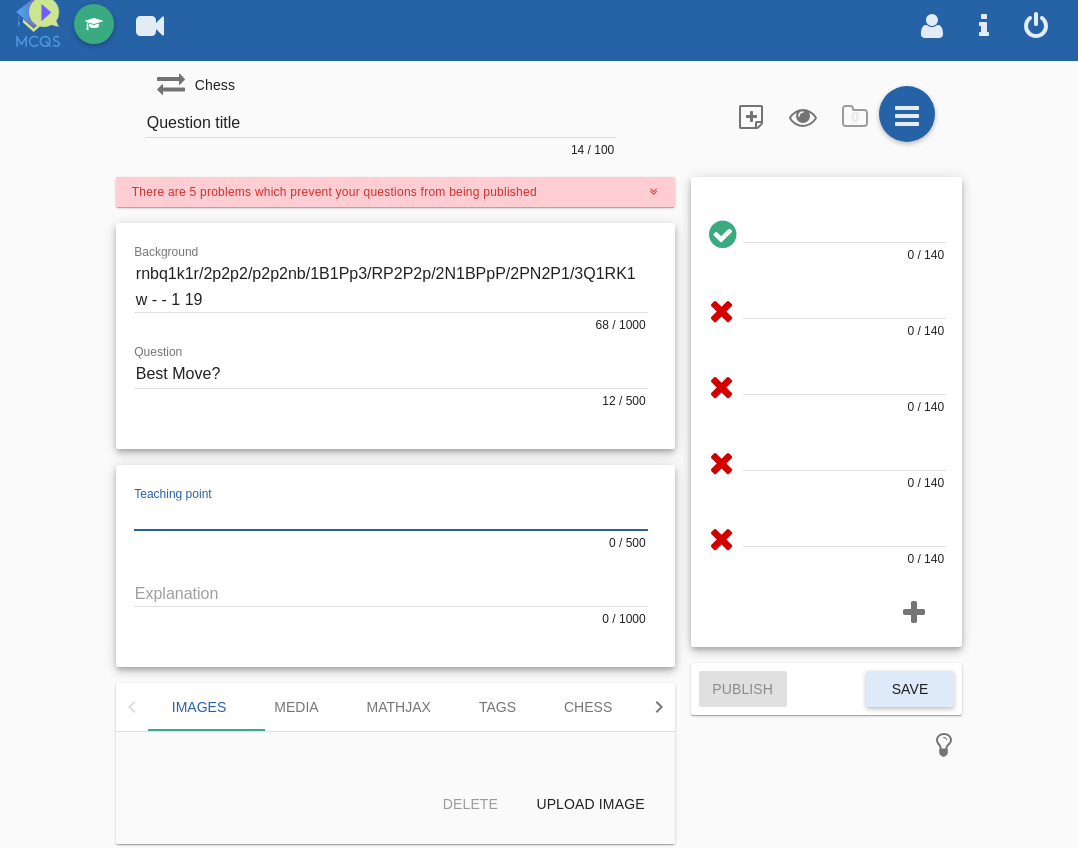 click at bounding box center (391, 516) 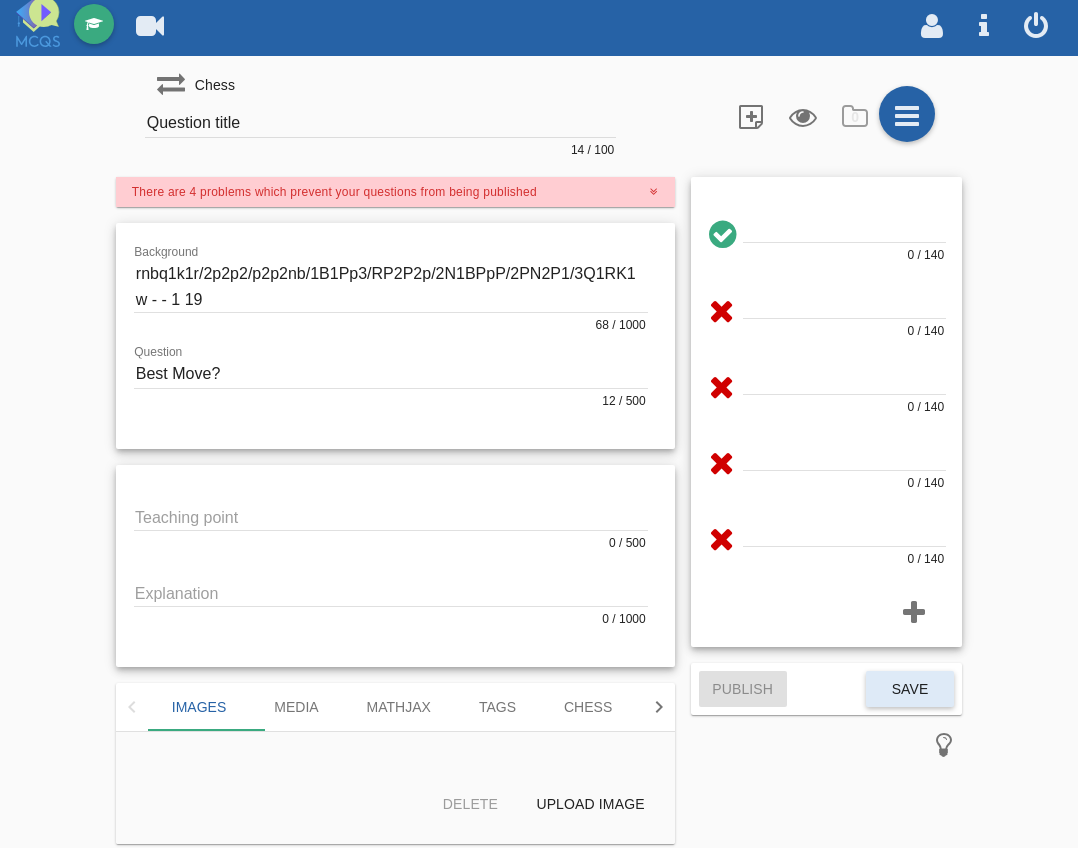 click at bounding box center (391, 516) 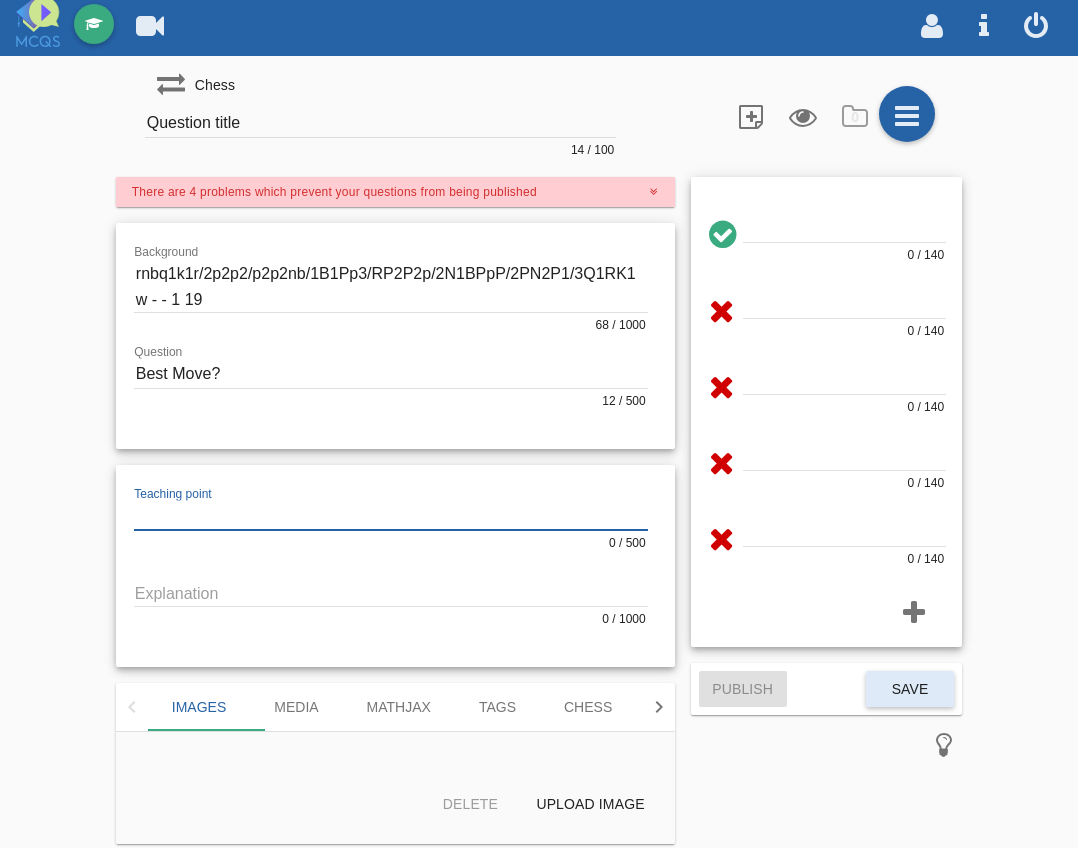 paste on "Defend  with a tempo" 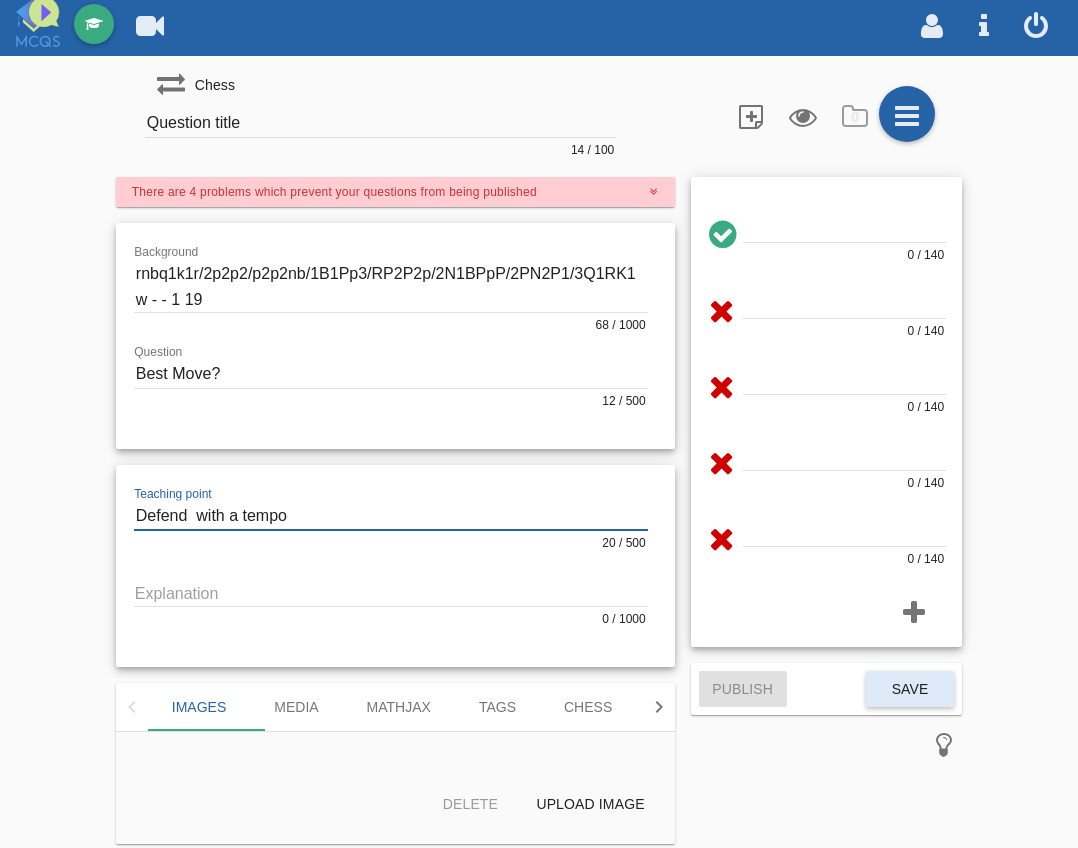 type on "Defend  with a tempo" 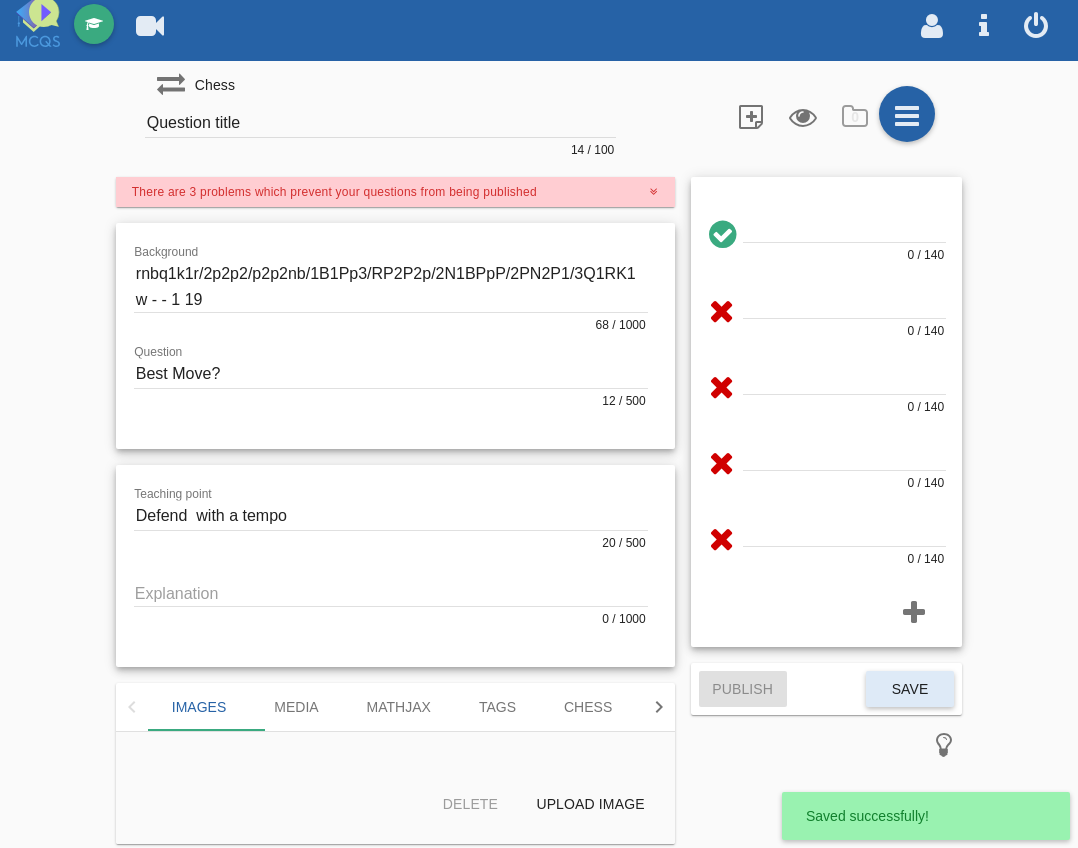 click at bounding box center [391, 592] 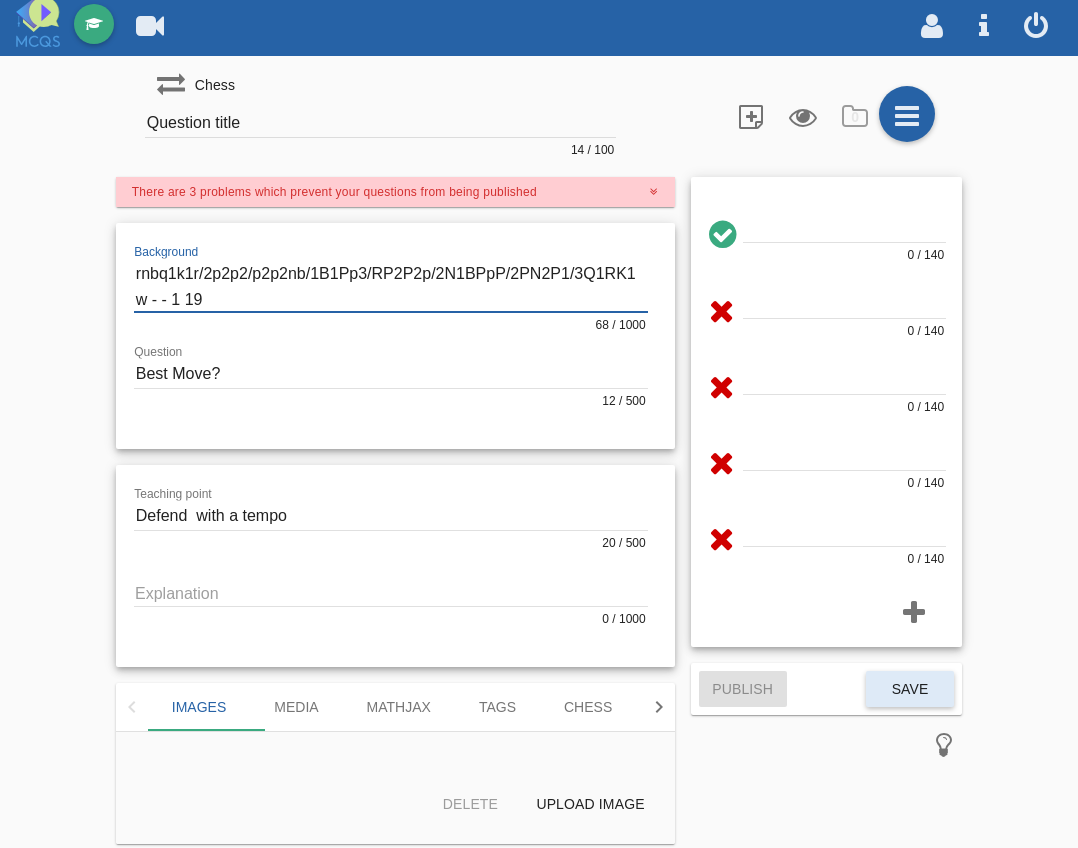 drag, startPoint x: 231, startPoint y: 292, endPoint x: 26, endPoint y: 248, distance: 209.6688 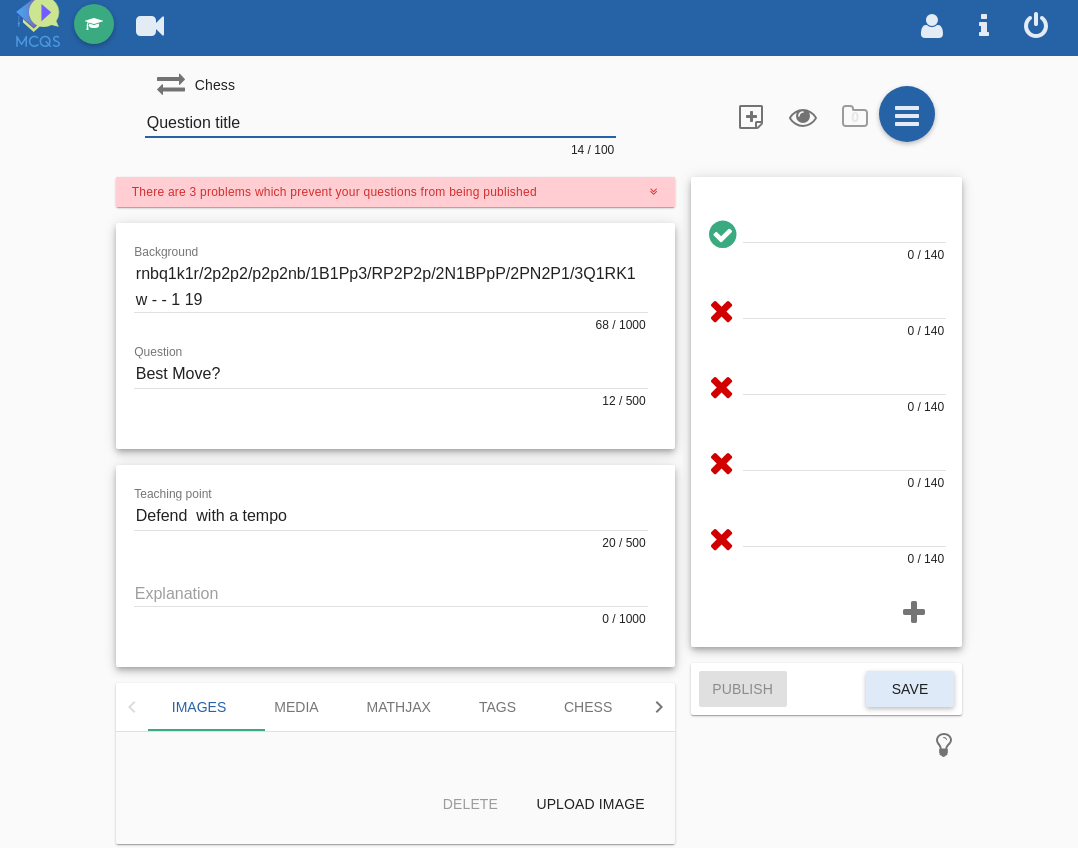 click on "Question title" at bounding box center [381, 123] 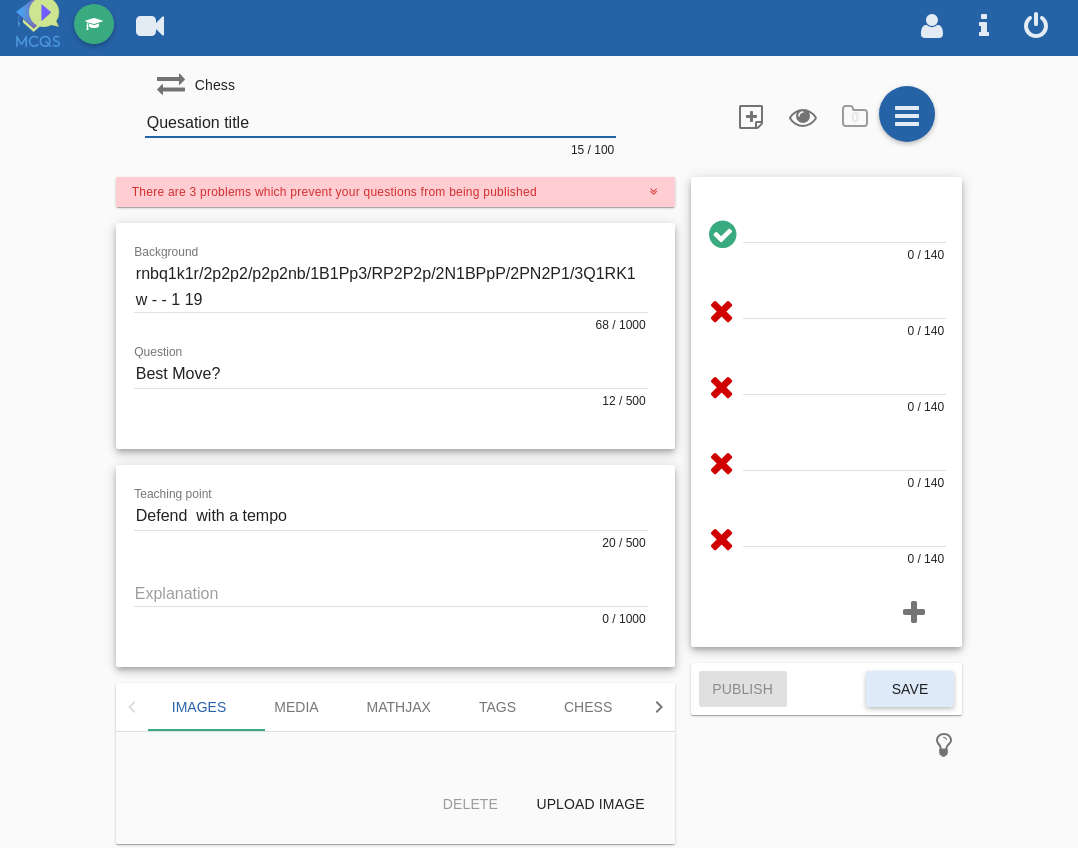 paste on "rnbq1k1r/2p2p2/p2p2nb/1B1Pp3/RP2P2p/2N1BPpP/2PN2P1/3Q1RK1 w - - 1 19" 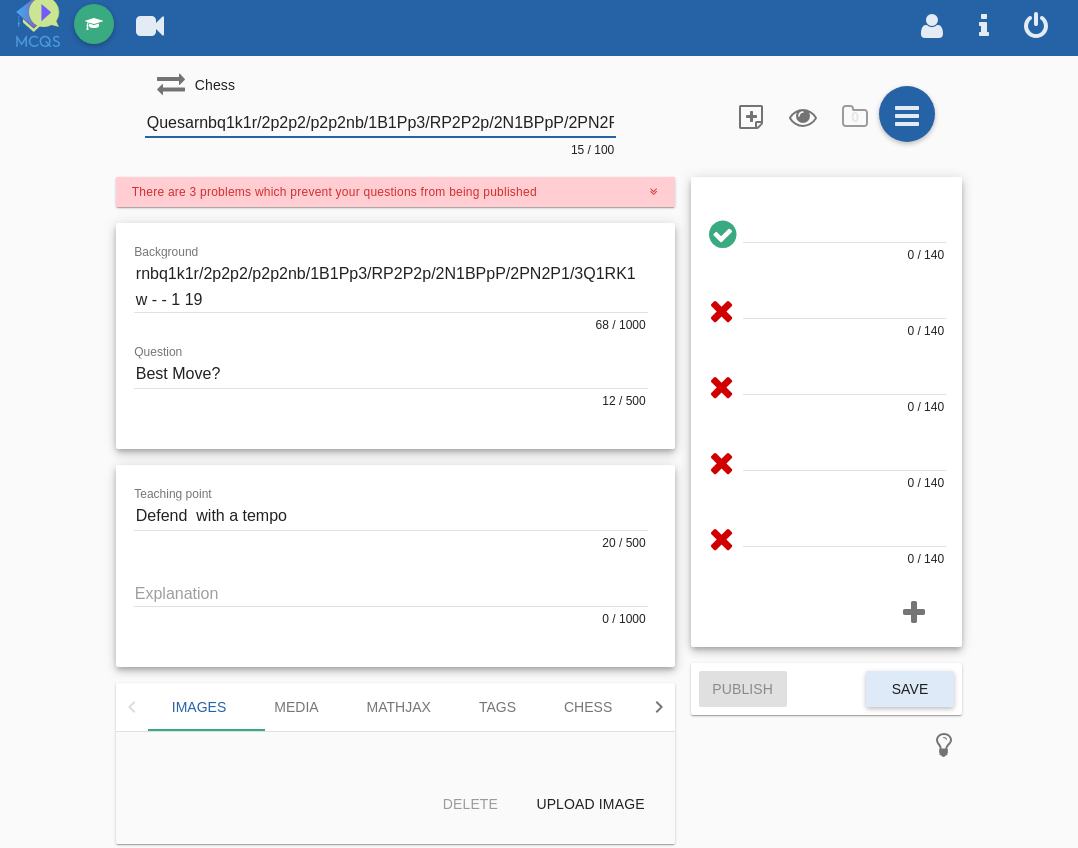 scroll, scrollTop: 0, scrollLeft: 159, axis: horizontal 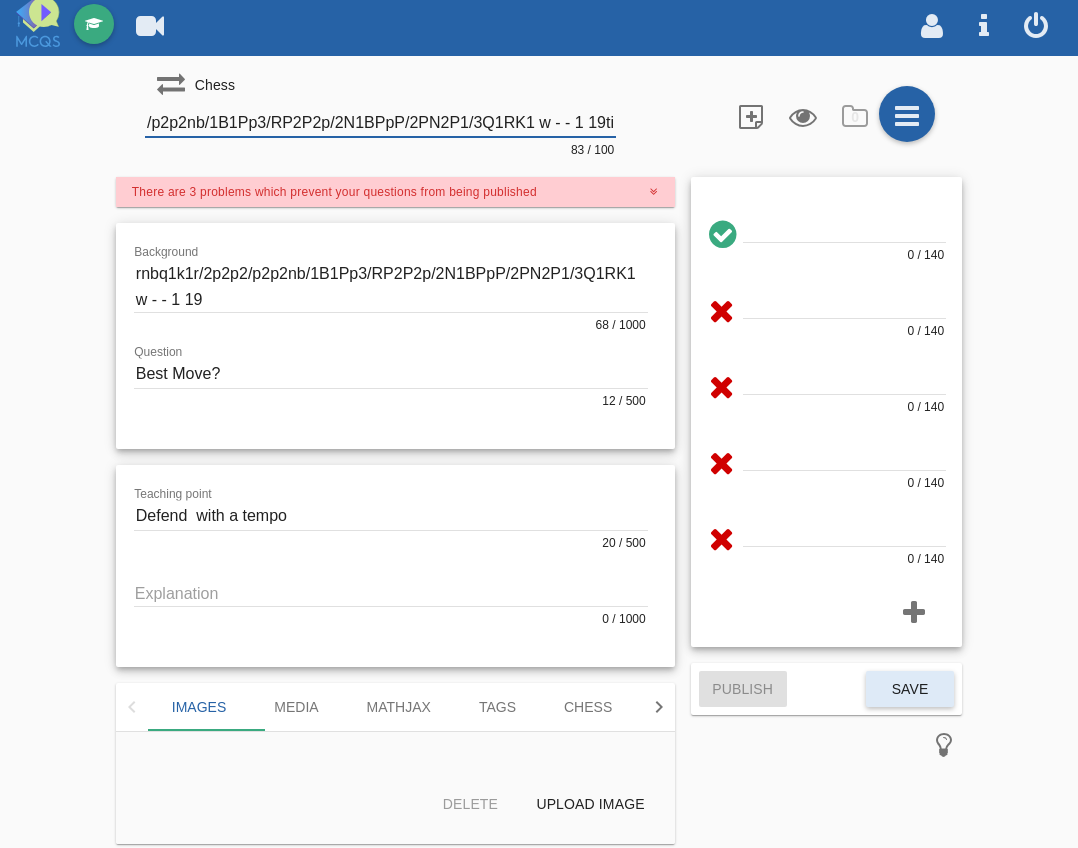 click on "Quesarnbq1k1r/2p2p2/p2p2nb/1B1Pp3/RP2P2p/2N1BPpP/2PN2P1/3Q1RK1 w - - 1 19tion title" at bounding box center (381, 123) 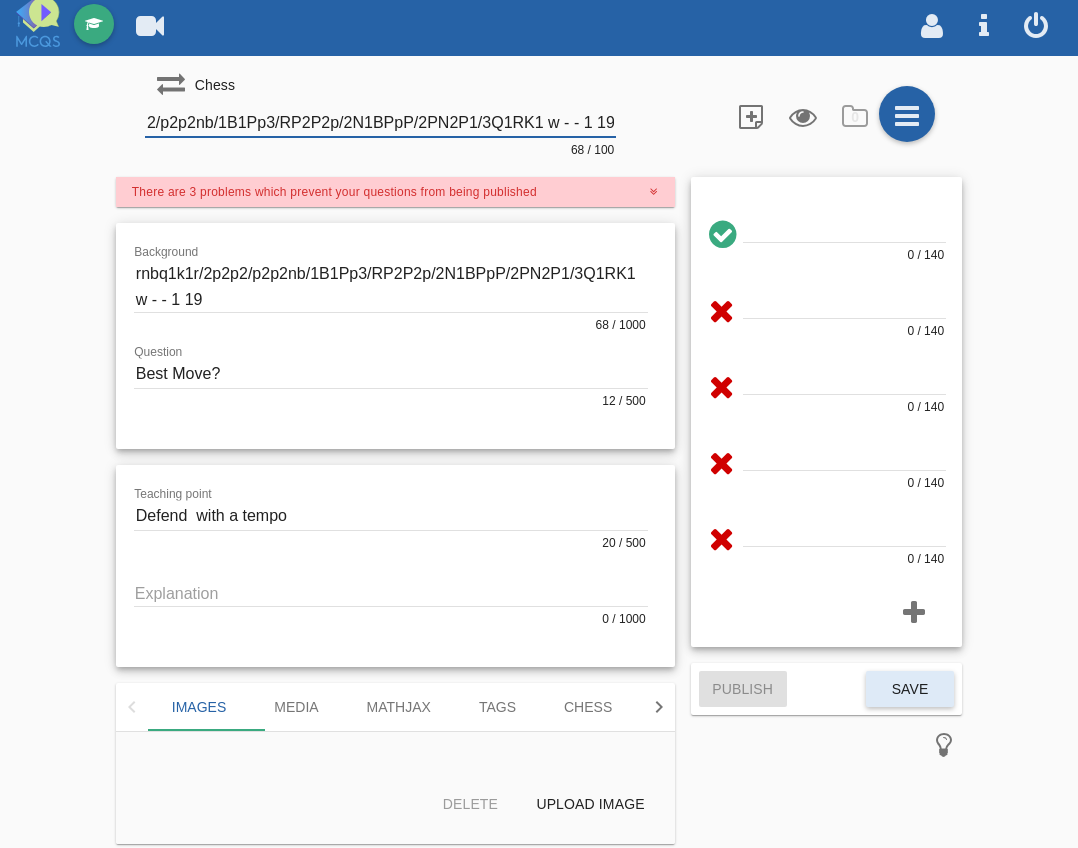scroll, scrollTop: 0, scrollLeft: 113, axis: horizontal 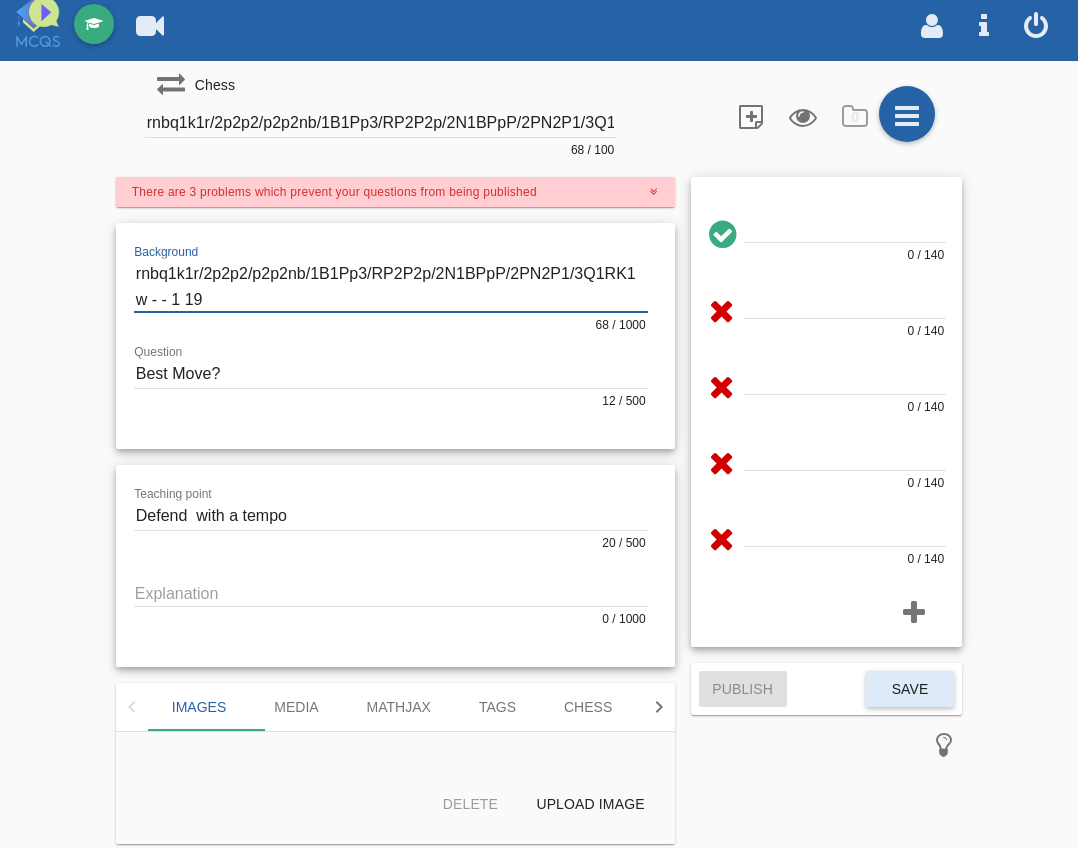 drag, startPoint x: 198, startPoint y: 298, endPoint x: -131, endPoint y: 270, distance: 330.18933 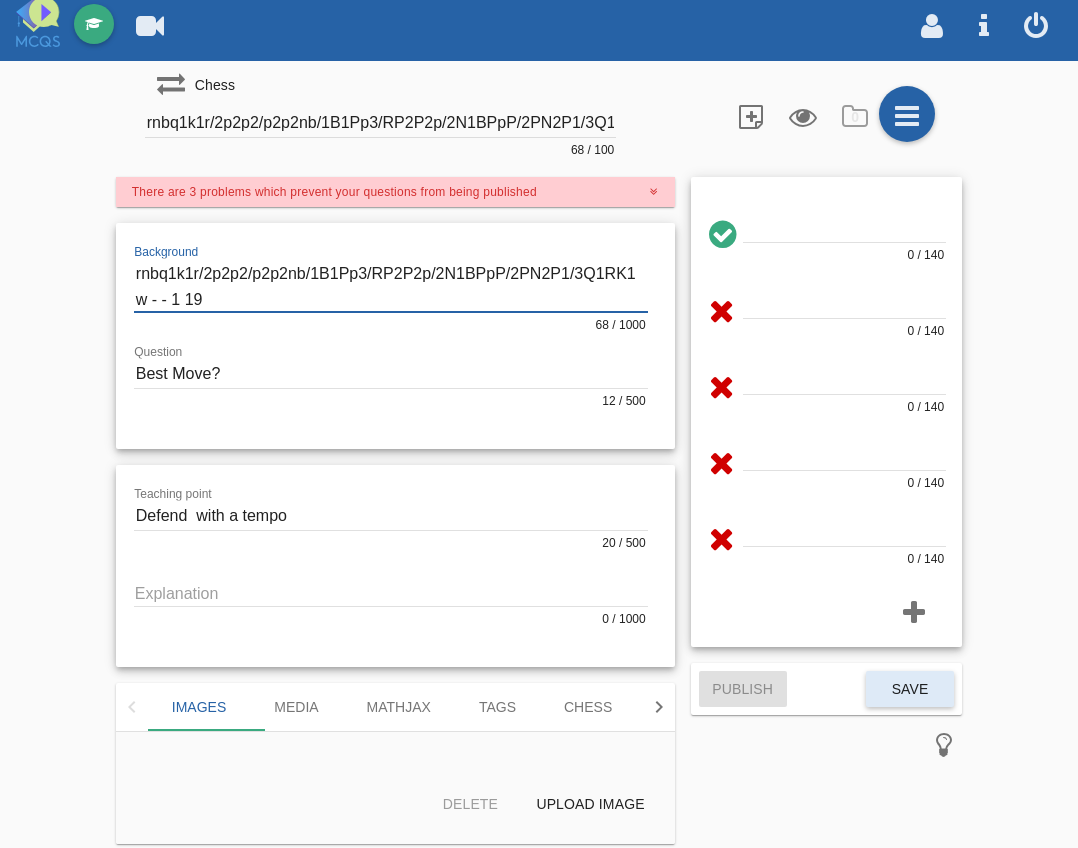 click on "Consent Details [#IABV2SETTINGS#] About This website uses cookies We use cookies to  personalise  content and to  analyse  our traffic. You must consent to our cookies to continue to use our website. These settings can be accessed from either the footer at the bottom of this page or from a users profile once they have signed in. Consent Selection Necessary   Preferences   Statistics   Marketing   Show details Details Necessary    19   Necessary cookies help make a website usable by enabling basic functions like page navigation, access to secure areas of the website, storage of a users exam, and general site preferences. The website cannot function properly without these cookies. Calendly 1 Learn more about this provider _cfuvid This cookie is a part of the services provided by Cloudflare - Including load-balancing, deliverance of website content and serving DNS connection for website operators.  Maximum Storage Duration : Session Type : HTTP Cookie Cookiebot 1 Learn more about this provider CookieConsent" at bounding box center (539, 424) 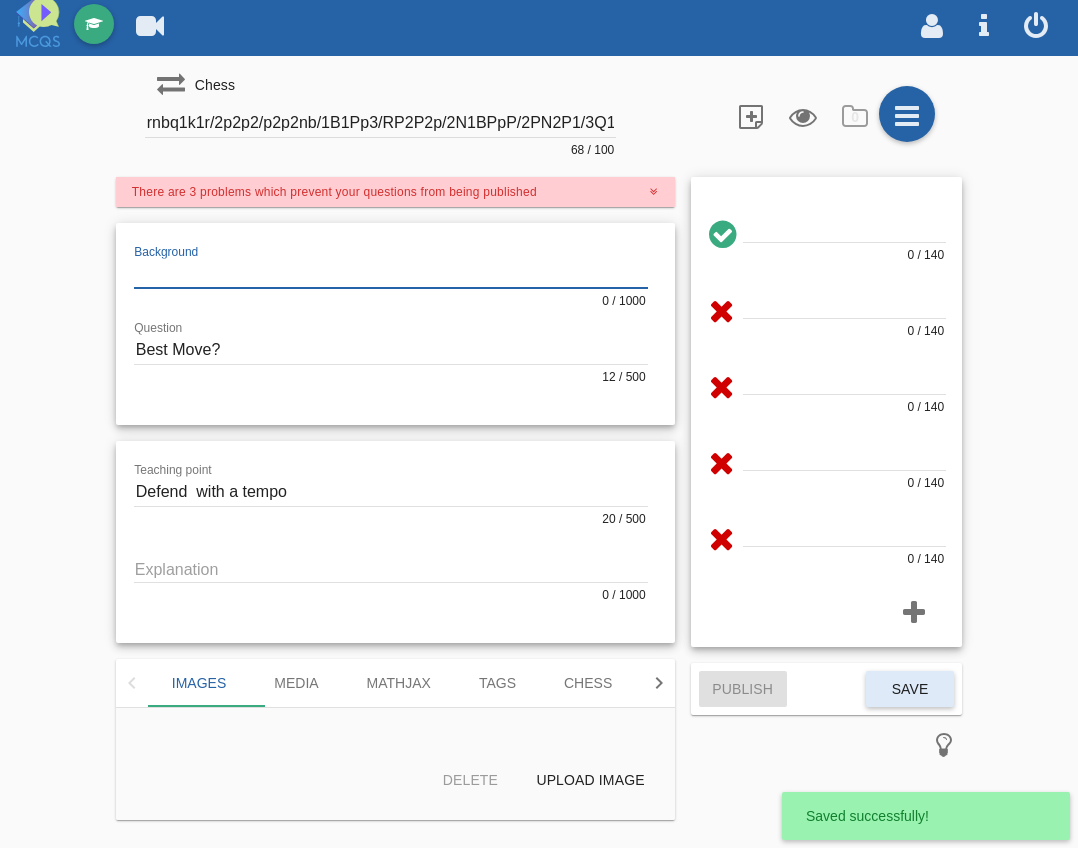 type 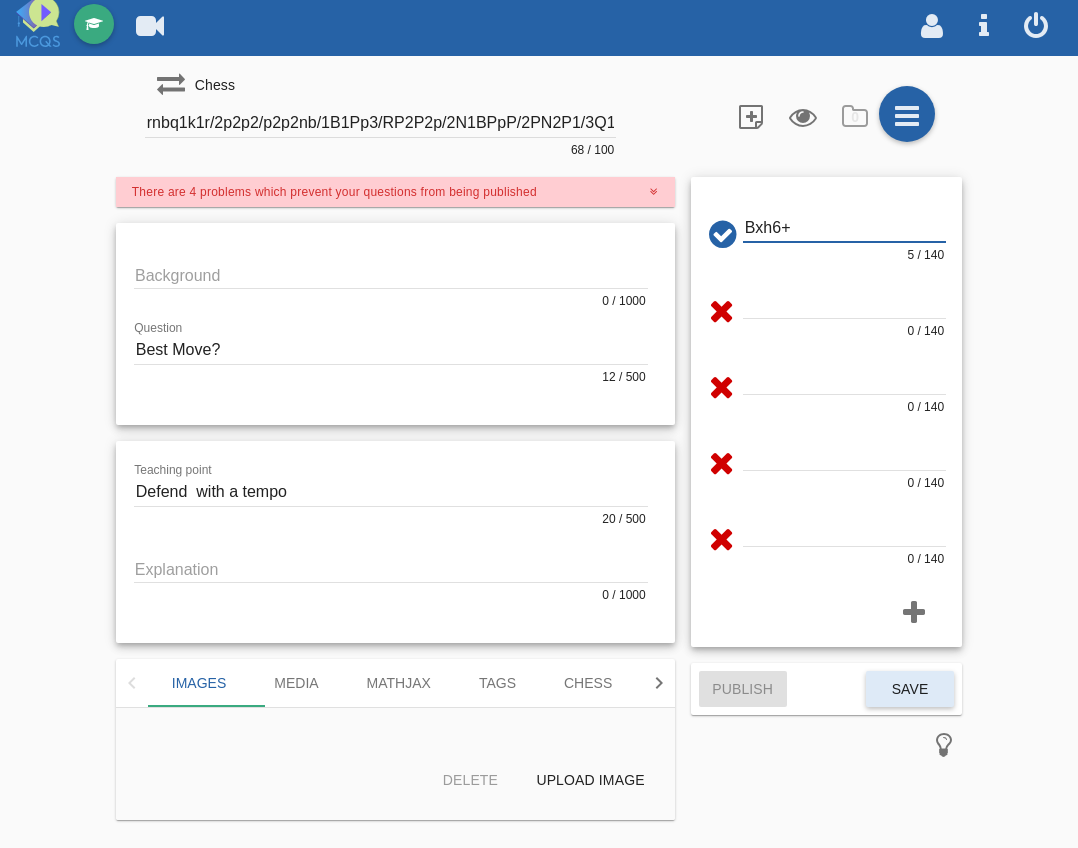 type on "Bxh6+" 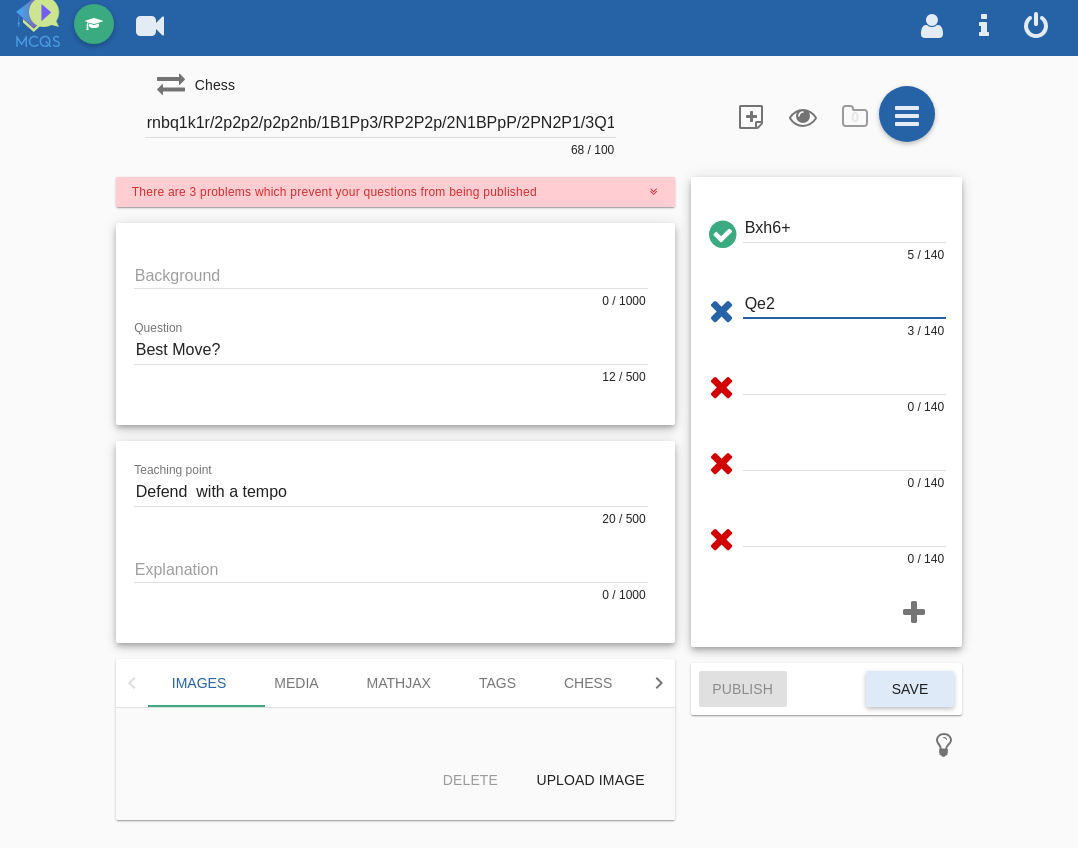 type on "Qe2" 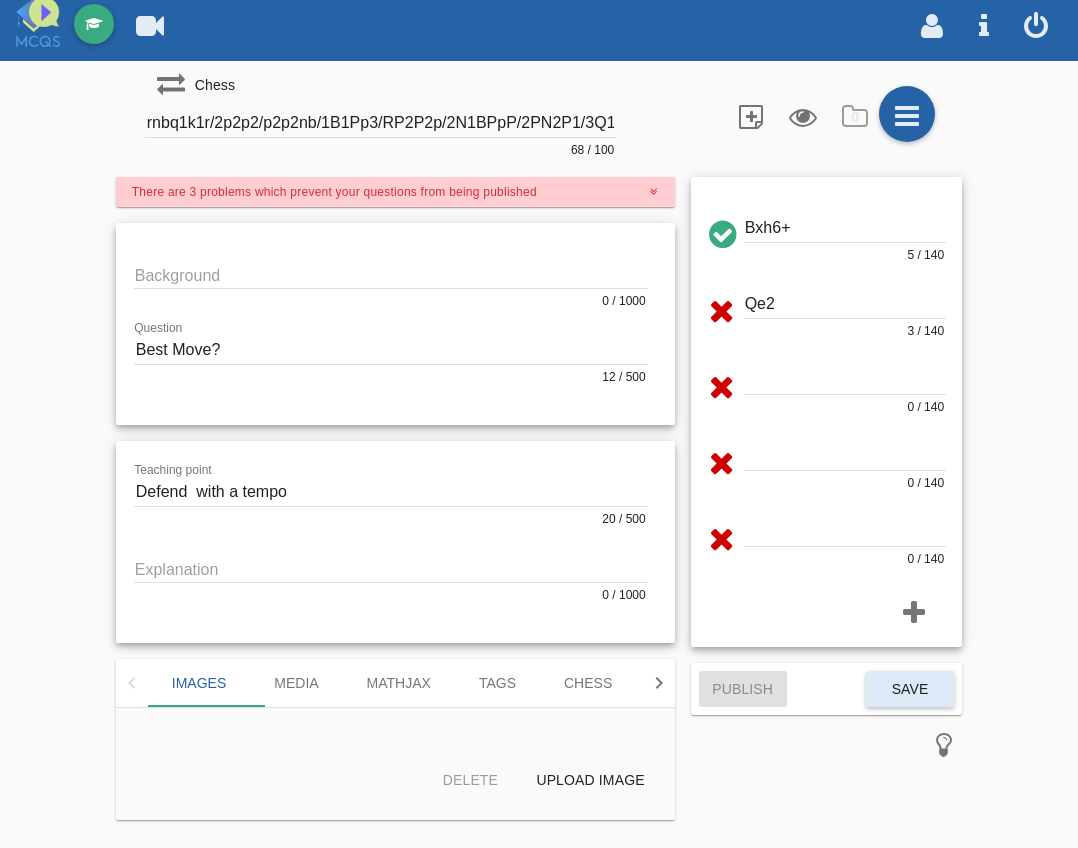 click at bounding box center [844, 380] 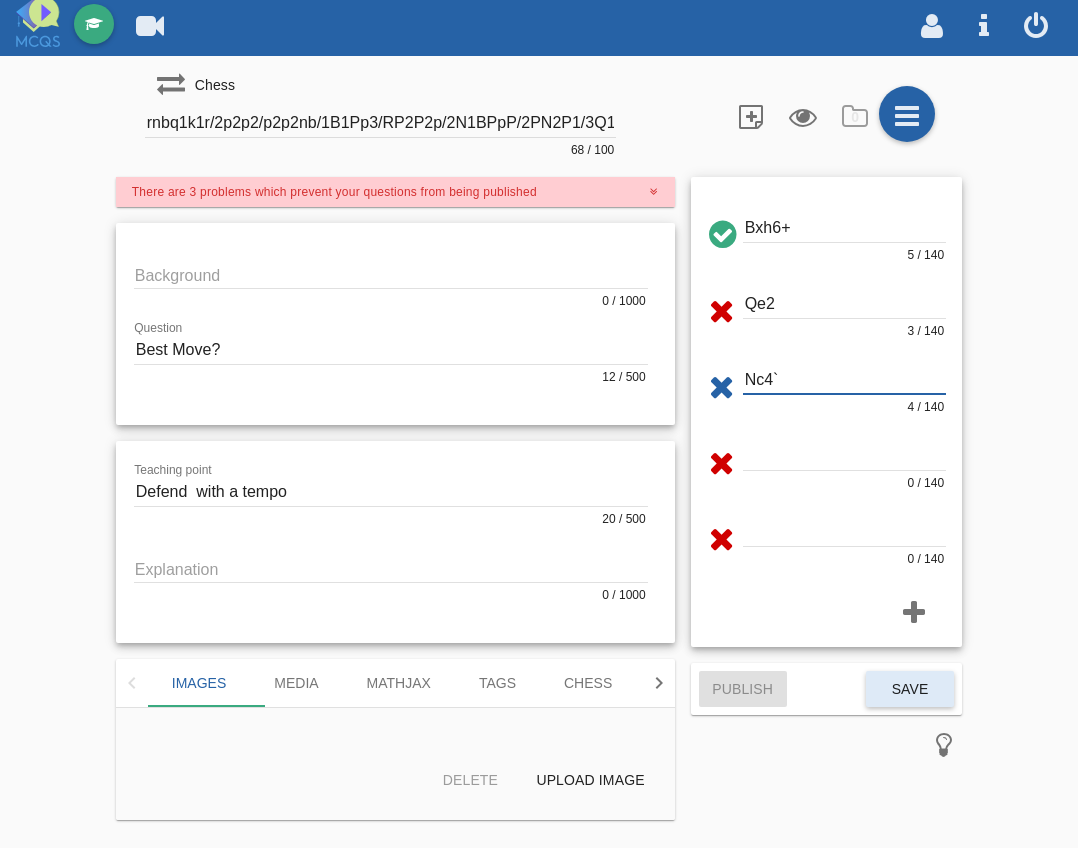 type on "Nc4`" 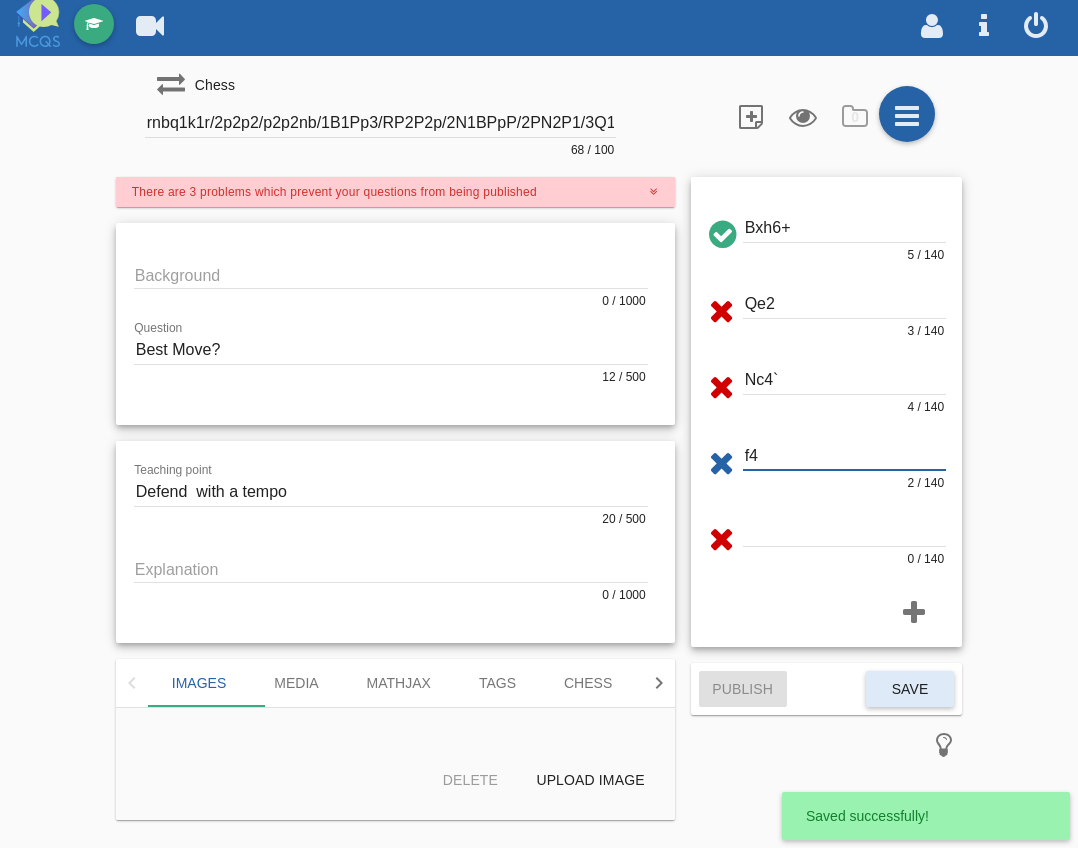type on "f4" 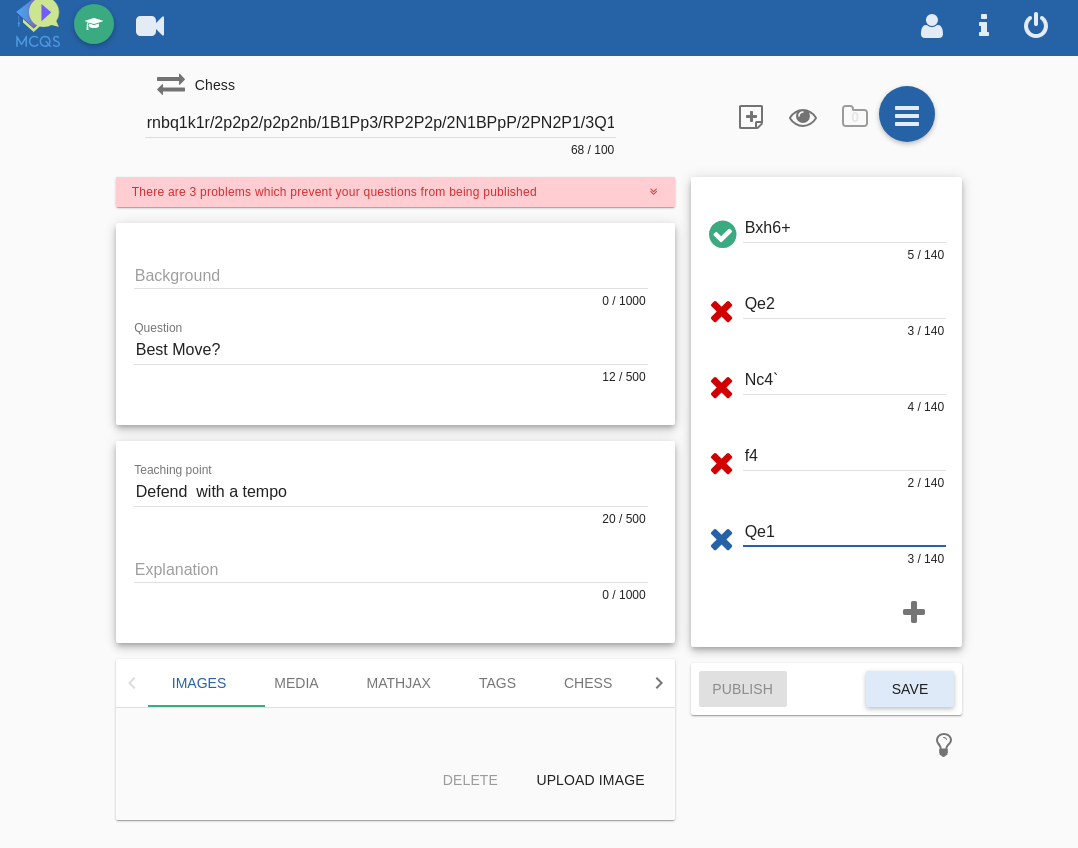 type on "Qe1" 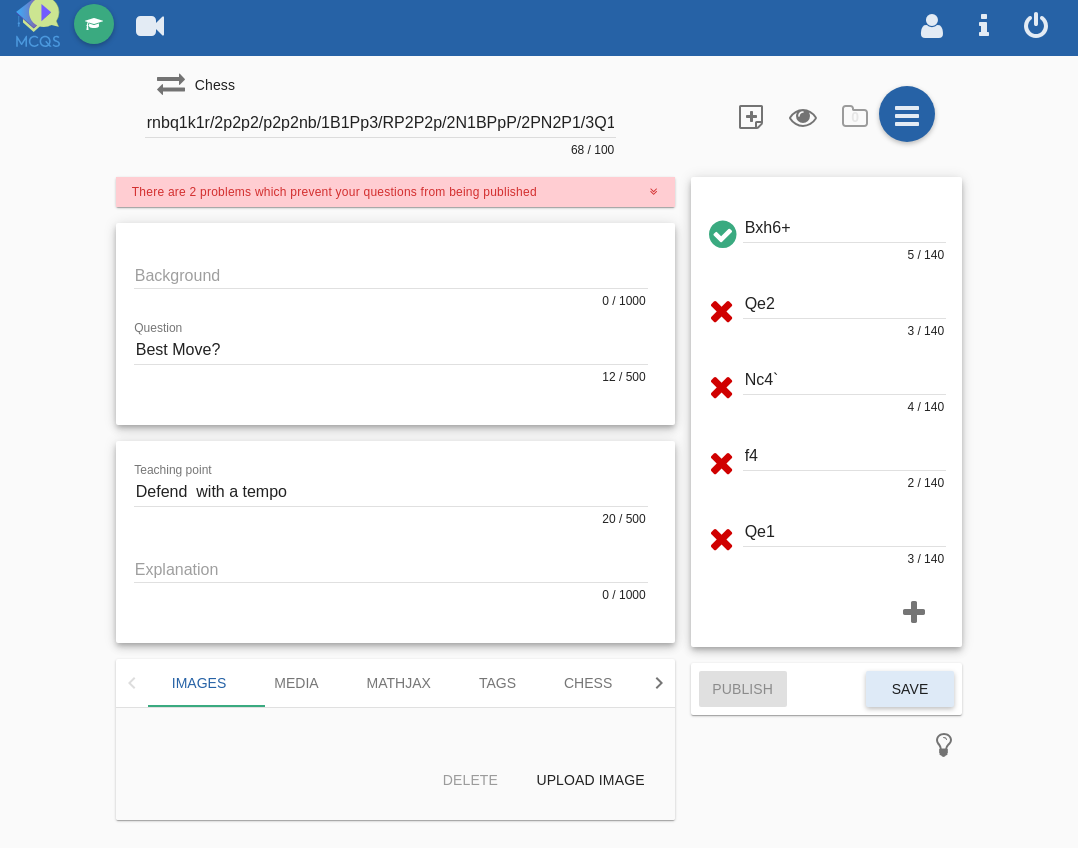 click at bounding box center [391, 274] 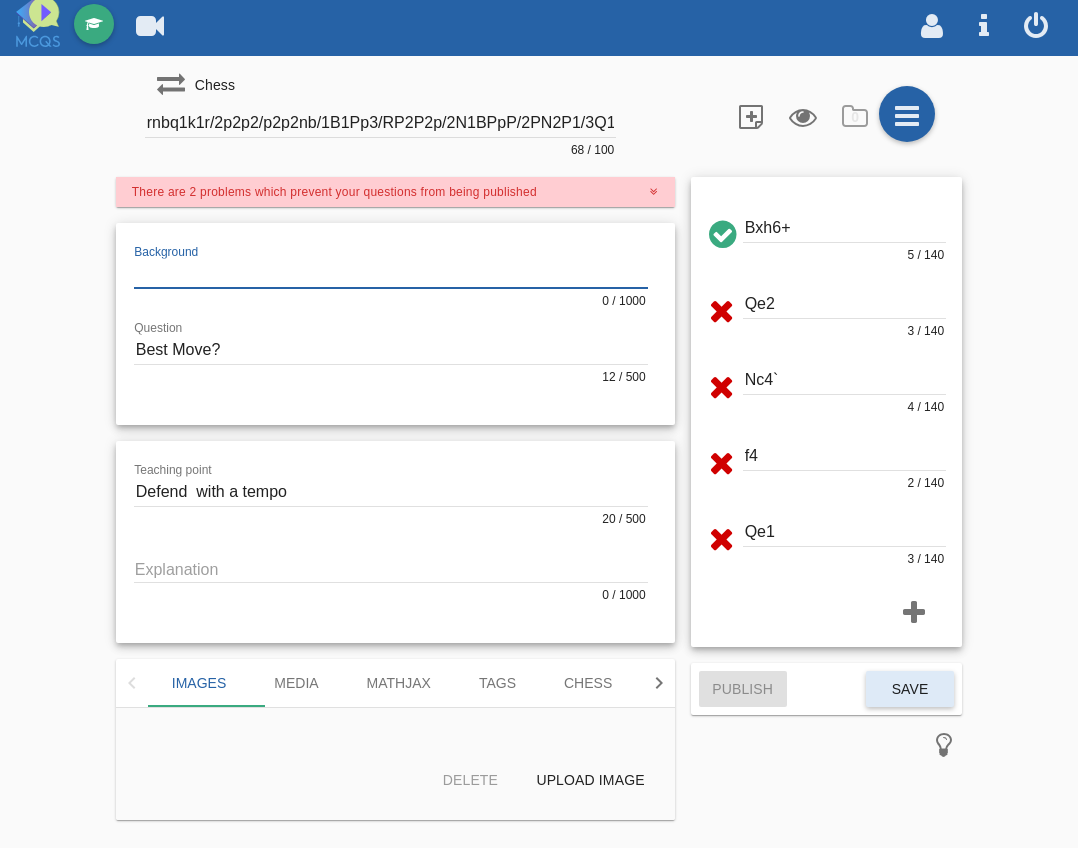 click on "rnbq1k1r/2p2p2/p2p2nb/1B1Pp3/RP2P2p/2N1BPpP/2PN2P1/3Q1RK1 w - - 1 19" at bounding box center [381, 123] 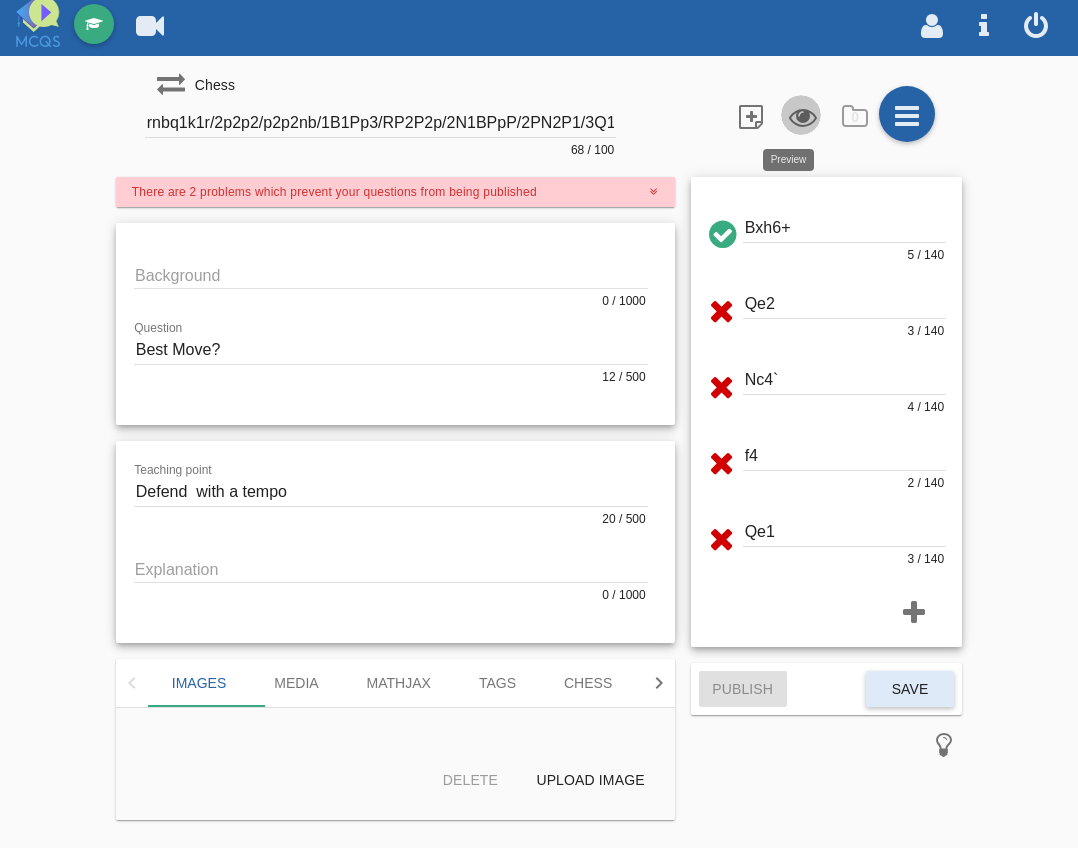 click at bounding box center (801, 115) 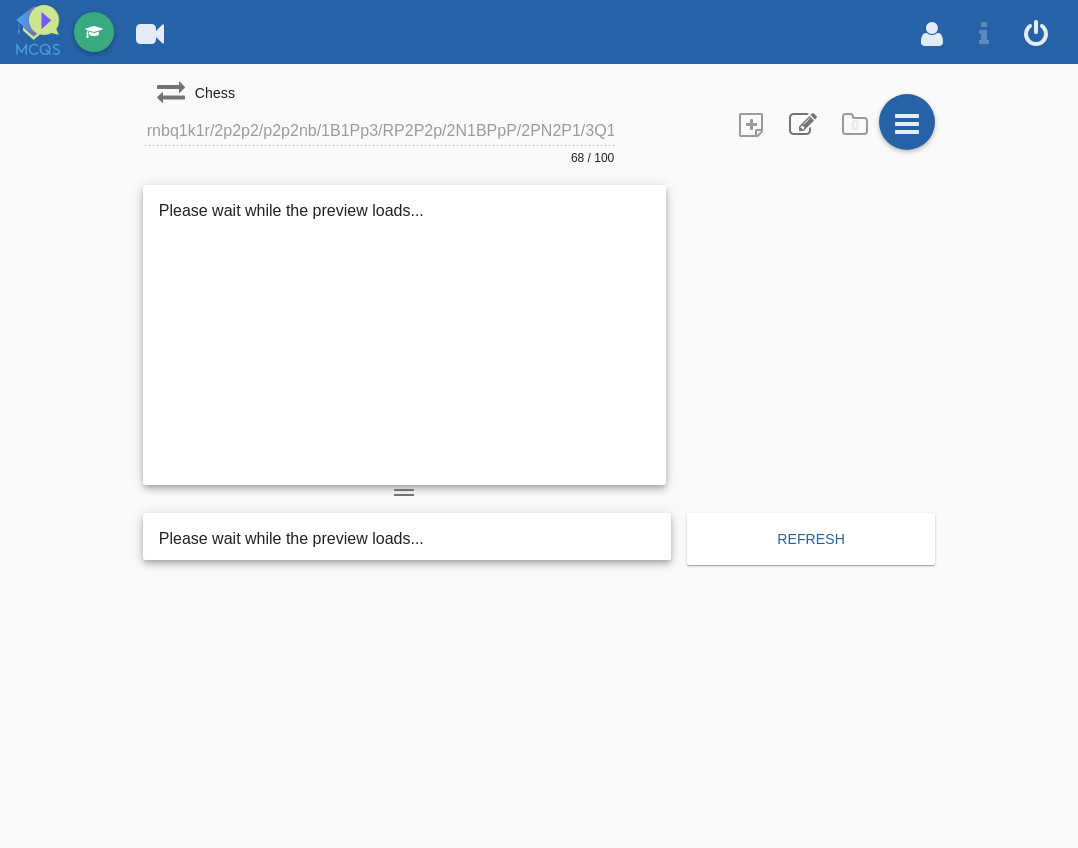 scroll, scrollTop: 0, scrollLeft: 0, axis: both 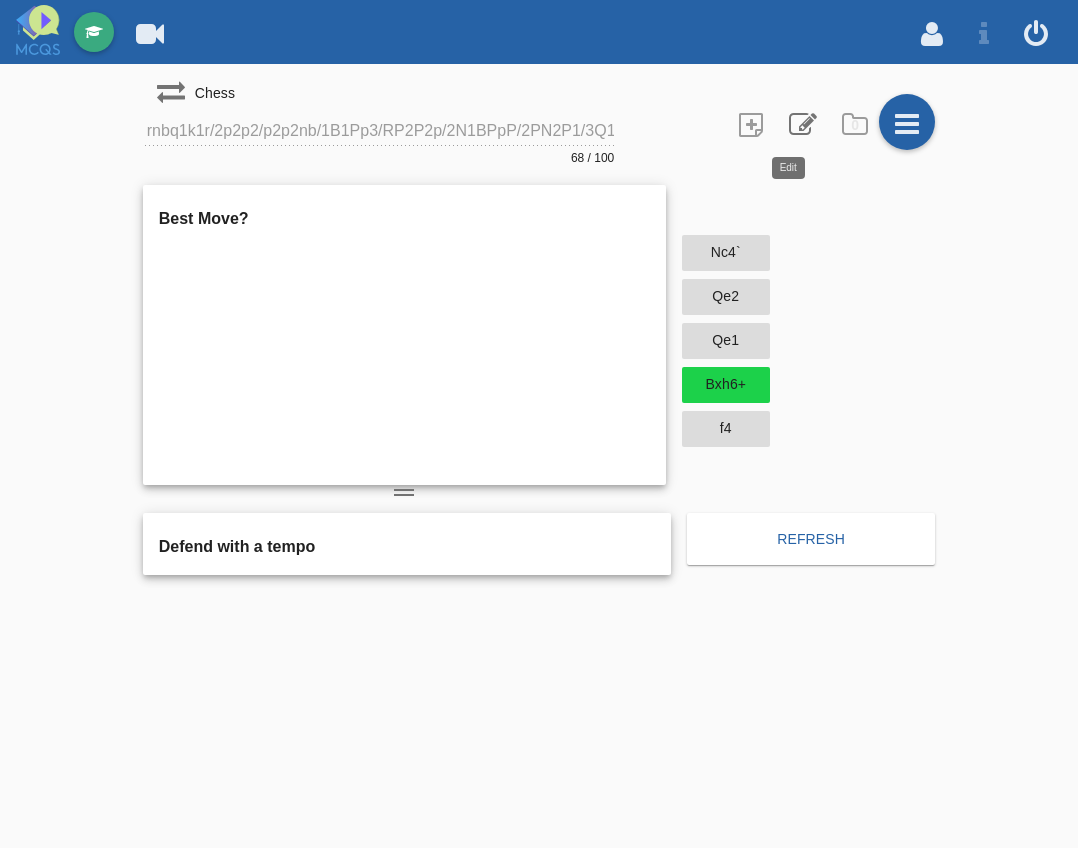click at bounding box center [801, 123] 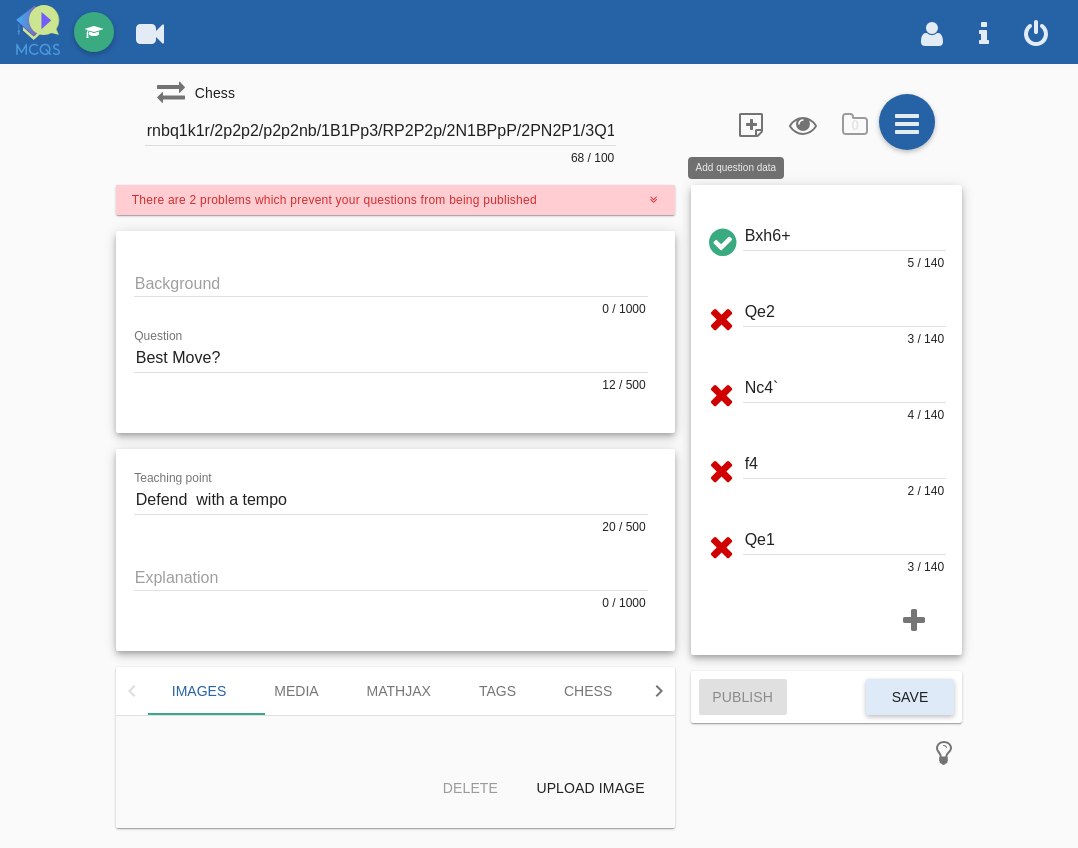 click at bounding box center [751, 123] 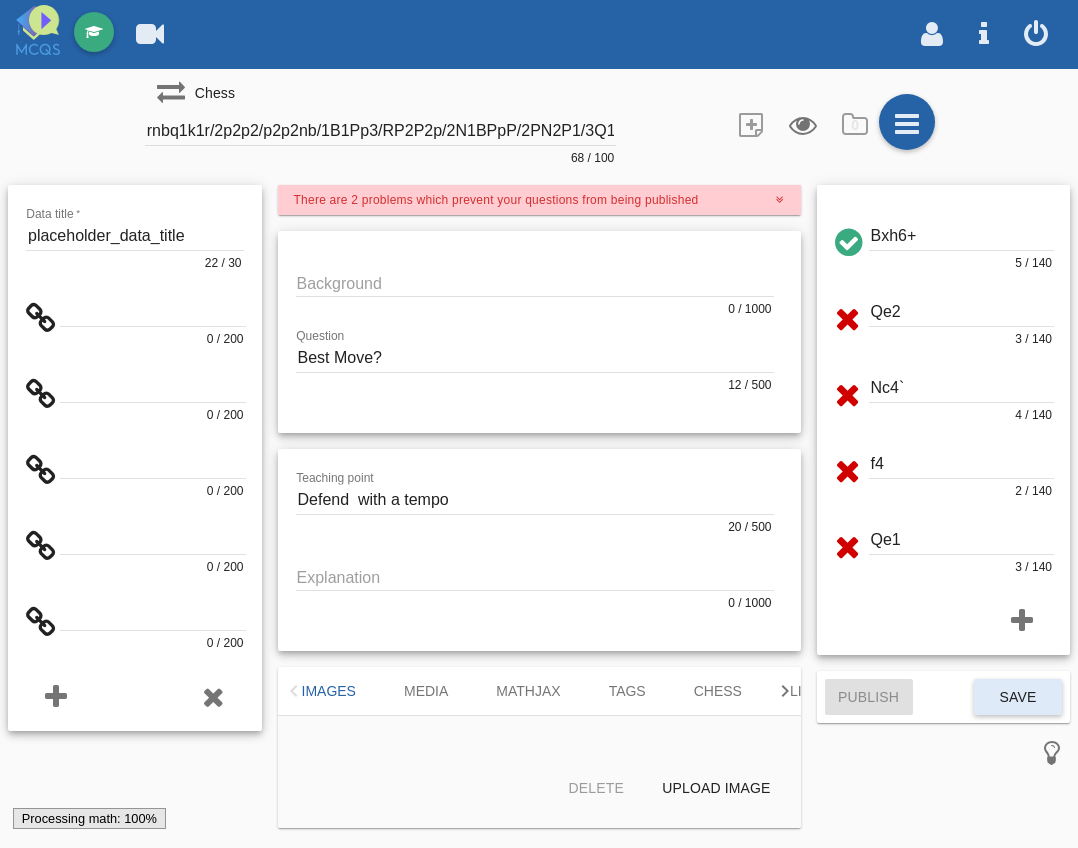 scroll, scrollTop: 0, scrollLeft: 0, axis: both 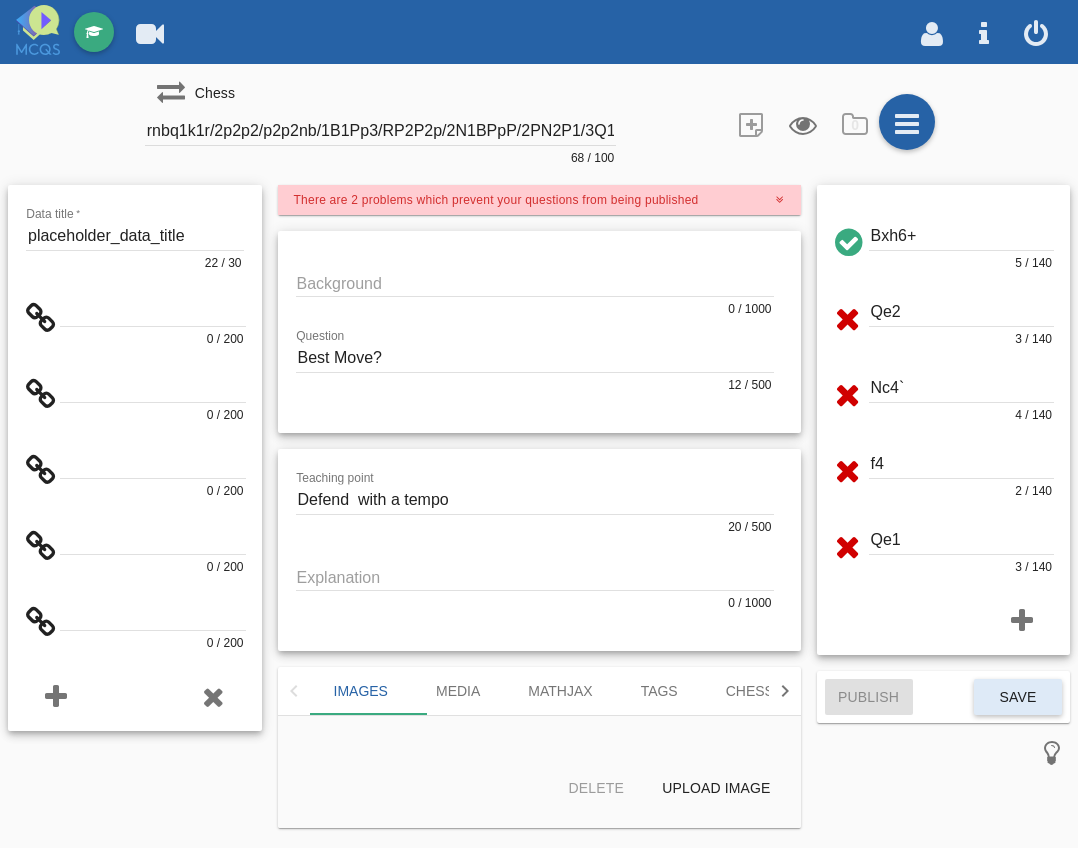 click at bounding box center (153, 312) 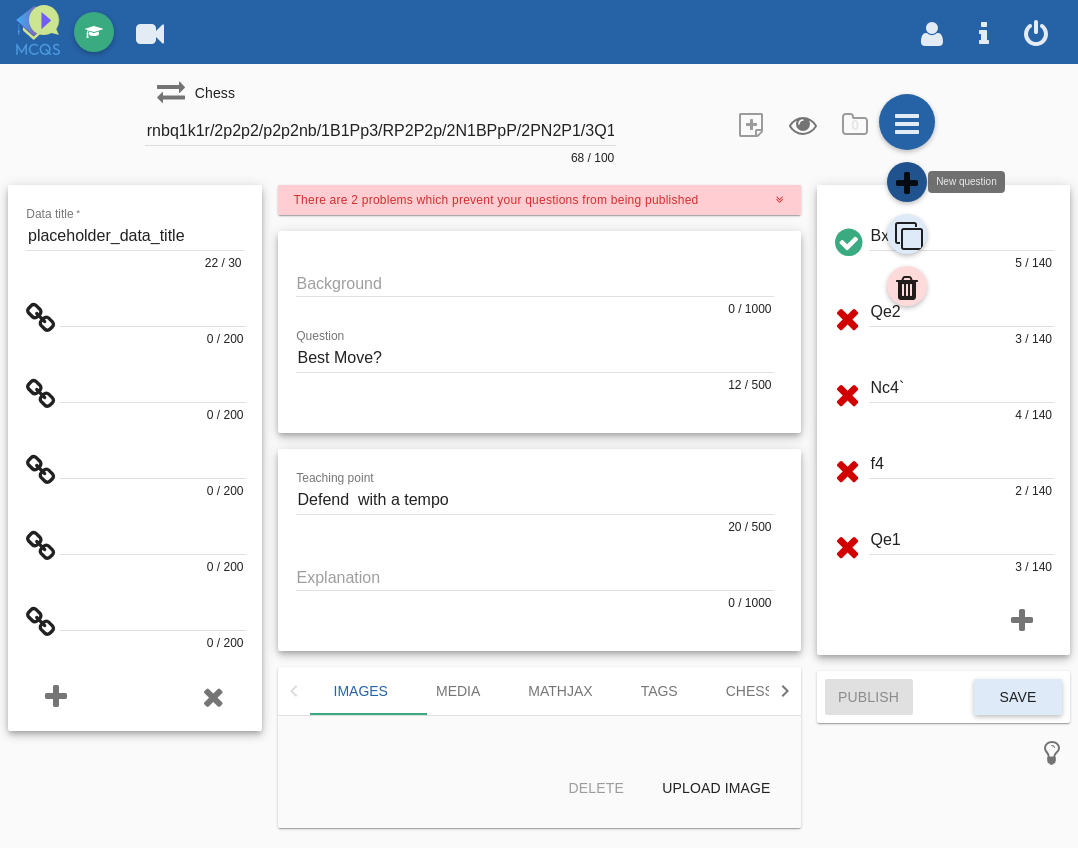 click 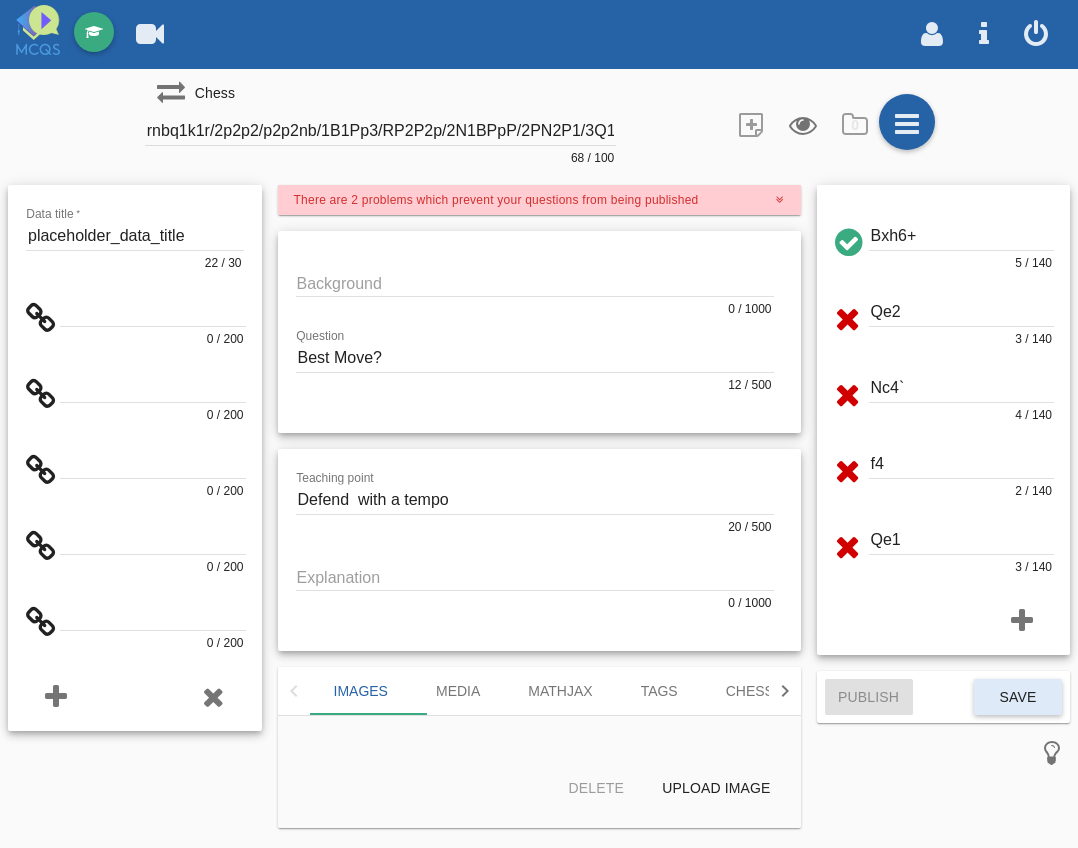 type on "Question title" 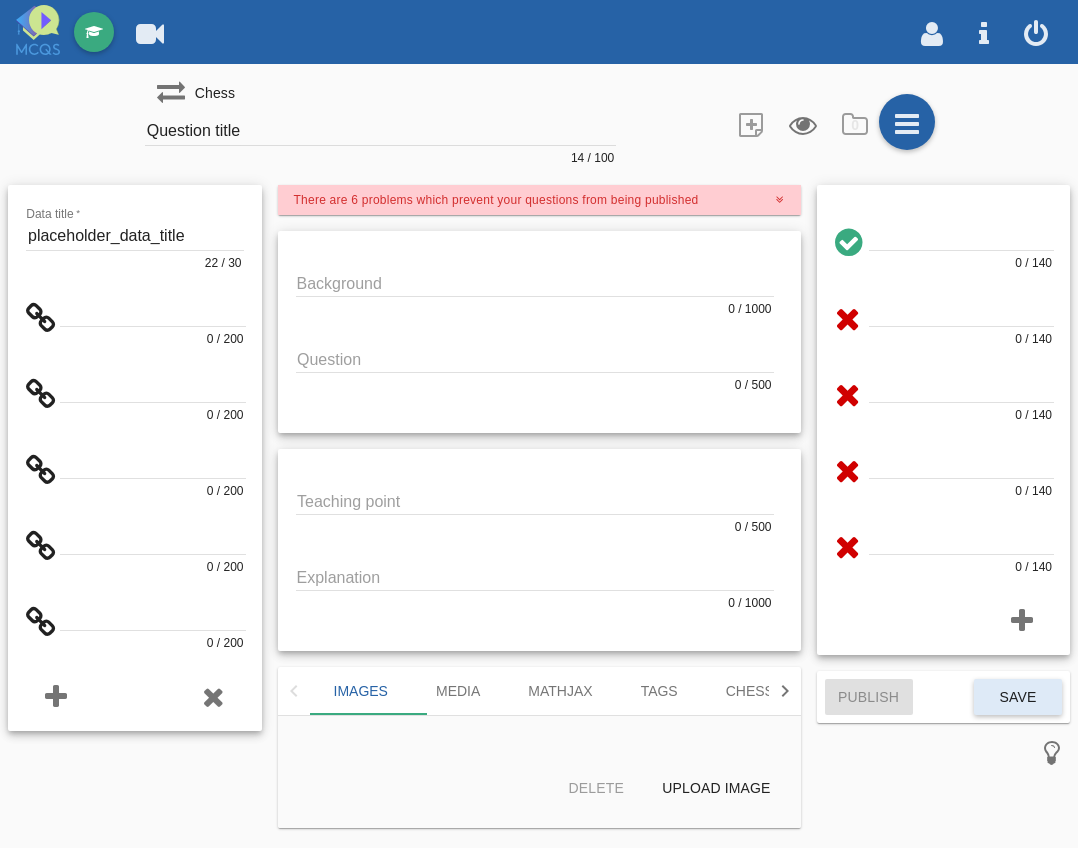 click on "Background
0 / 1000" 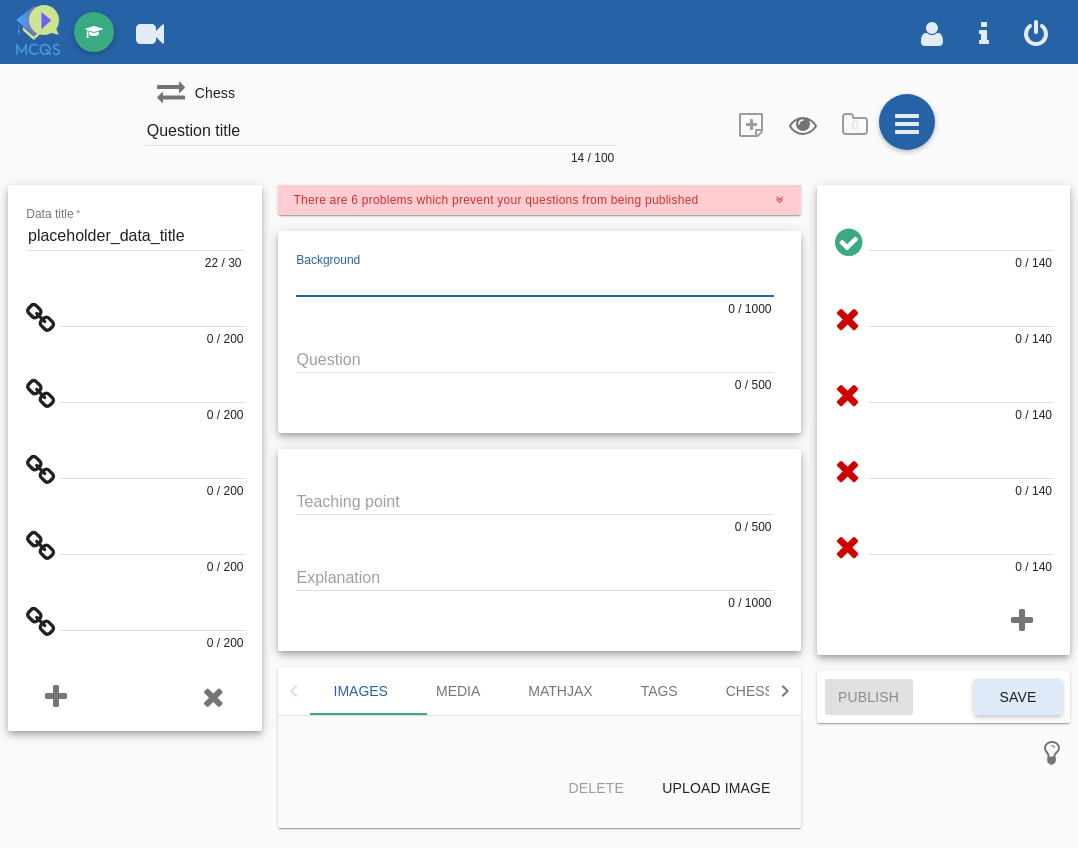 drag, startPoint x: 287, startPoint y: 137, endPoint x: -96, endPoint y: 285, distance: 410.60077 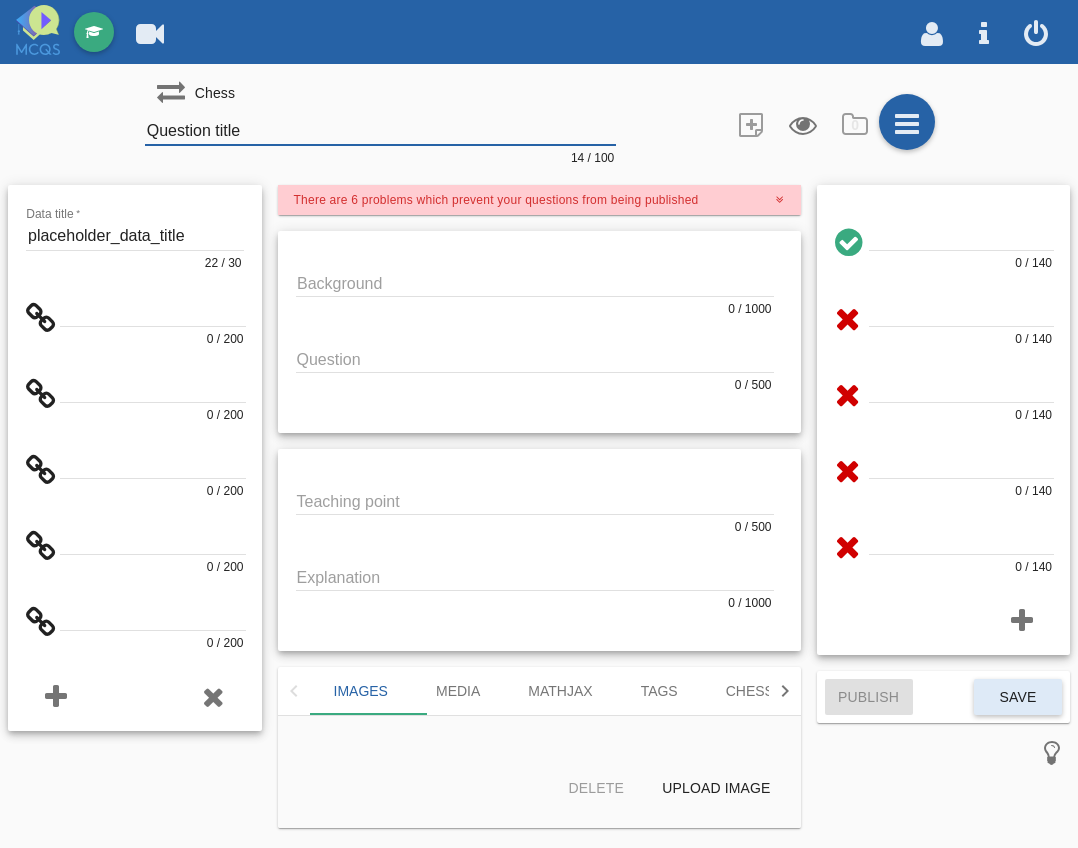 paste on "rnbq1k1r/2p2p2/p2p2n1/1B1Pp3/RP2P2p/2N1QPpP/2PN2P1/5RK1 b - - 0 20" 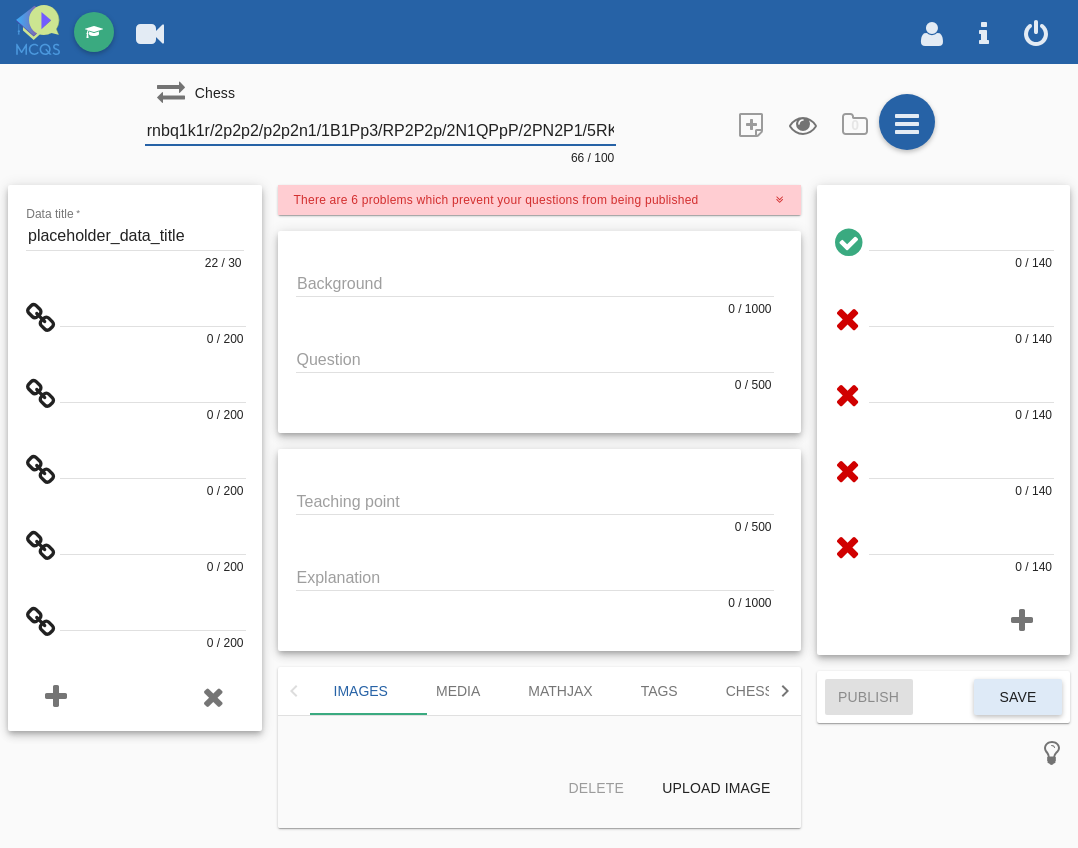 scroll, scrollTop: 0, scrollLeft: 91, axis: horizontal 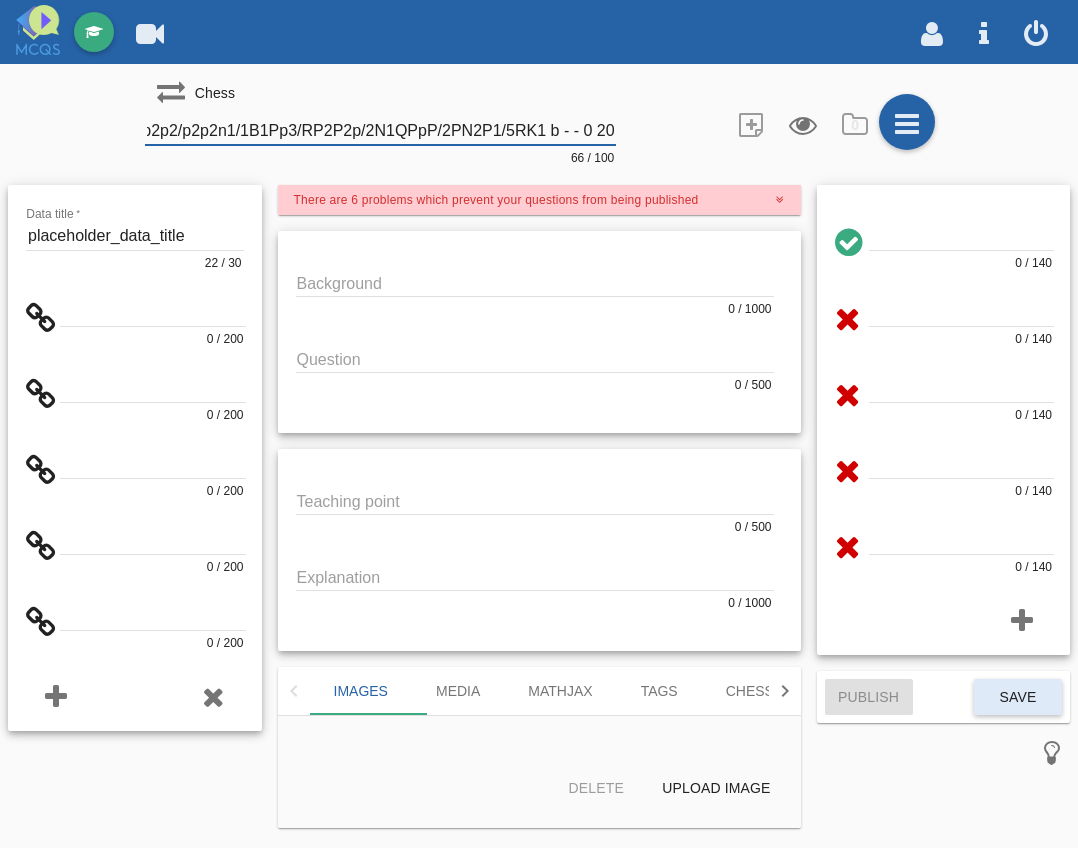 type on "rnbq1k1r/2p2p2/p2p2n1/1B1Pp3/RP2P2p/2N1QPpP/2PN2P1/5RK1 b - - 0 20" 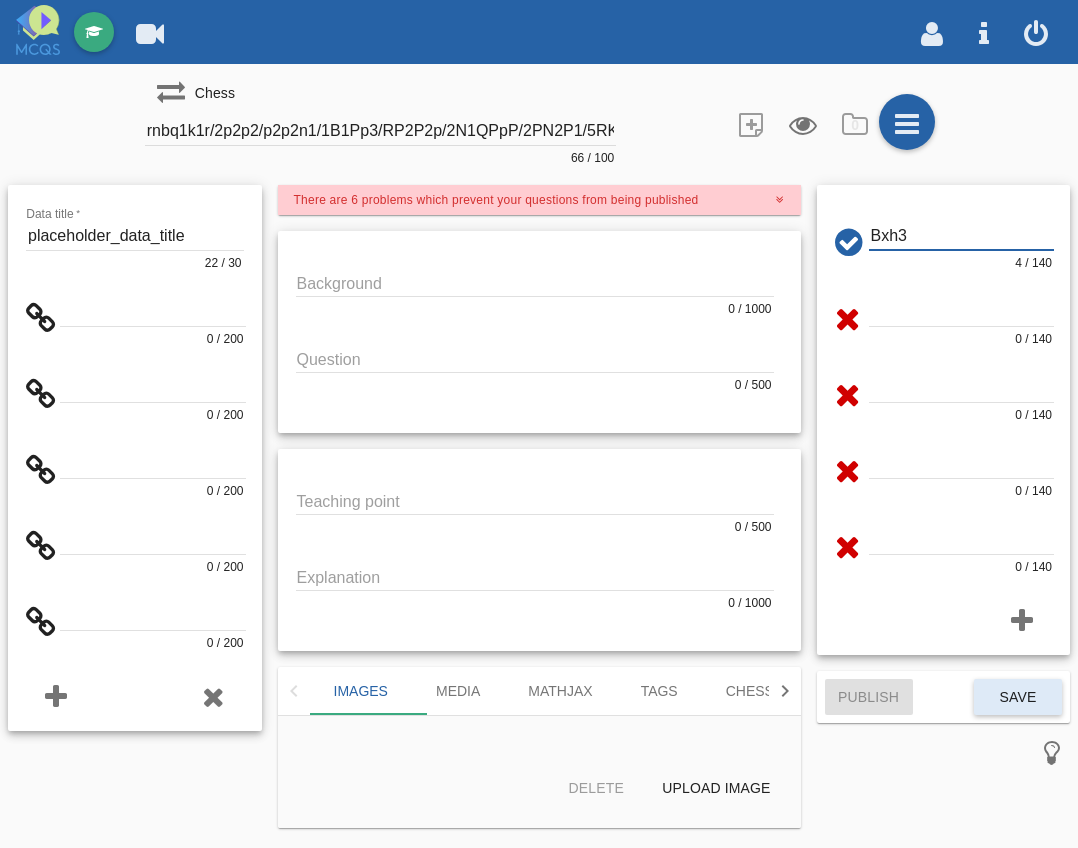 type on "Bxh3" 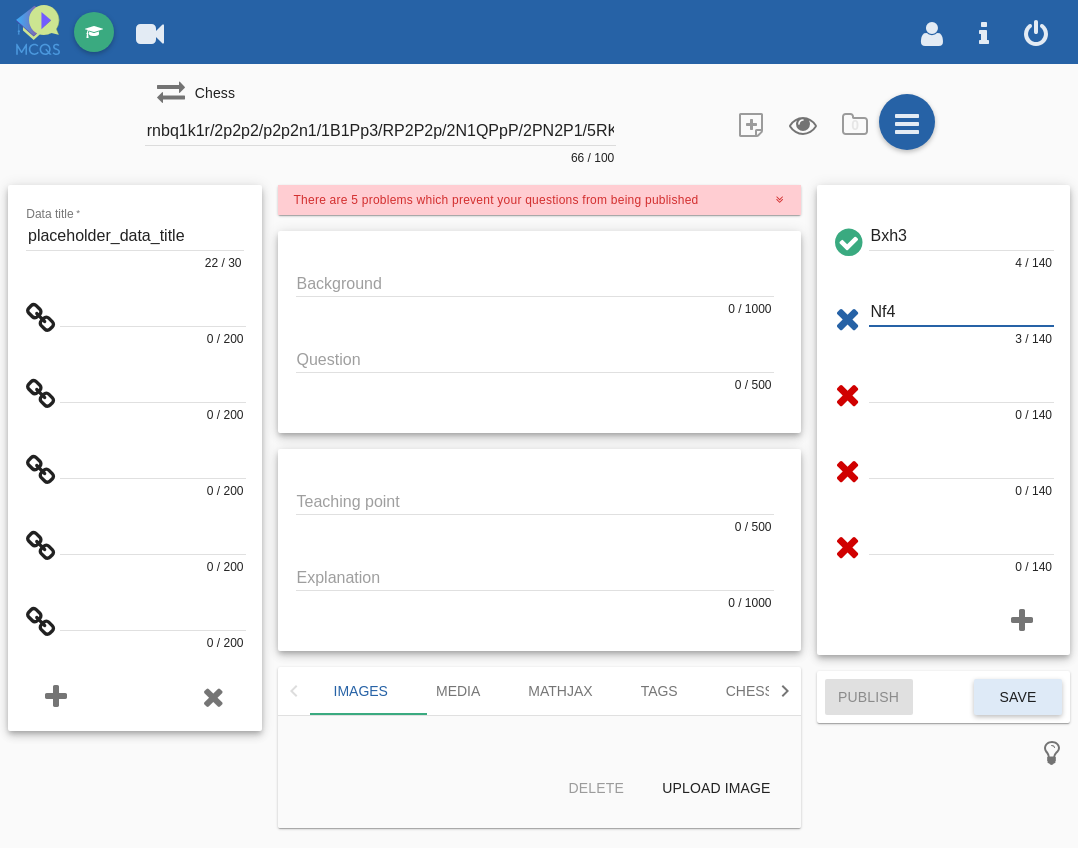 type on "Nf4" 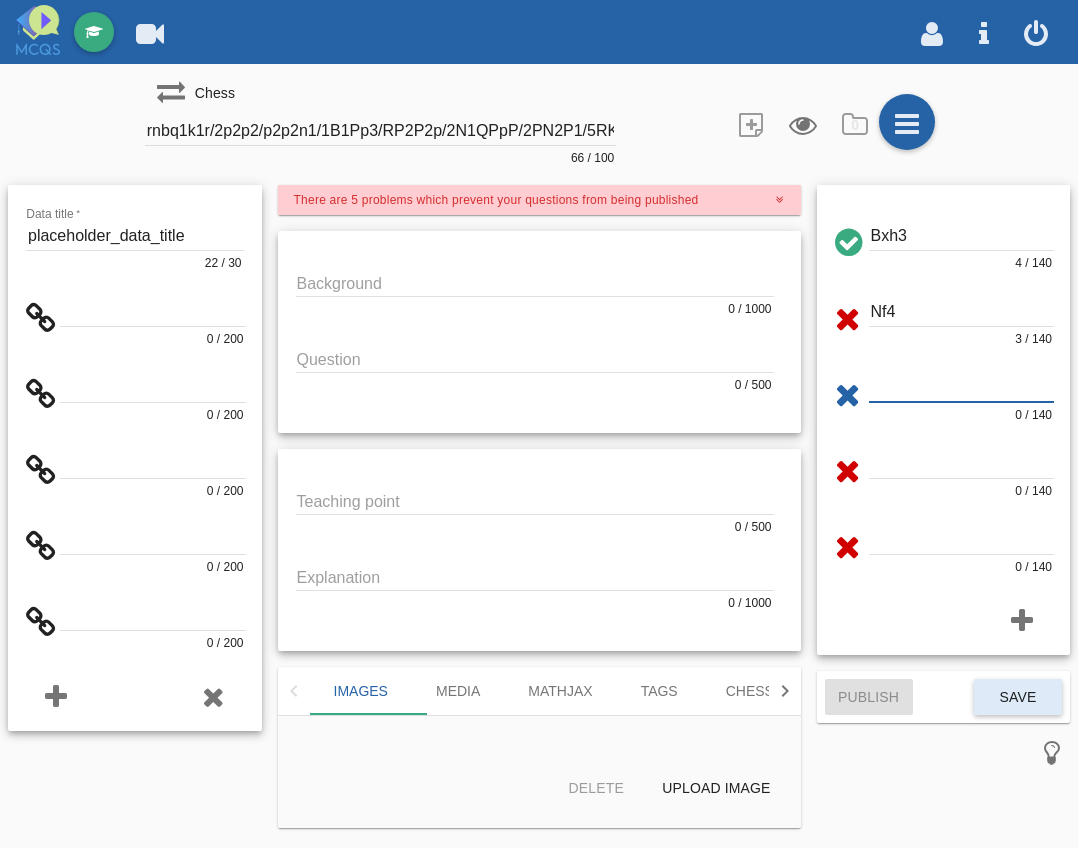 click at bounding box center (962, 388) 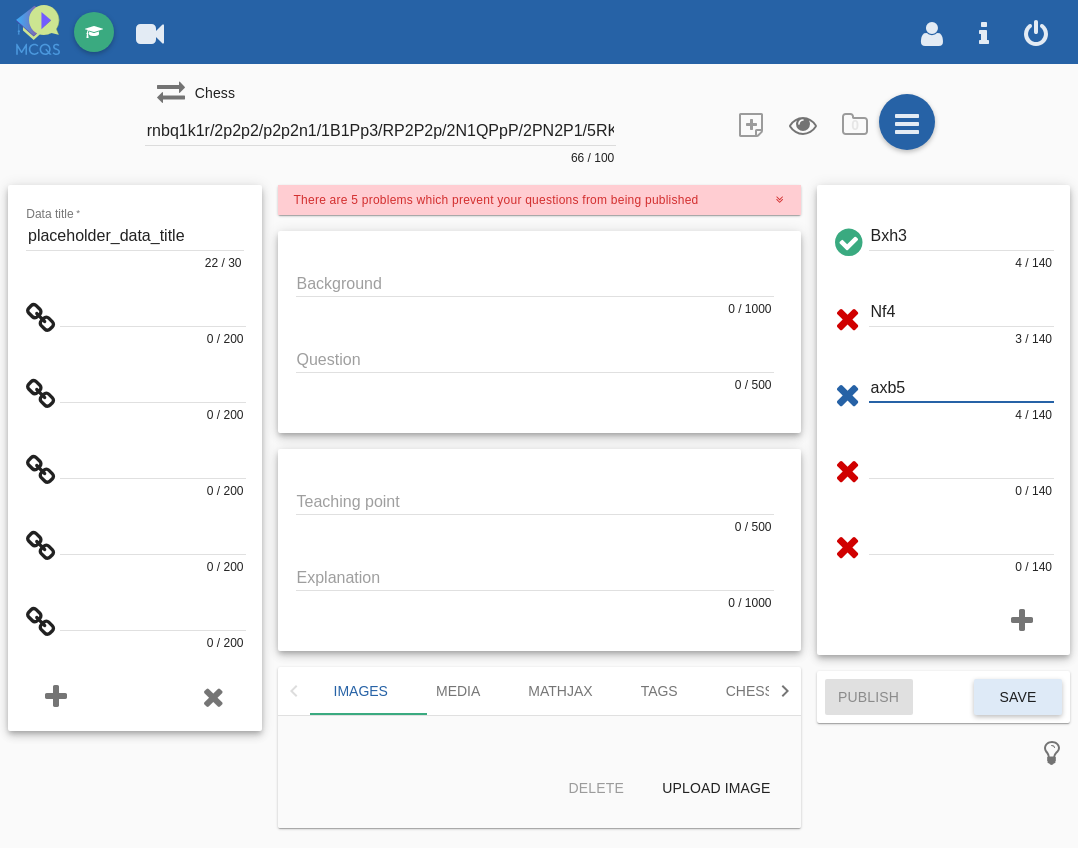 type on "axb5" 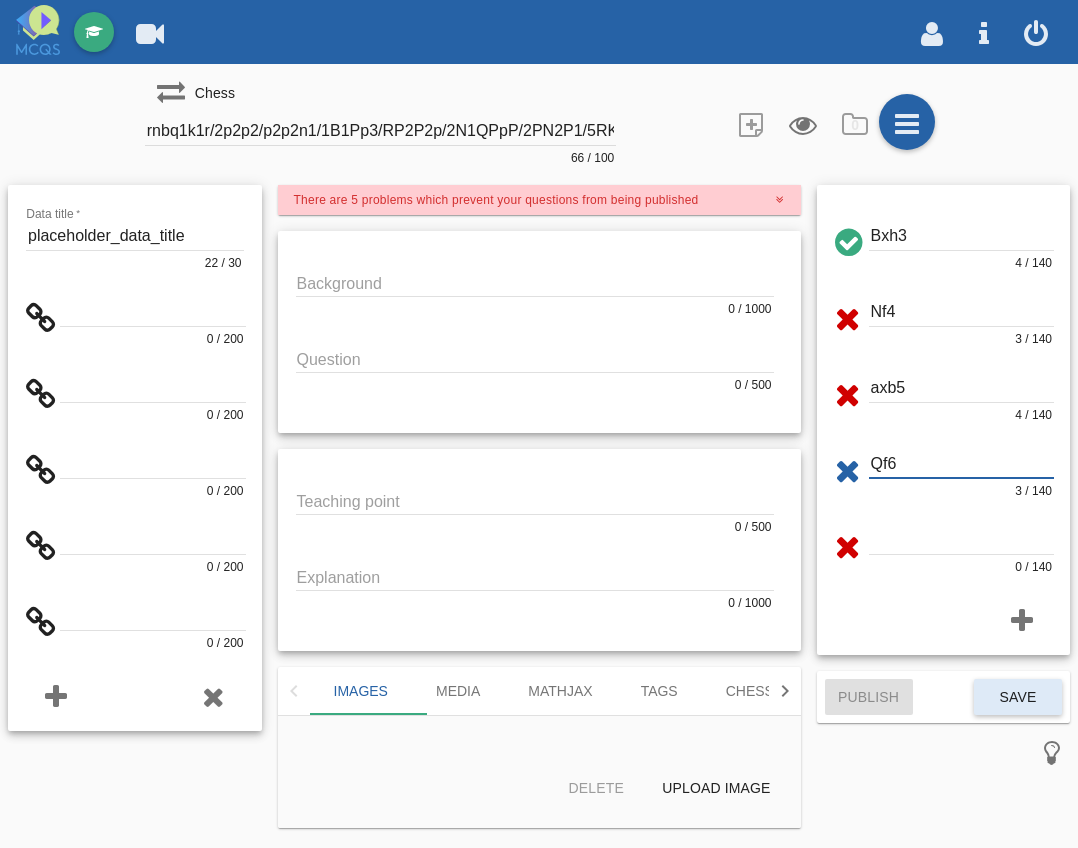 type on "Qf6" 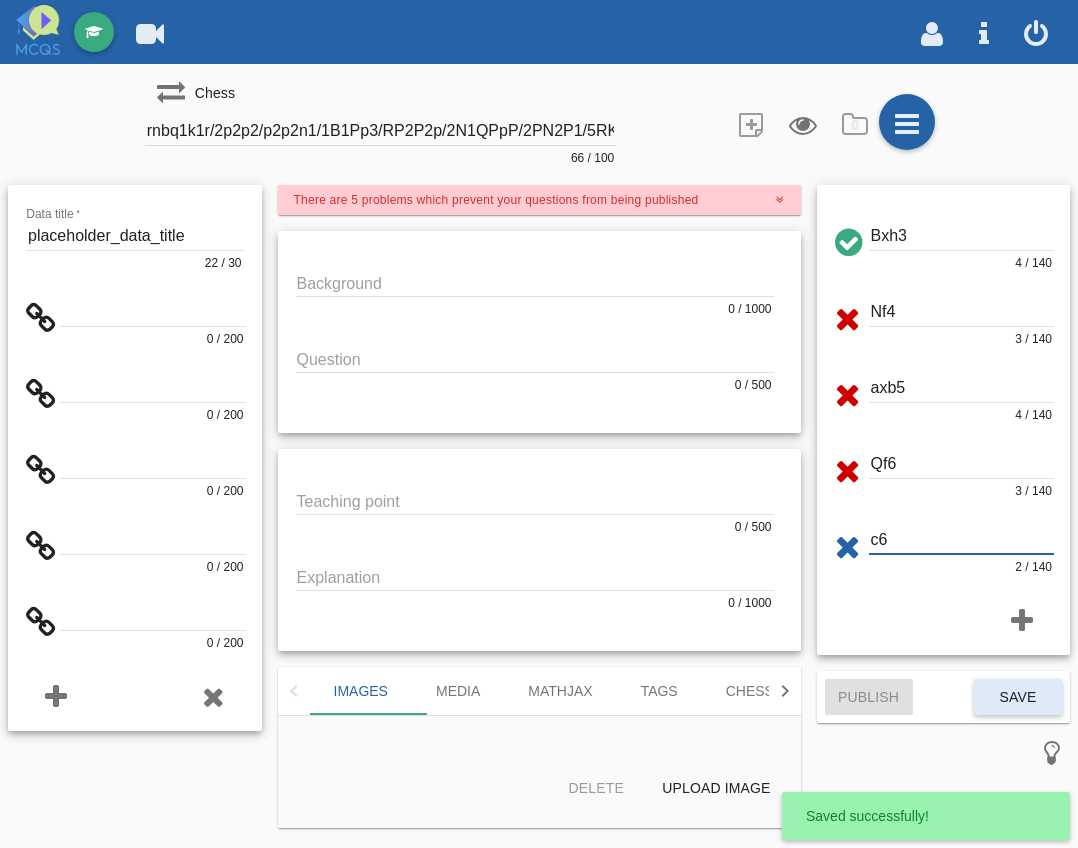 type on "c6" 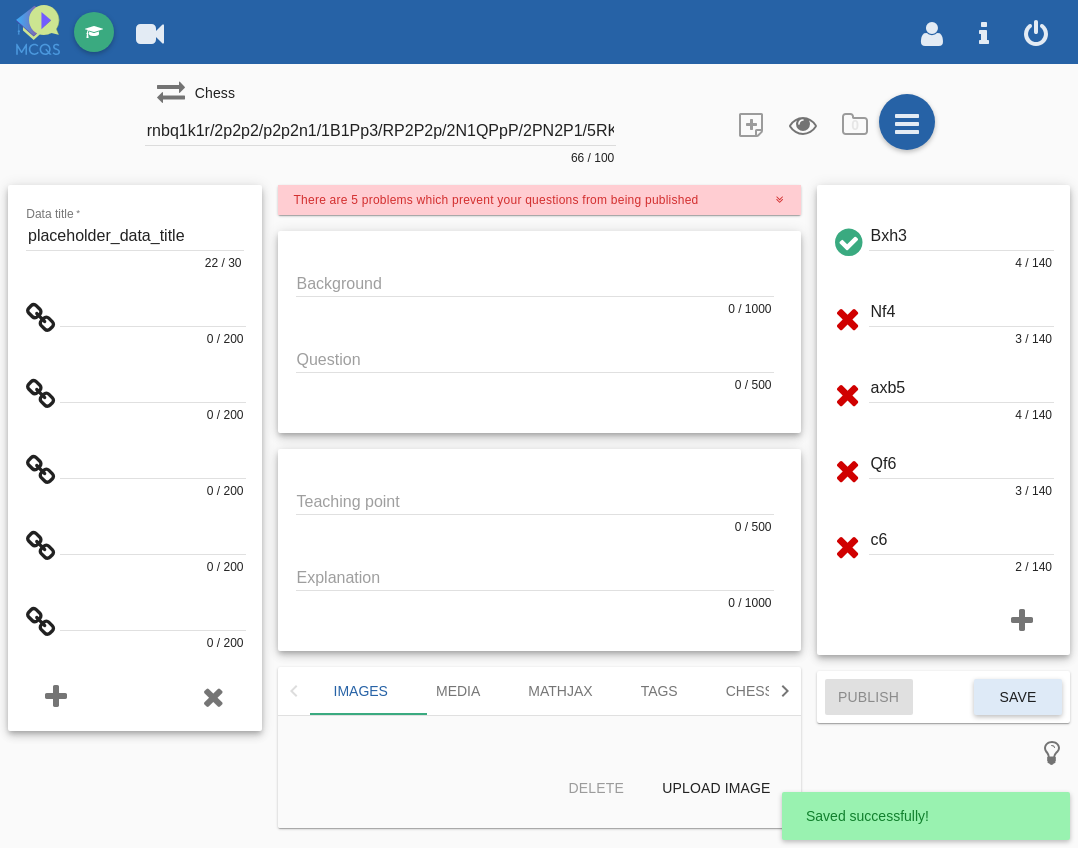 click on "Background
0 / 1000" 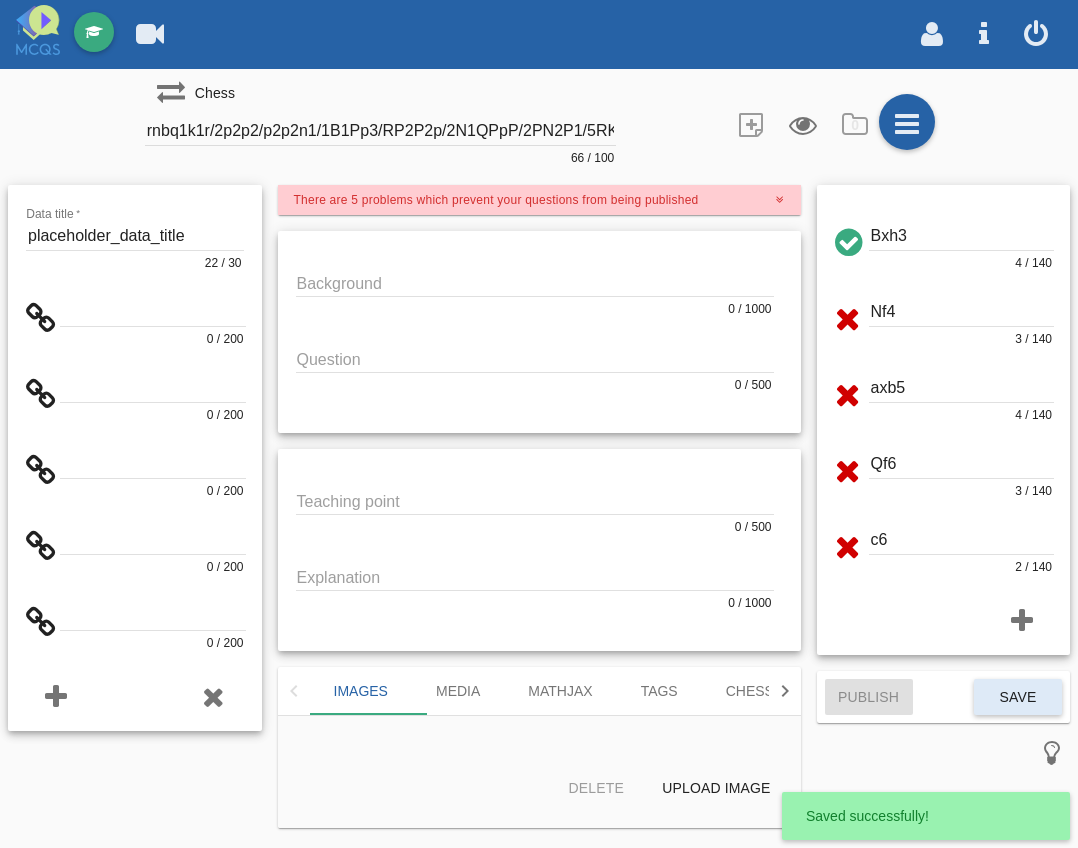 click at bounding box center [535, 282] 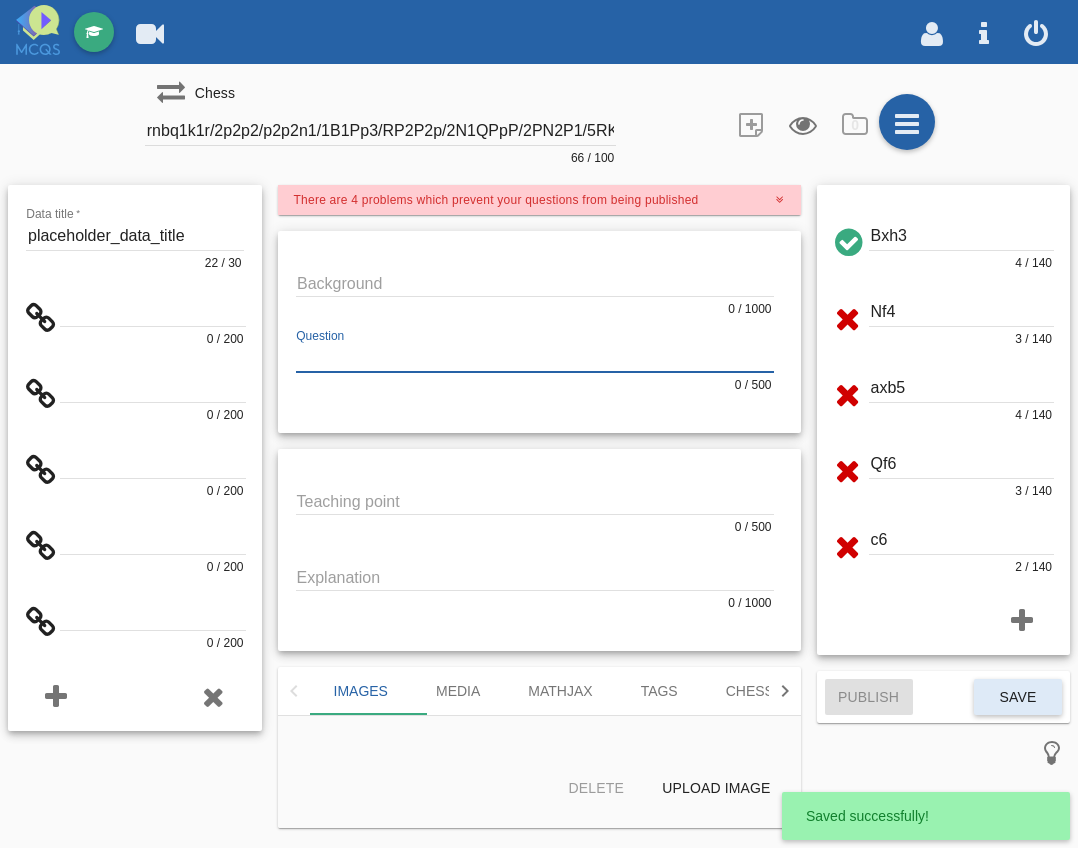 click at bounding box center (535, 358) 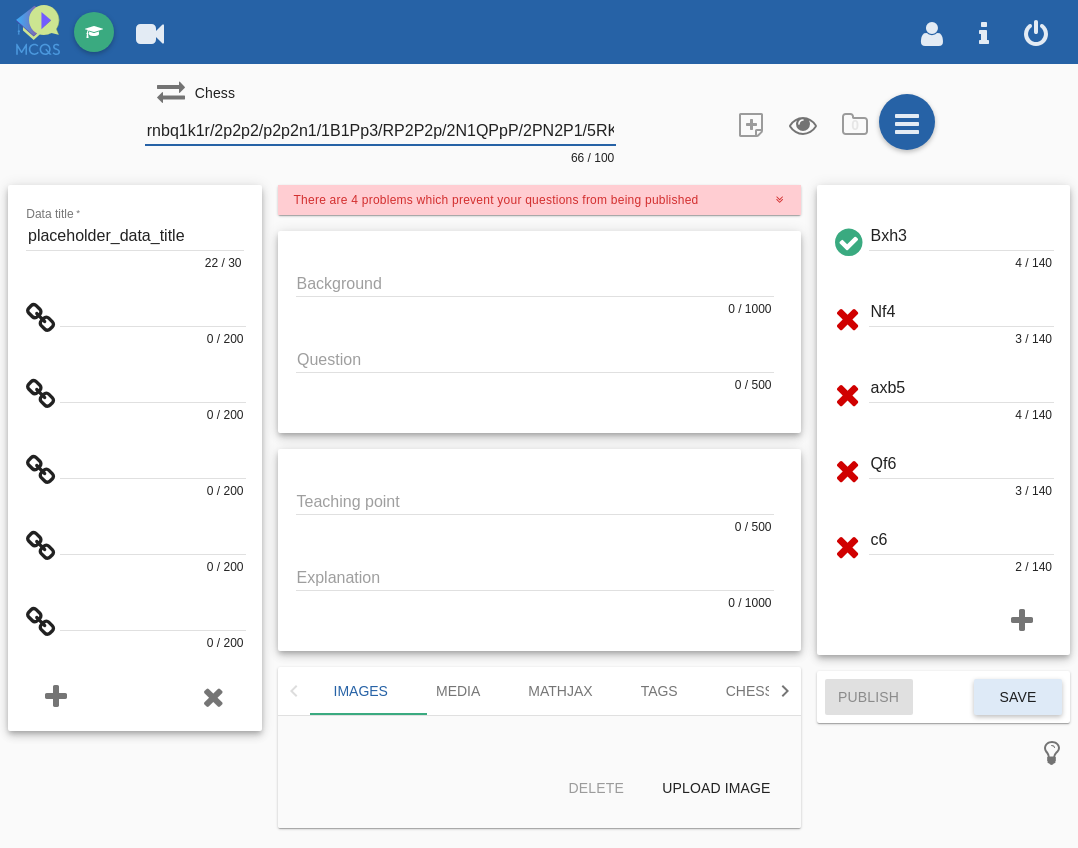 click on "rnbq1k1r/2p2p2/p2p2n1/1B1Pp3/RP2P2p/2N1QPpP/2PN2P1/5RK1 b - - 0 20" at bounding box center (381, 131) 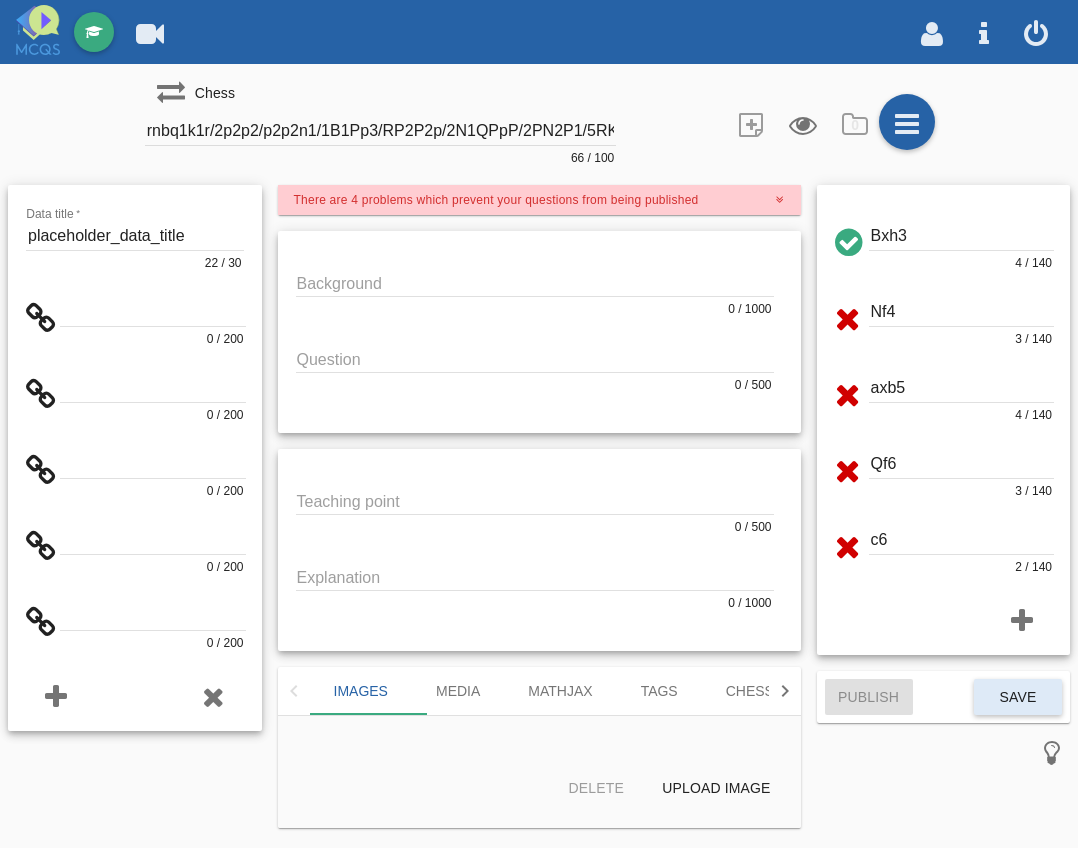 click at bounding box center [535, 282] 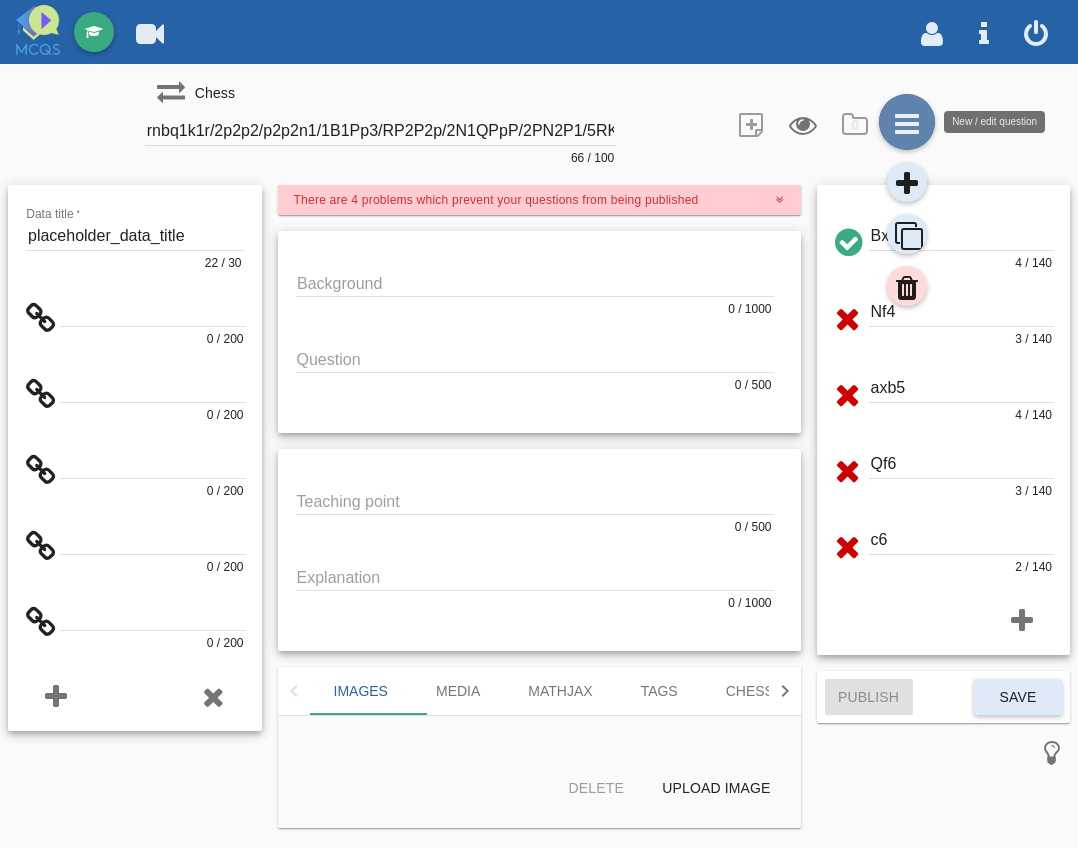 click at bounding box center [907, 122] 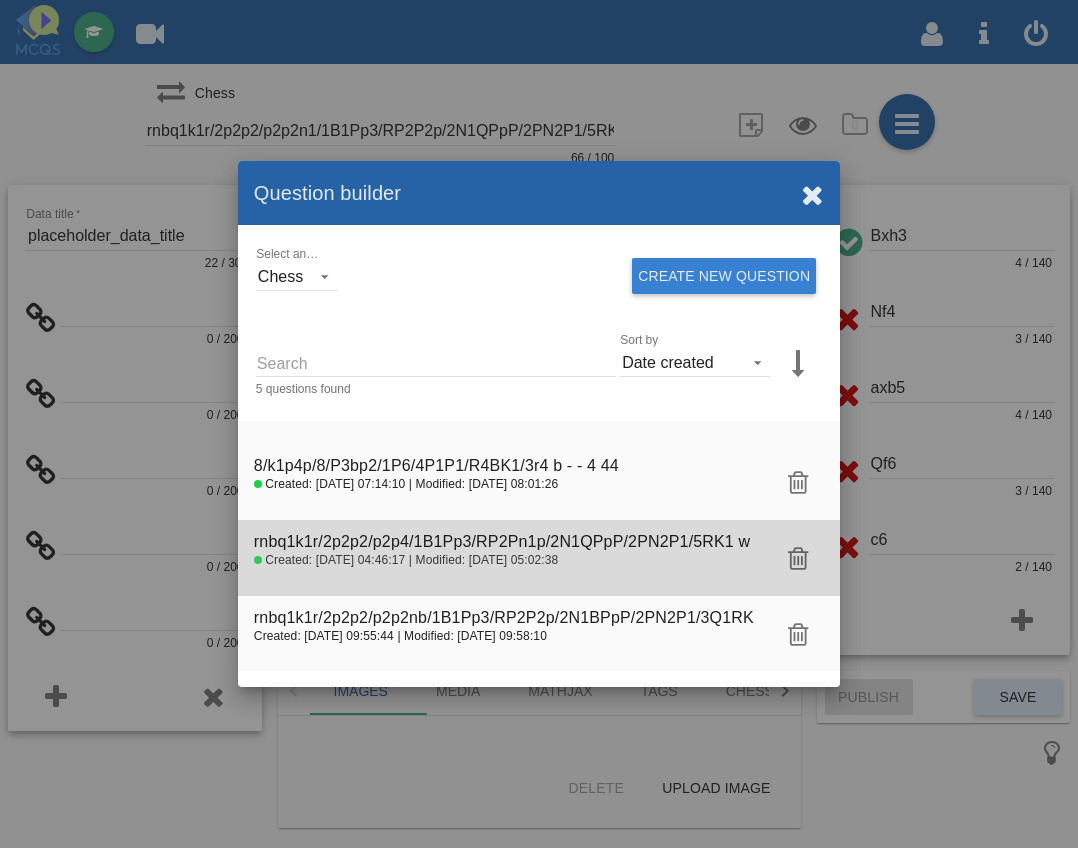 scroll, scrollTop: 146, scrollLeft: 0, axis: vertical 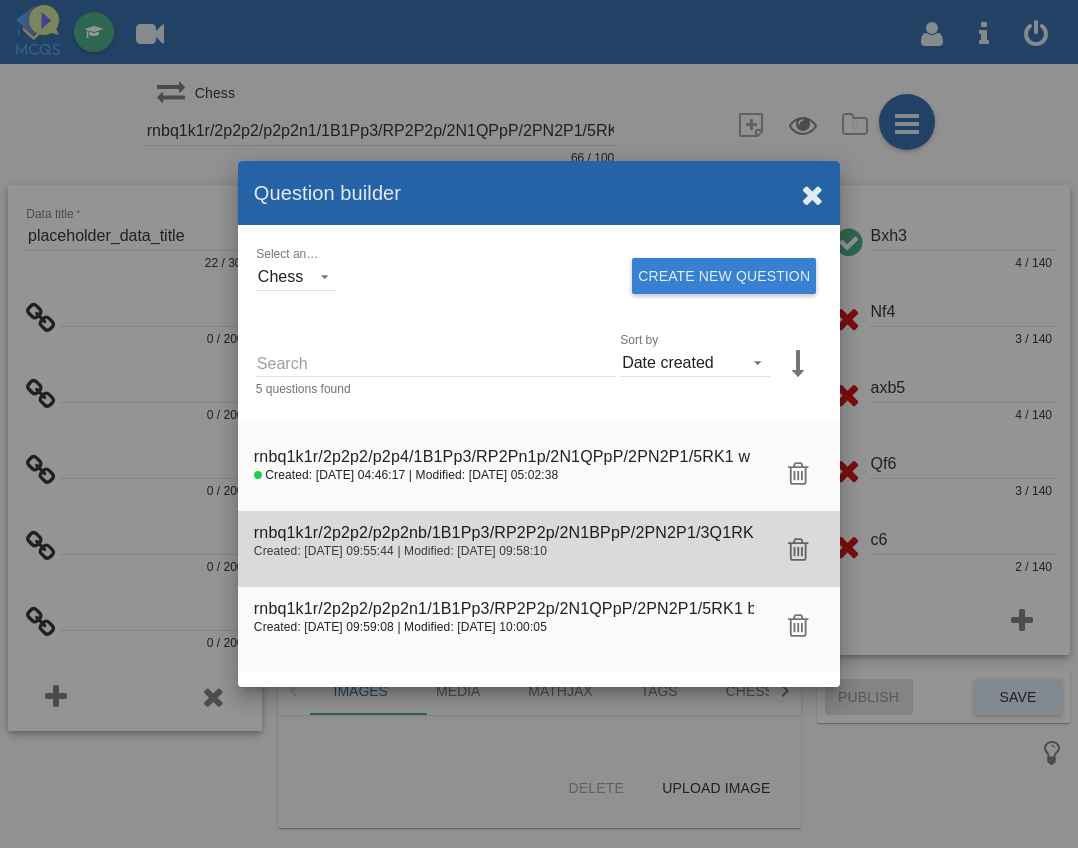 click 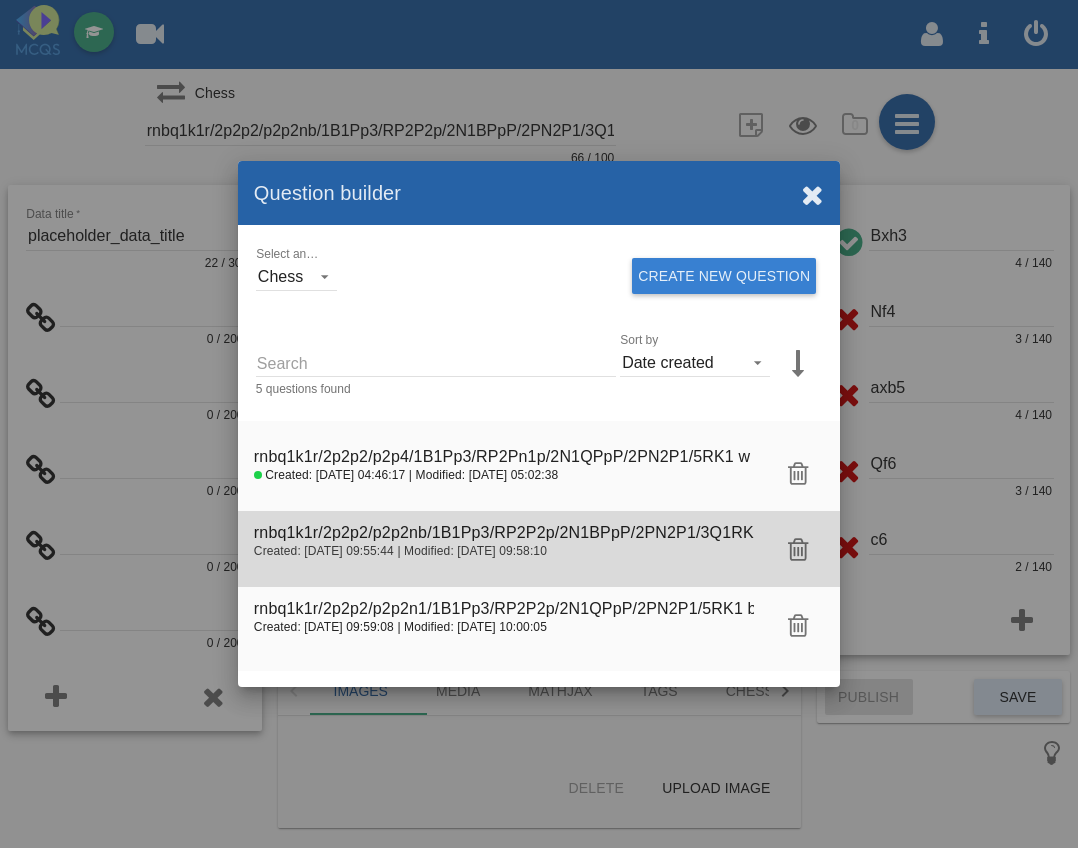 scroll, scrollTop: 0, scrollLeft: 0, axis: both 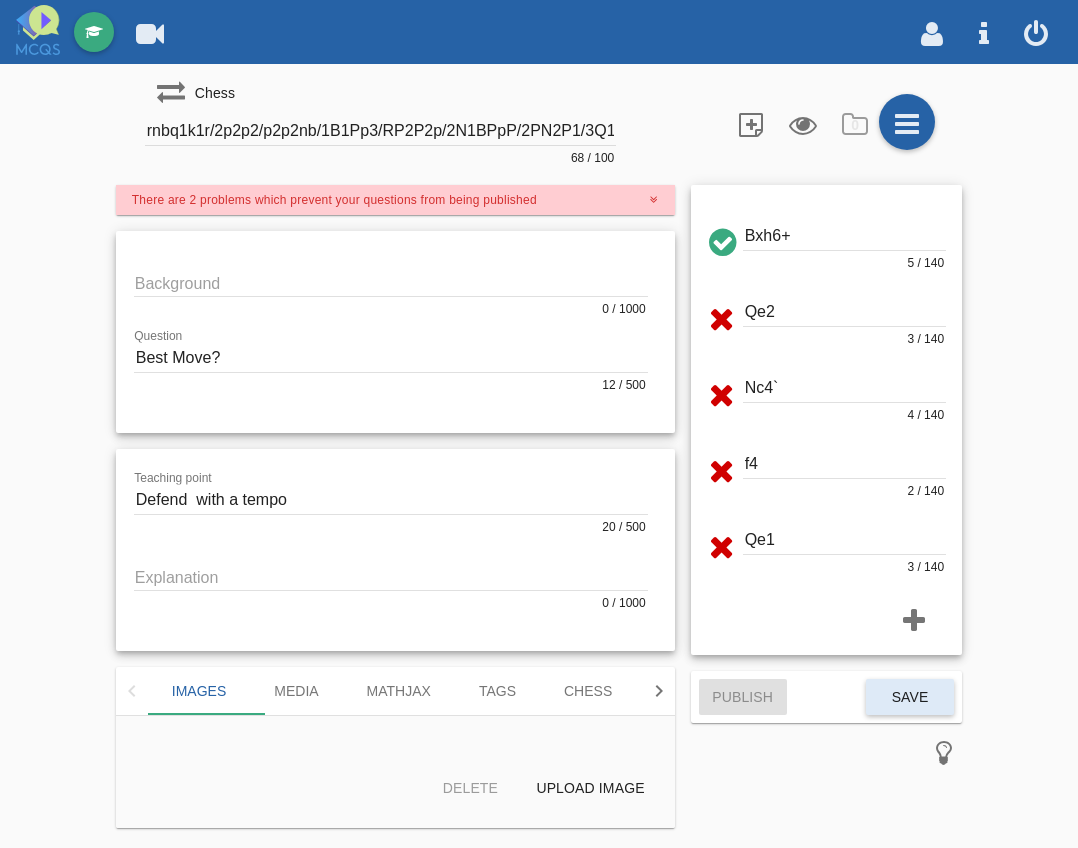 click on "rnbq1k1r/2p2p2/p2p2nb/1B1Pp3/RP2P2p/2N1BPpP/2PN2P1/3Q1RK1 w - - 1 19" at bounding box center (381, 131) 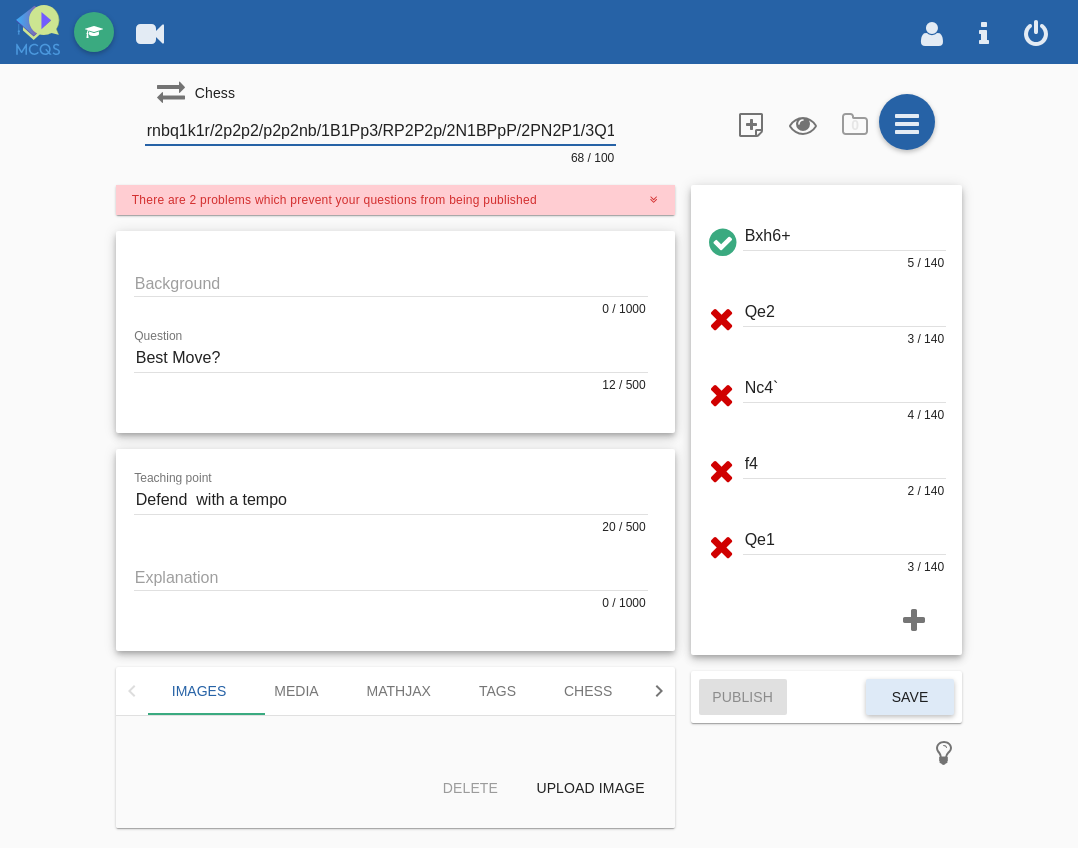 scroll, scrollTop: 0, scrollLeft: 113, axis: horizontal 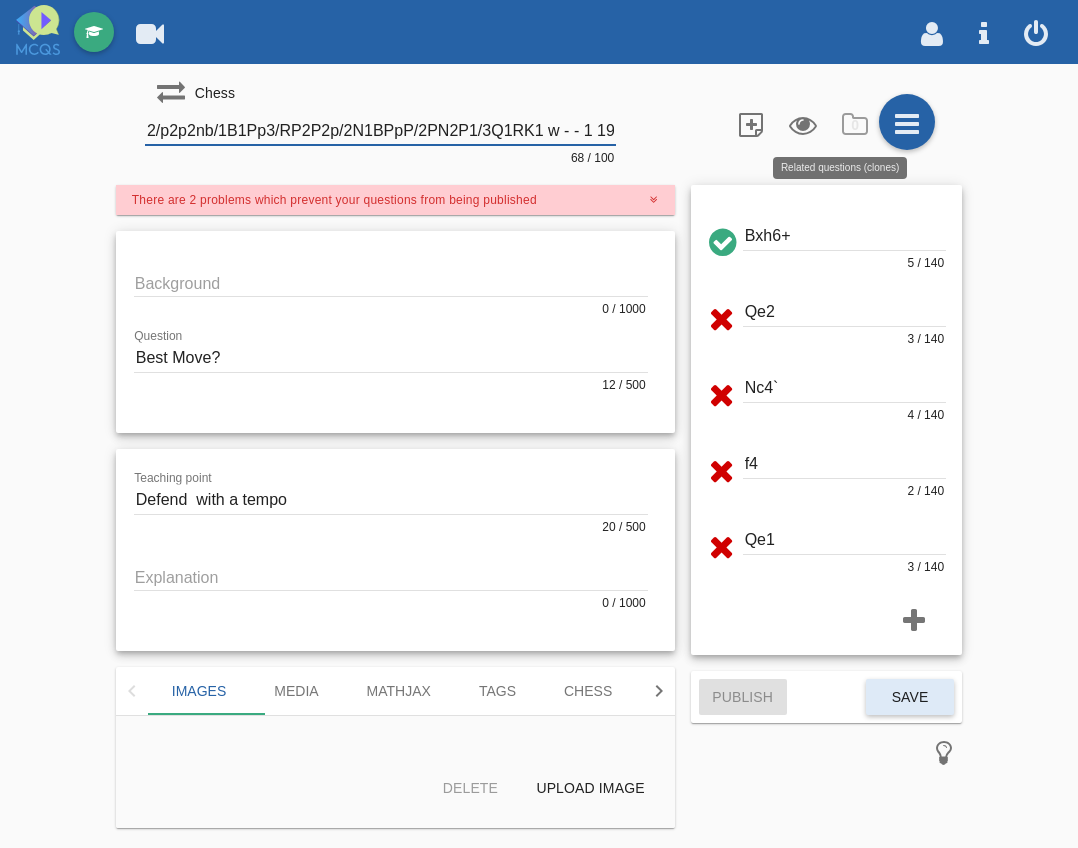 click on "Chess
rnbq1k1r/2p2p2/p2p2nb/1B1Pp3/RP2P2p/2N1BPpP/2PN2P1/3Q1RK1 w - - 1 19 68 / 100
0" at bounding box center [539, 123] 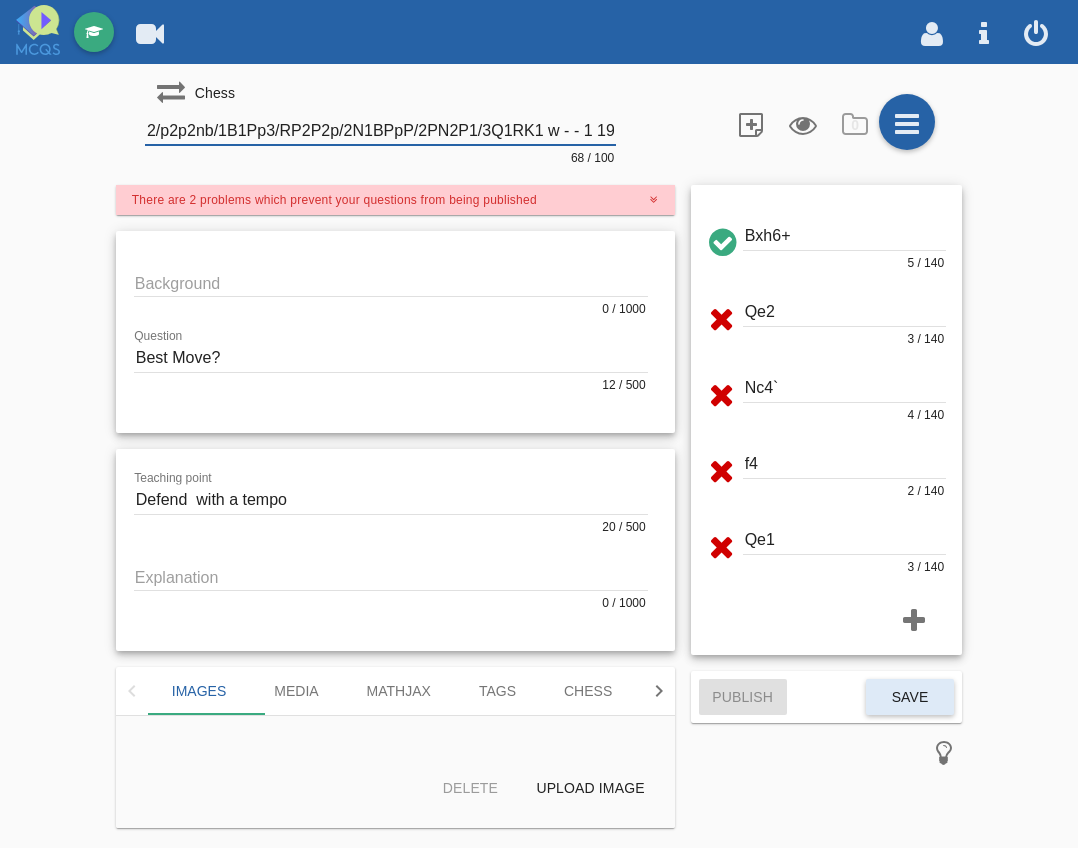 scroll, scrollTop: 0, scrollLeft: 0, axis: both 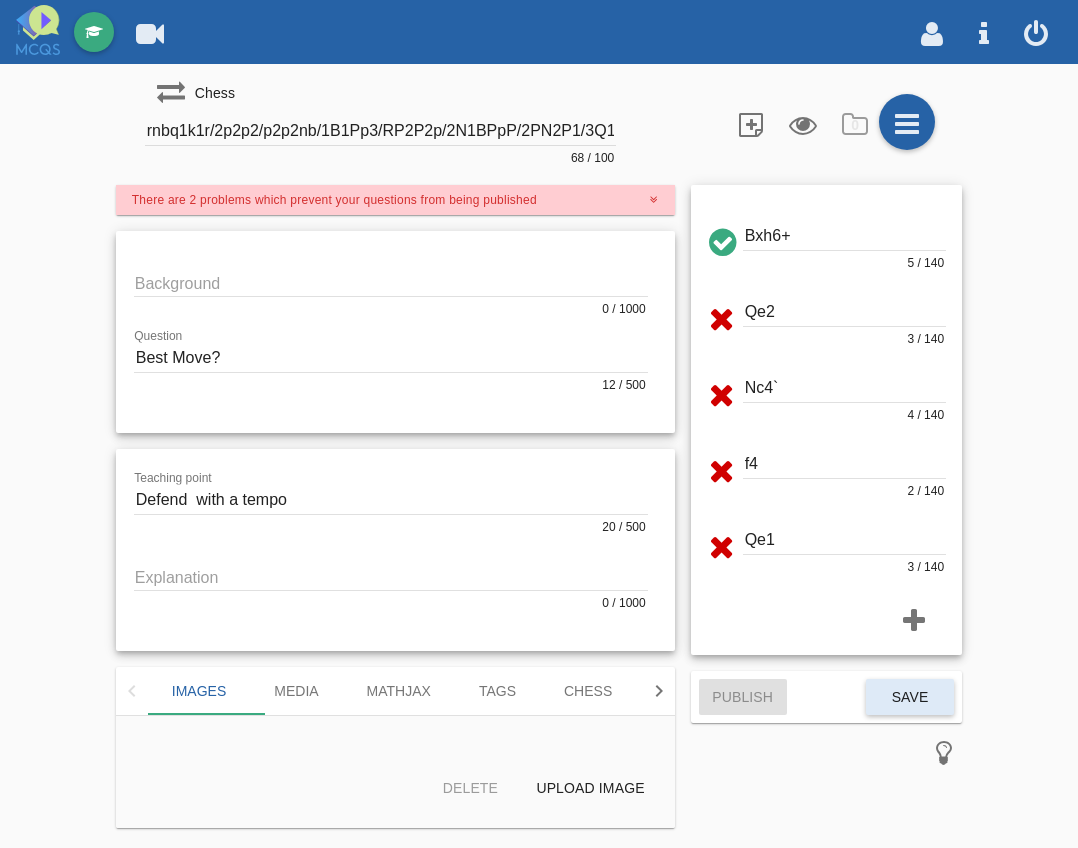 click on "rnbq1k1r/2p2p2/p2p2nb/1B1Pp3/RP2P2p/2N1BPpP/2PN2P1/3Q1RK1 w - - 1 19" at bounding box center [381, 131] 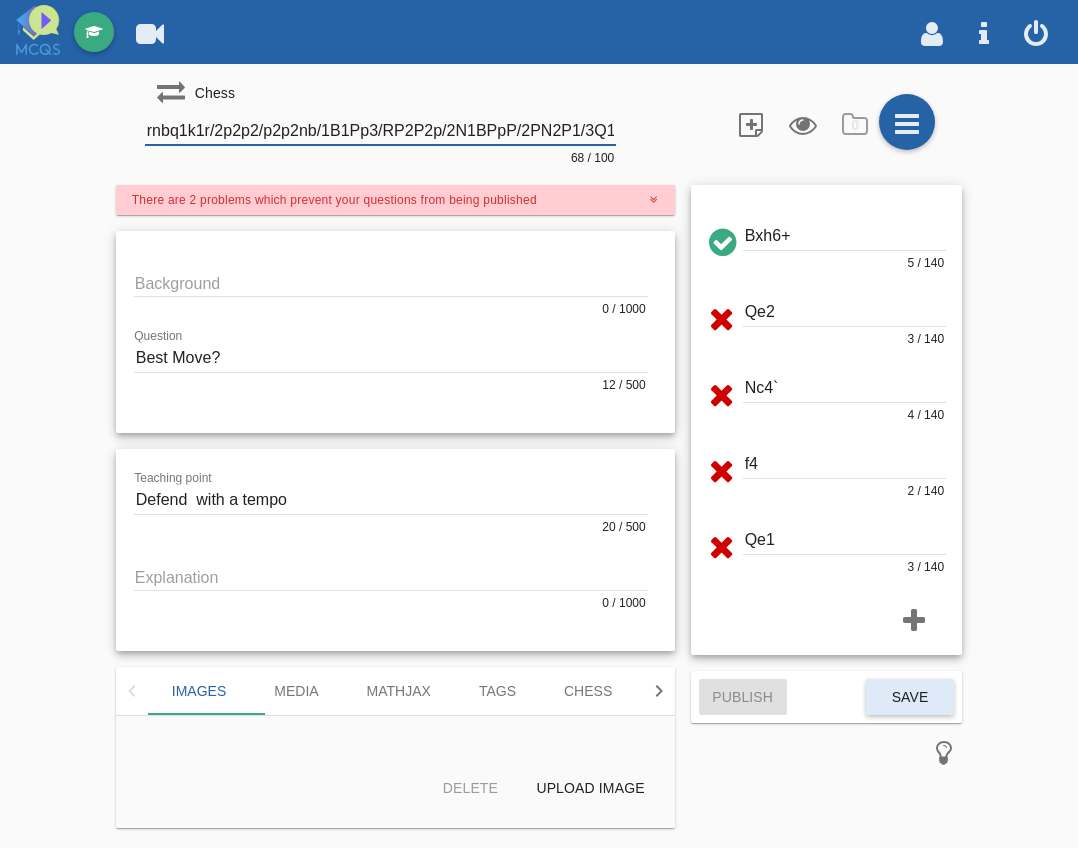 scroll, scrollTop: 0, scrollLeft: 113, axis: horizontal 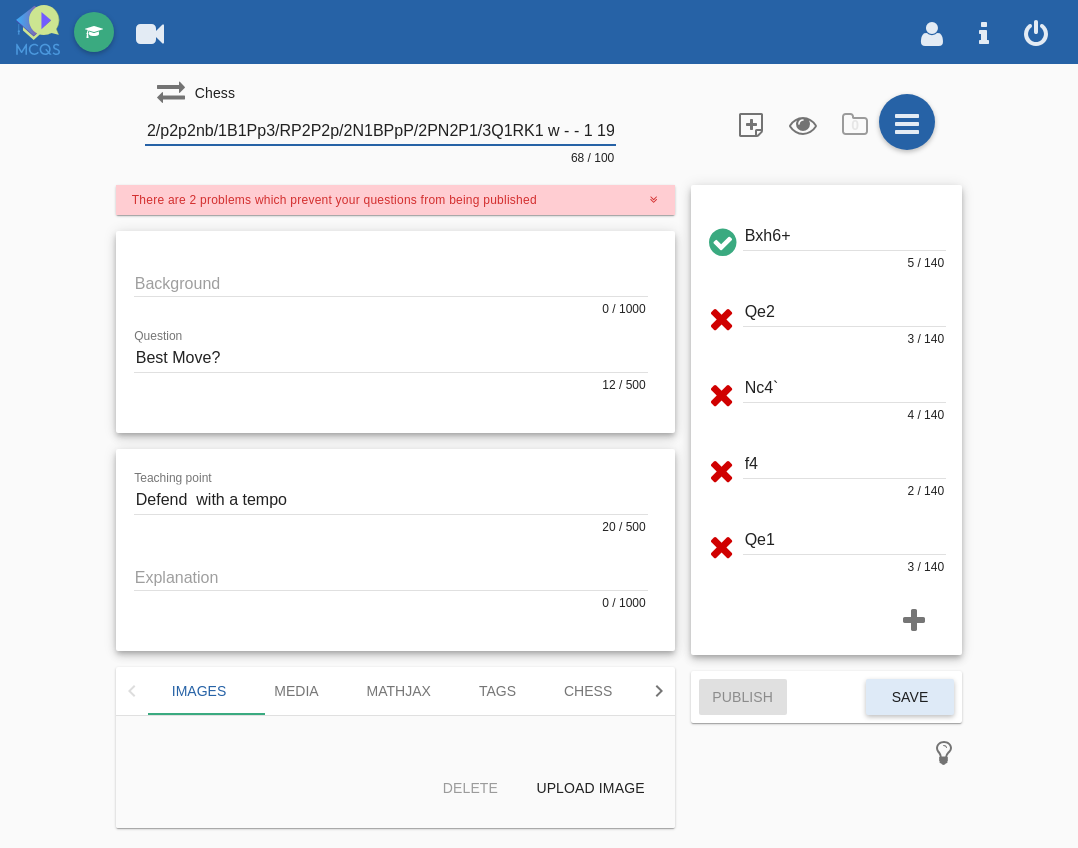 drag, startPoint x: 366, startPoint y: 136, endPoint x: 882, endPoint y: 167, distance: 516.93036 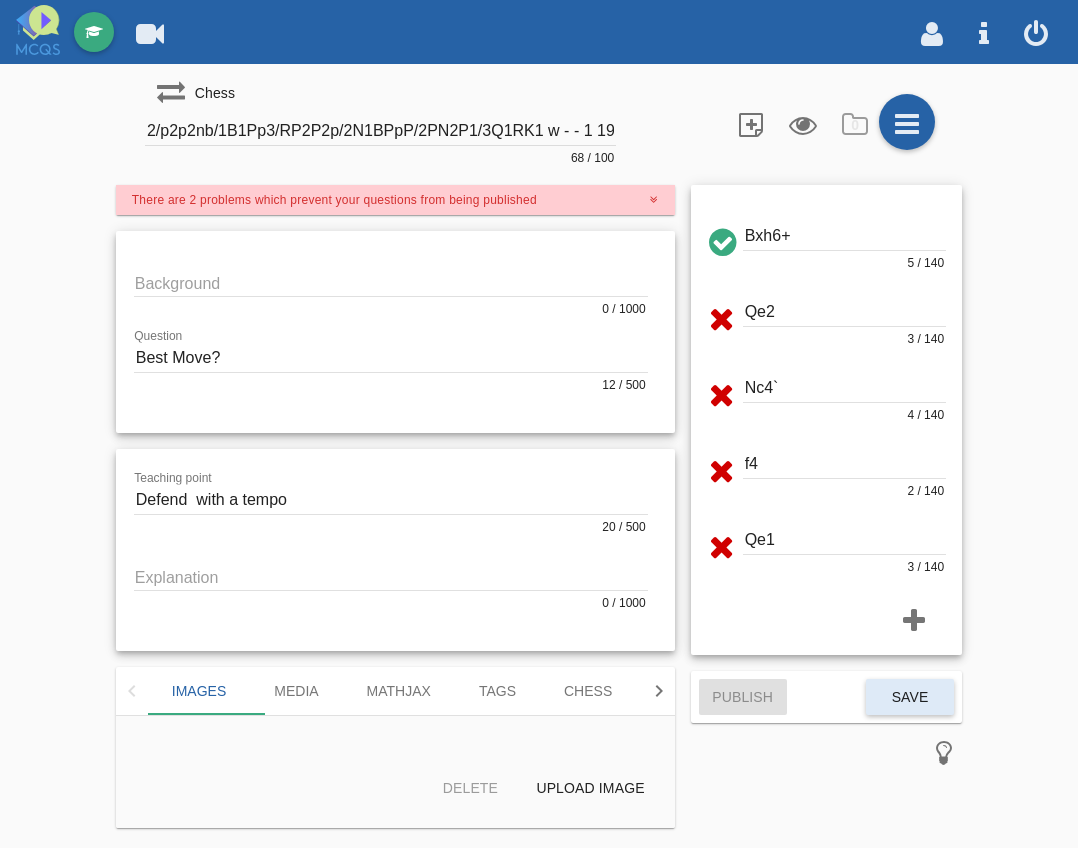 scroll, scrollTop: 0, scrollLeft: 0, axis: both 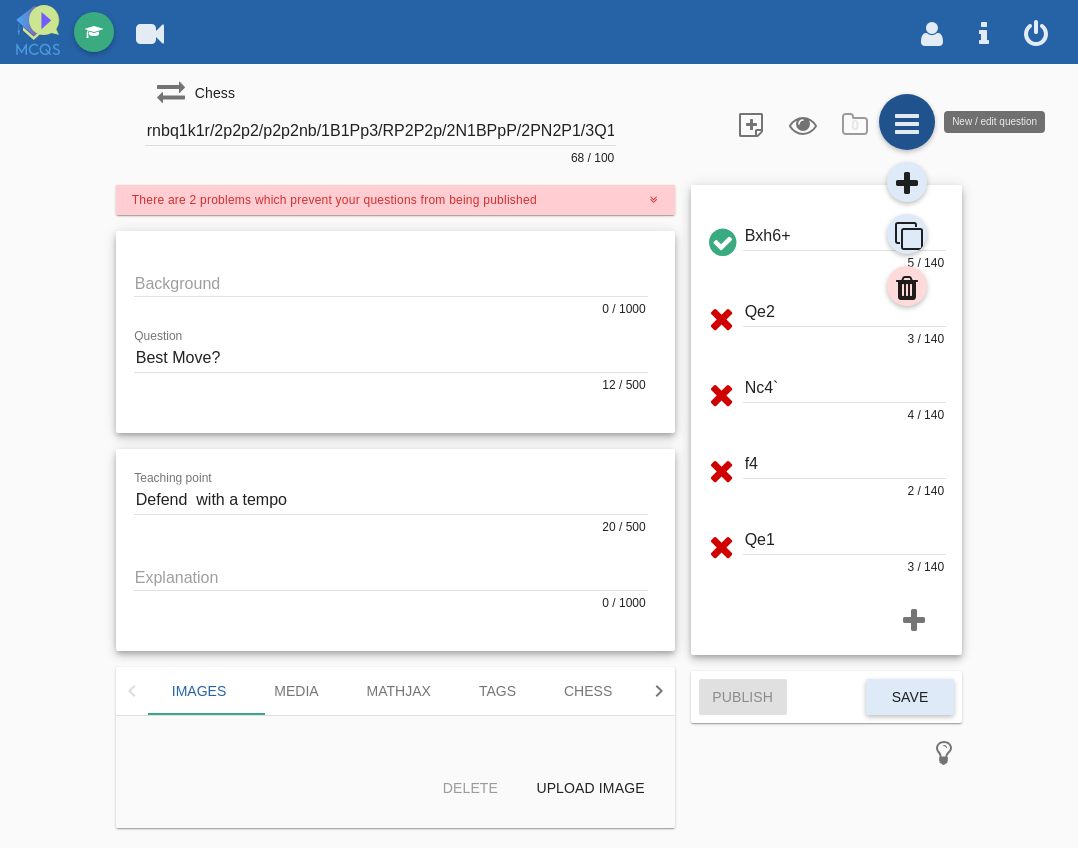 click at bounding box center (907, 122) 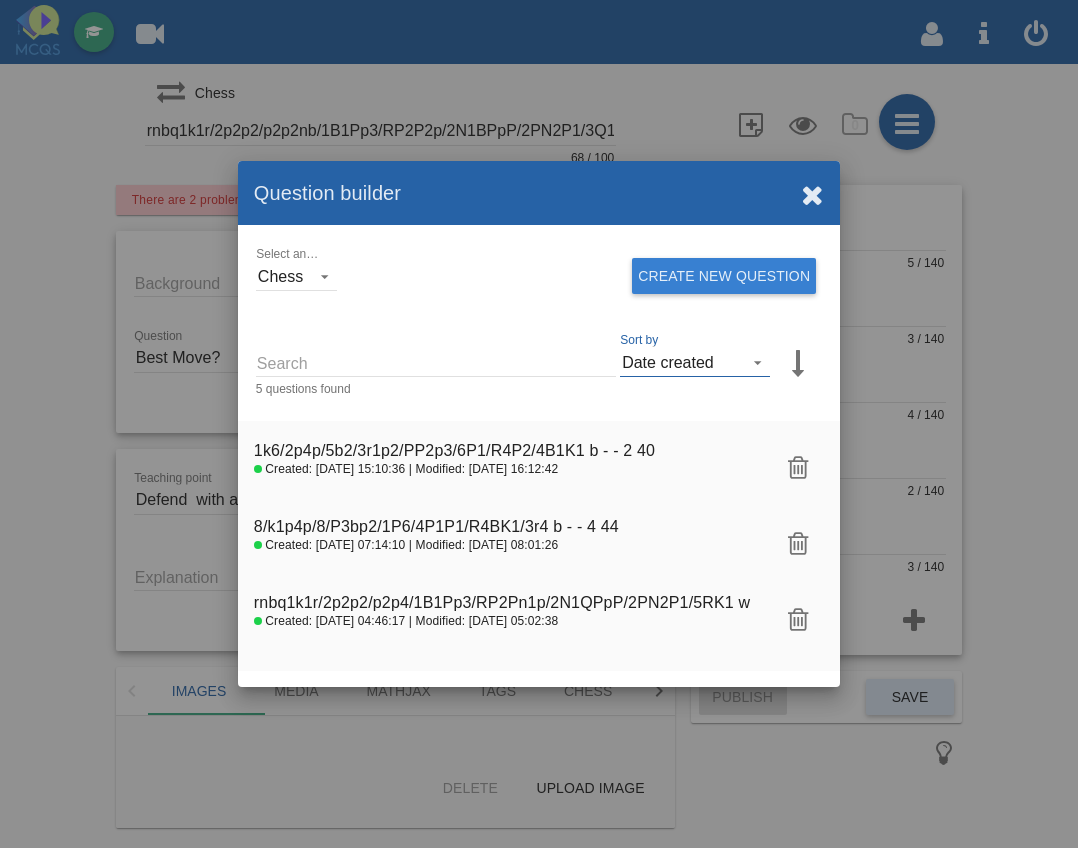 click at bounding box center [752, 360] 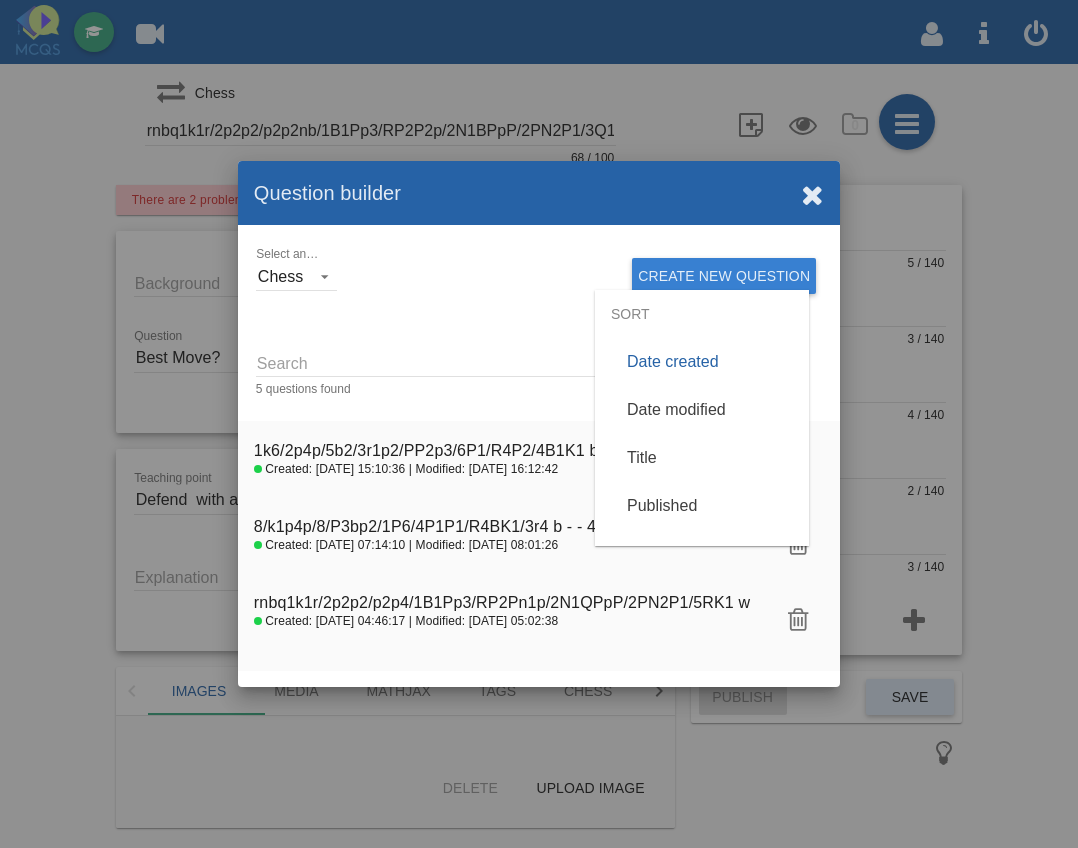 click on "Date created" at bounding box center [702, 362] 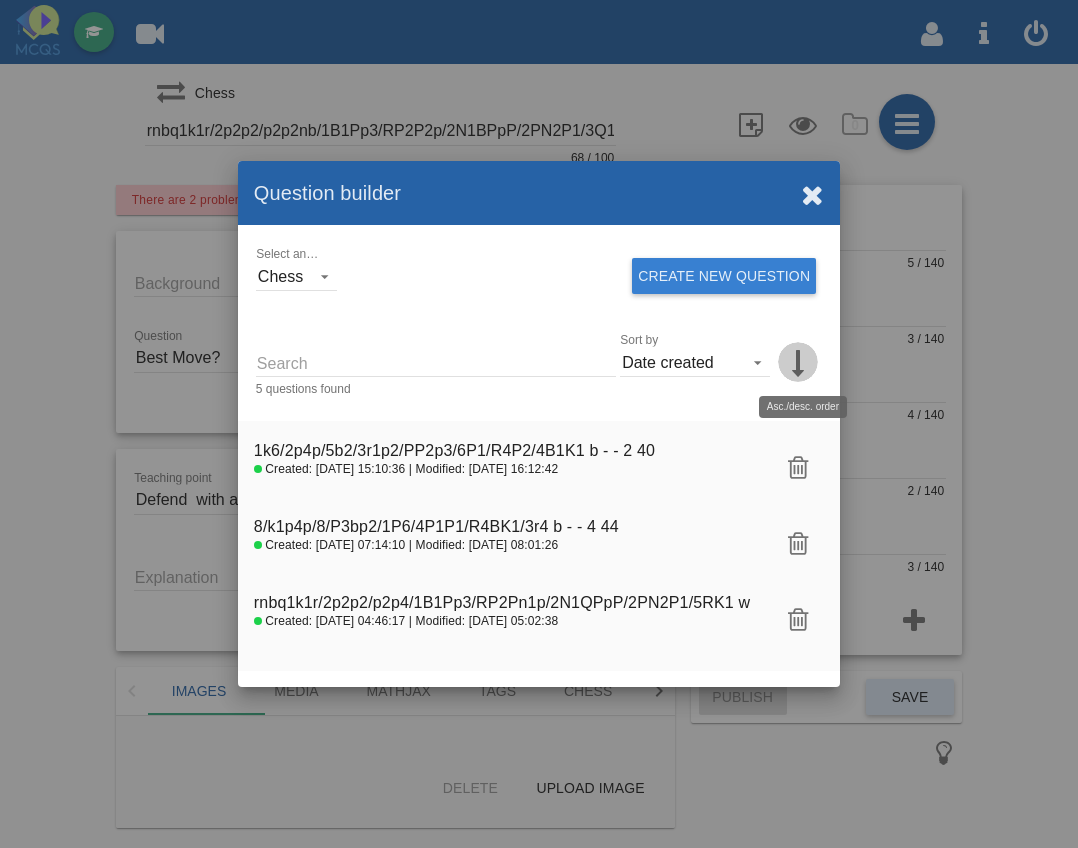 click at bounding box center (798, 362) 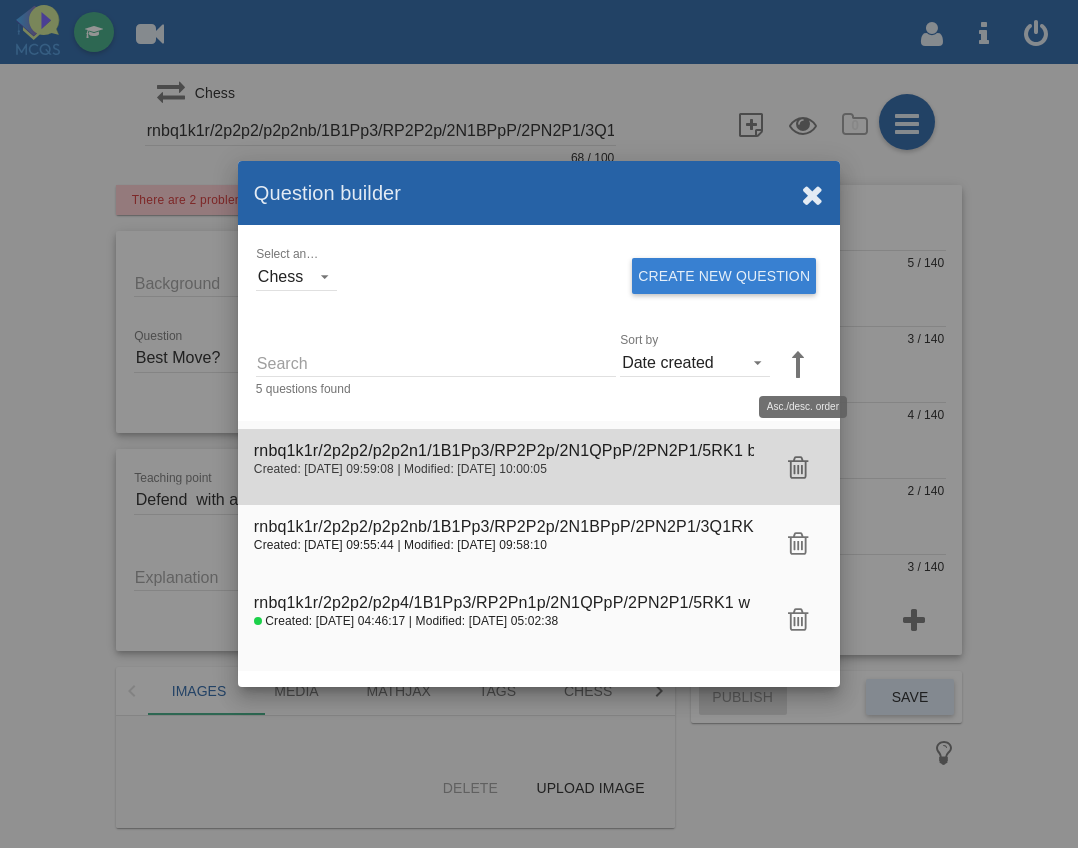click on "rnbq1k1r/2p2p2/p2p2n1/1B1Pp3/RP2P2p/2N1QPpP/2PN2P1/5RK1 b - - 0 20
Created: [DATE] 09:59:08
| Modified: [DATE] 10:00:05
ID: 1048375 |
Total attempts: 0 |
Correct attempts: 0 |
Likes: 0 |
Dislikes: 0 |
Difficulty: 30.00%" 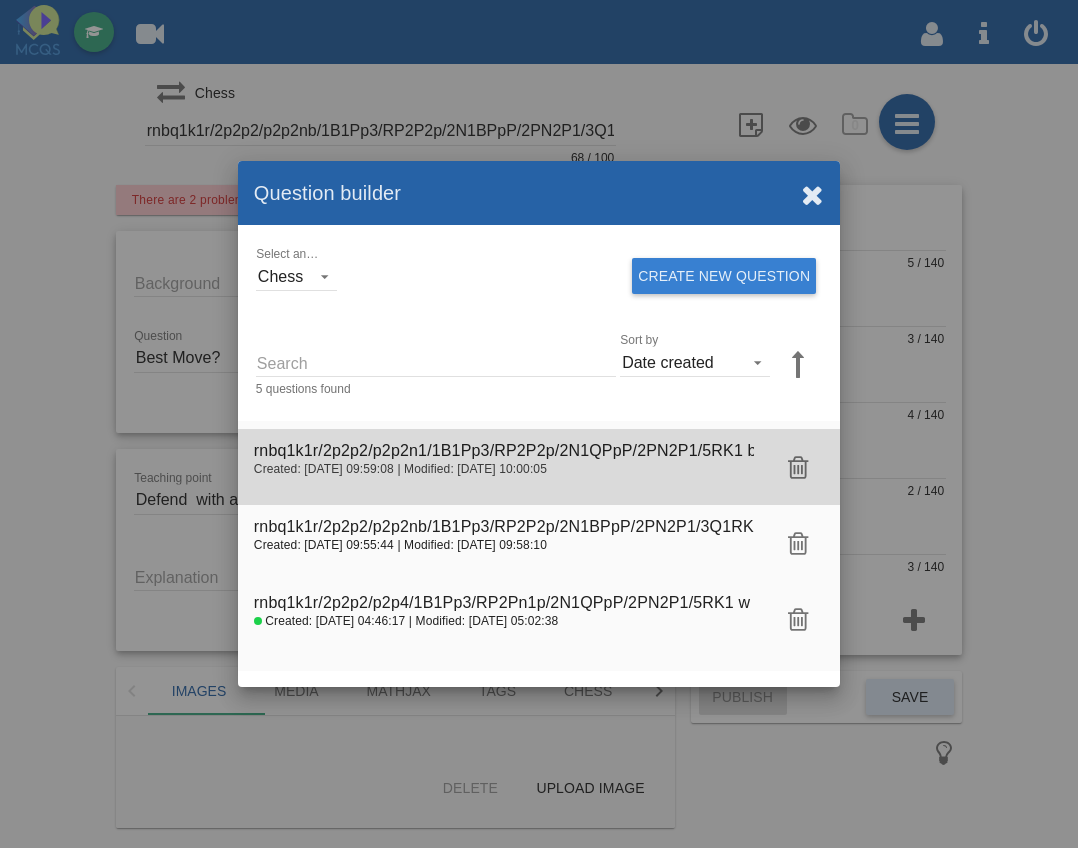 click 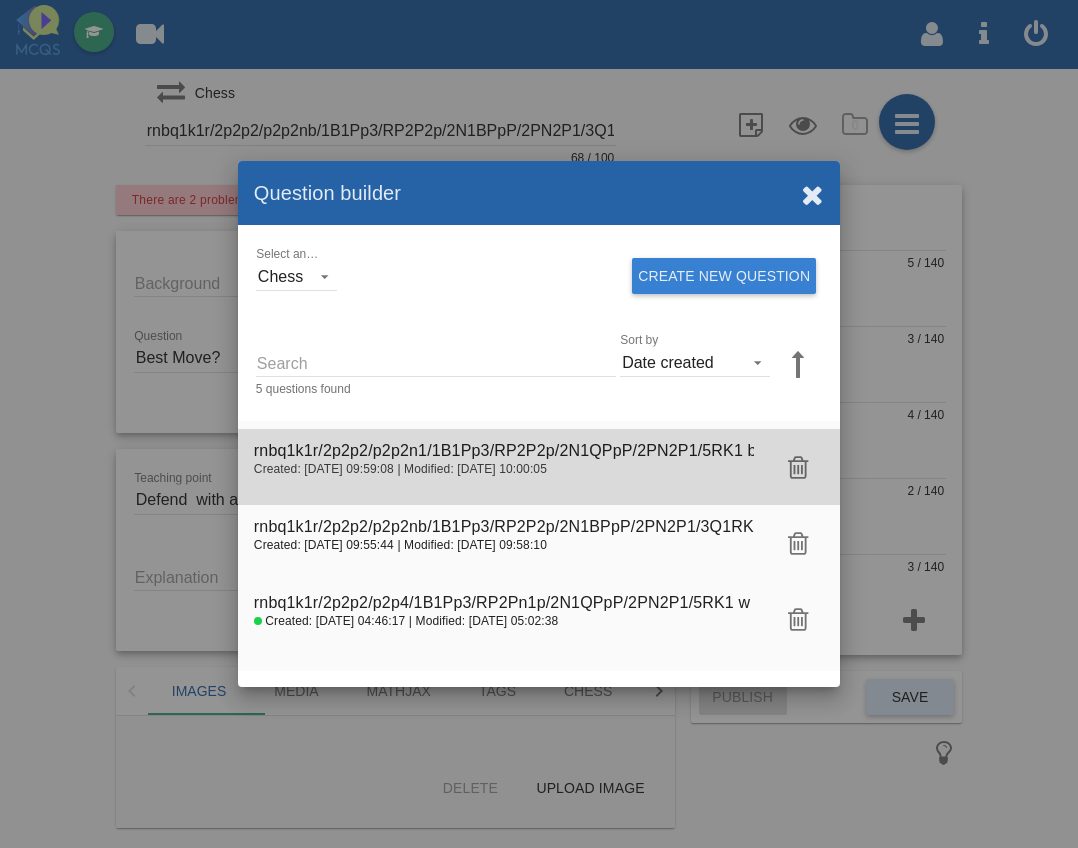 type on "rnbq1k1r/2p2p2/p2p2n1/1B1Pp3/RP2P2p/2N1QPpP/2PN2P1/5RK1 b - - 0 20" 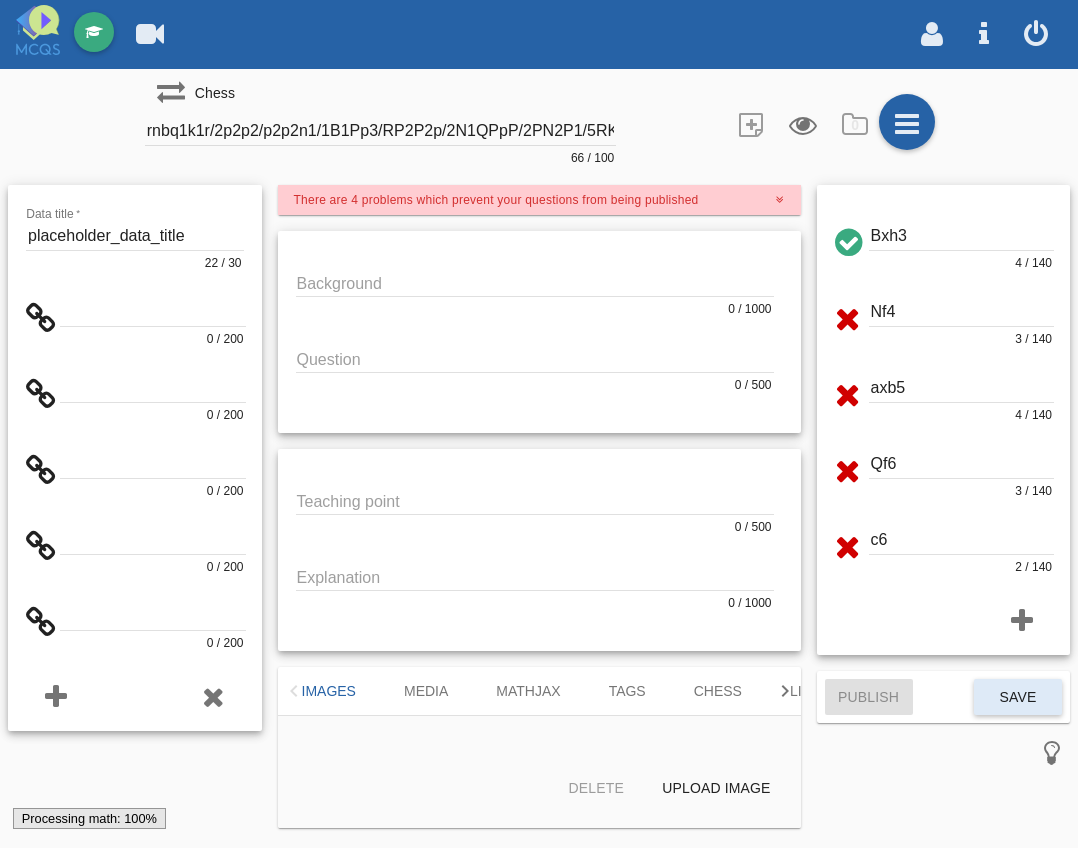 scroll, scrollTop: 0, scrollLeft: 0, axis: both 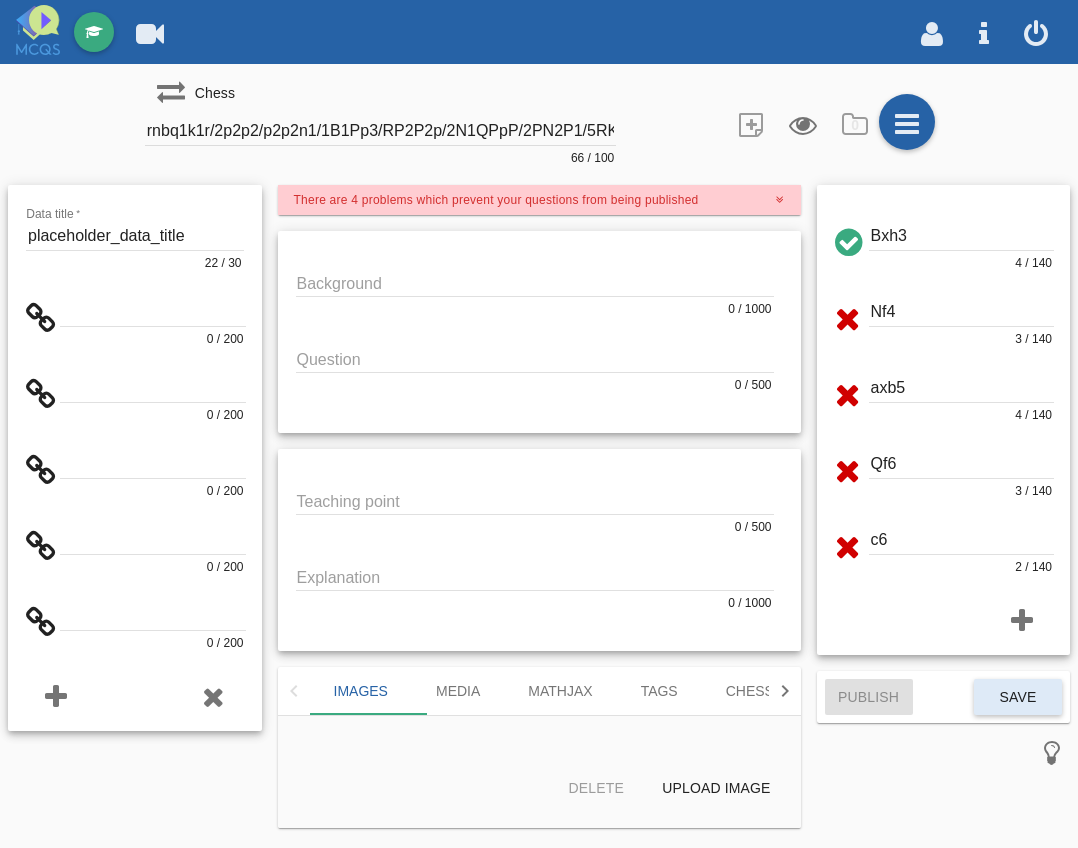 click at bounding box center (535, 282) 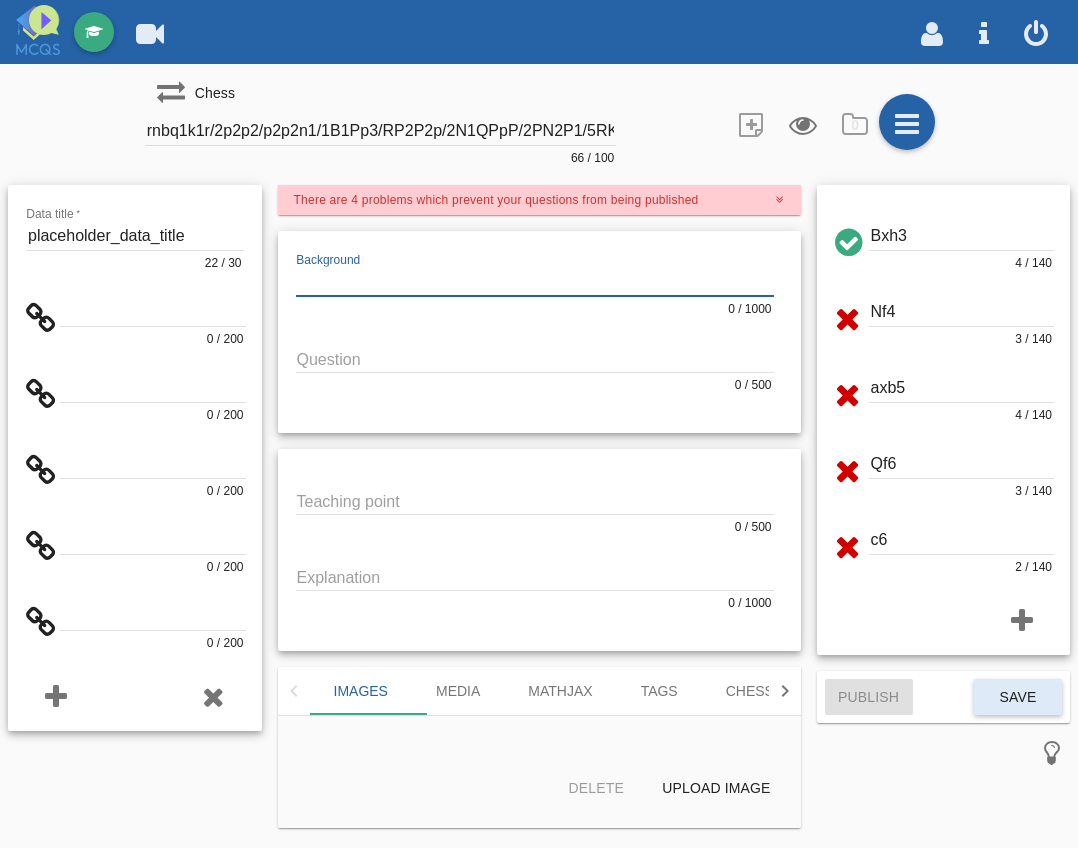 click 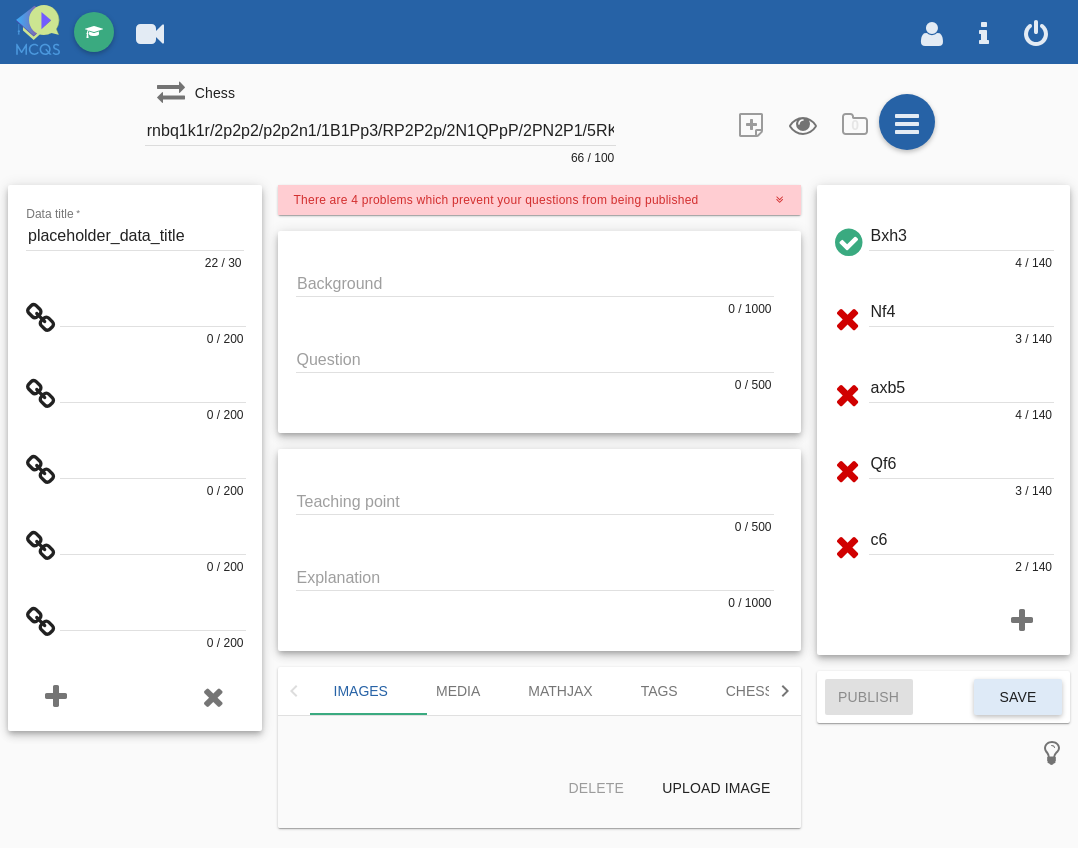 click on "0" at bounding box center (776, 123) 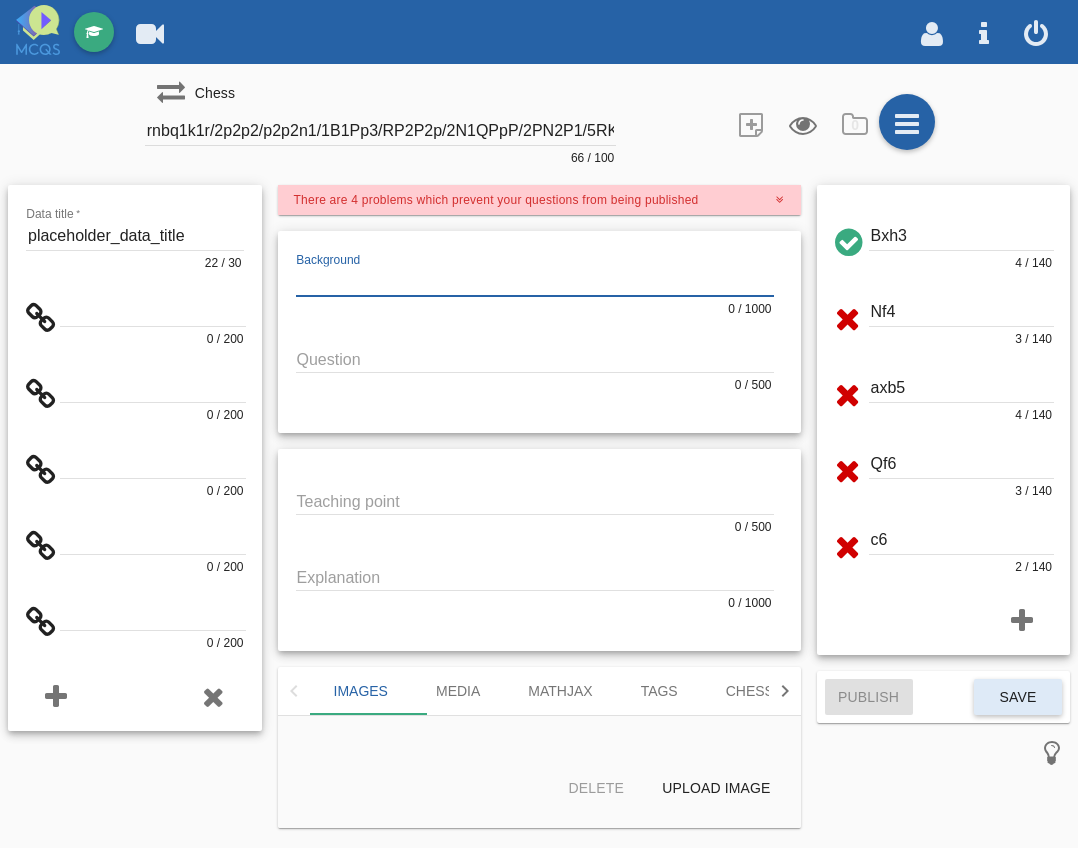 click at bounding box center (535, 282) 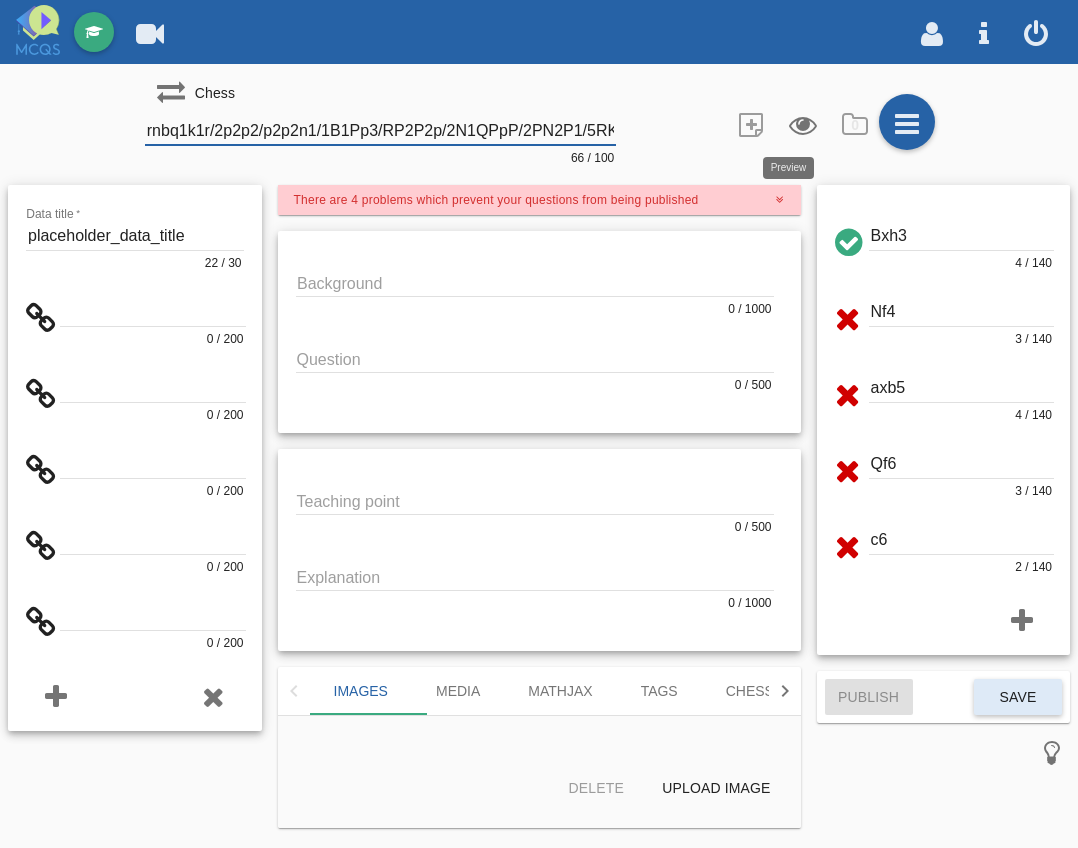 scroll, scrollTop: 0, scrollLeft: 91, axis: horizontal 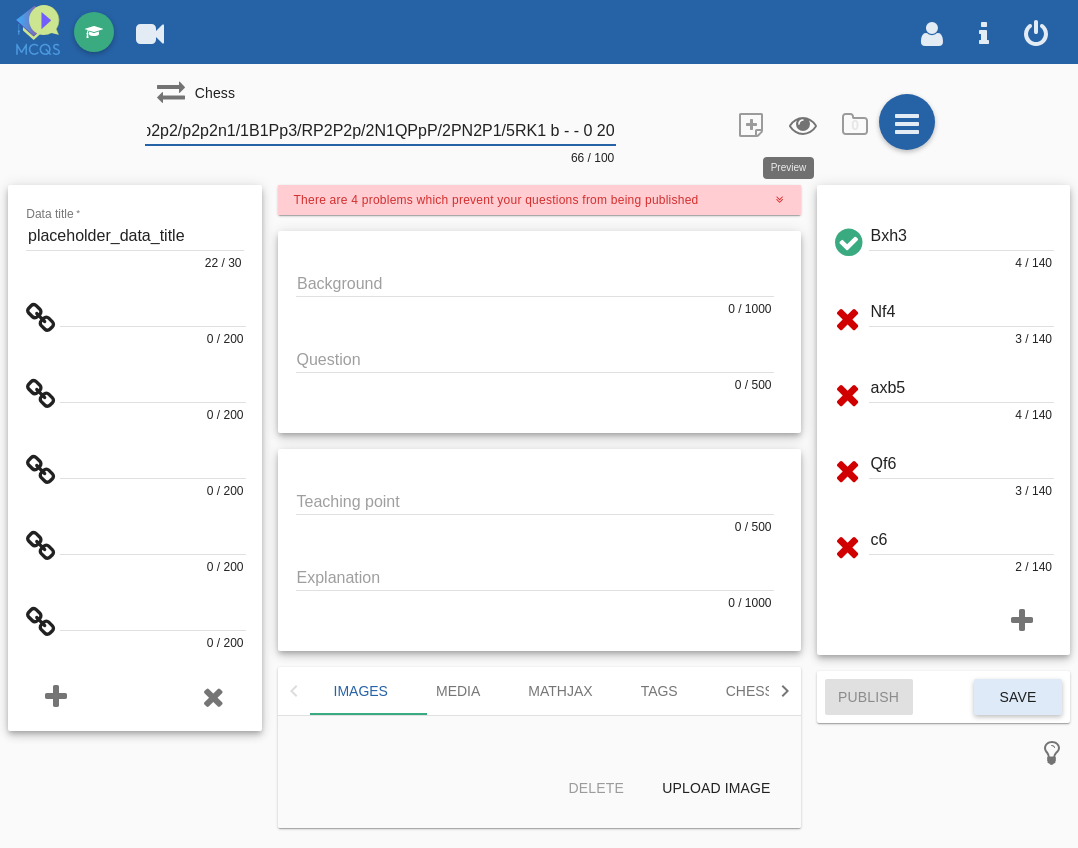 drag, startPoint x: 559, startPoint y: 126, endPoint x: 955, endPoint y: 135, distance: 396.10226 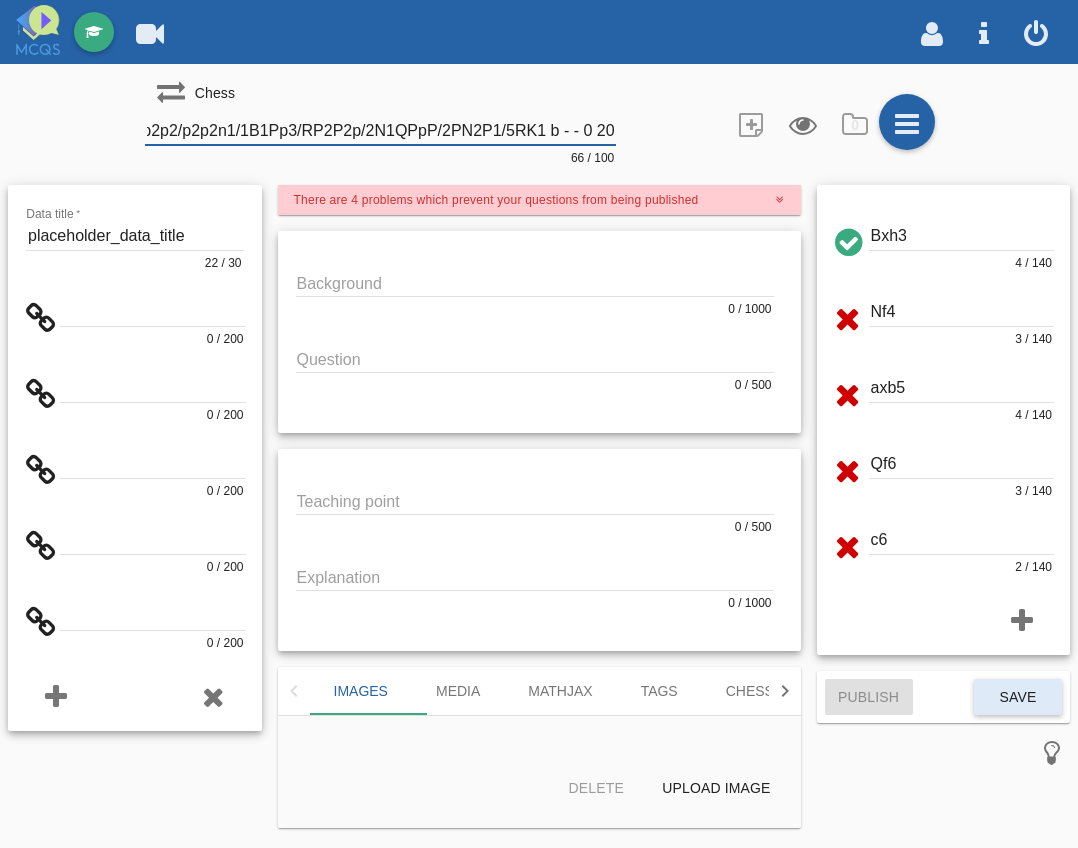 click at bounding box center [535, 282] 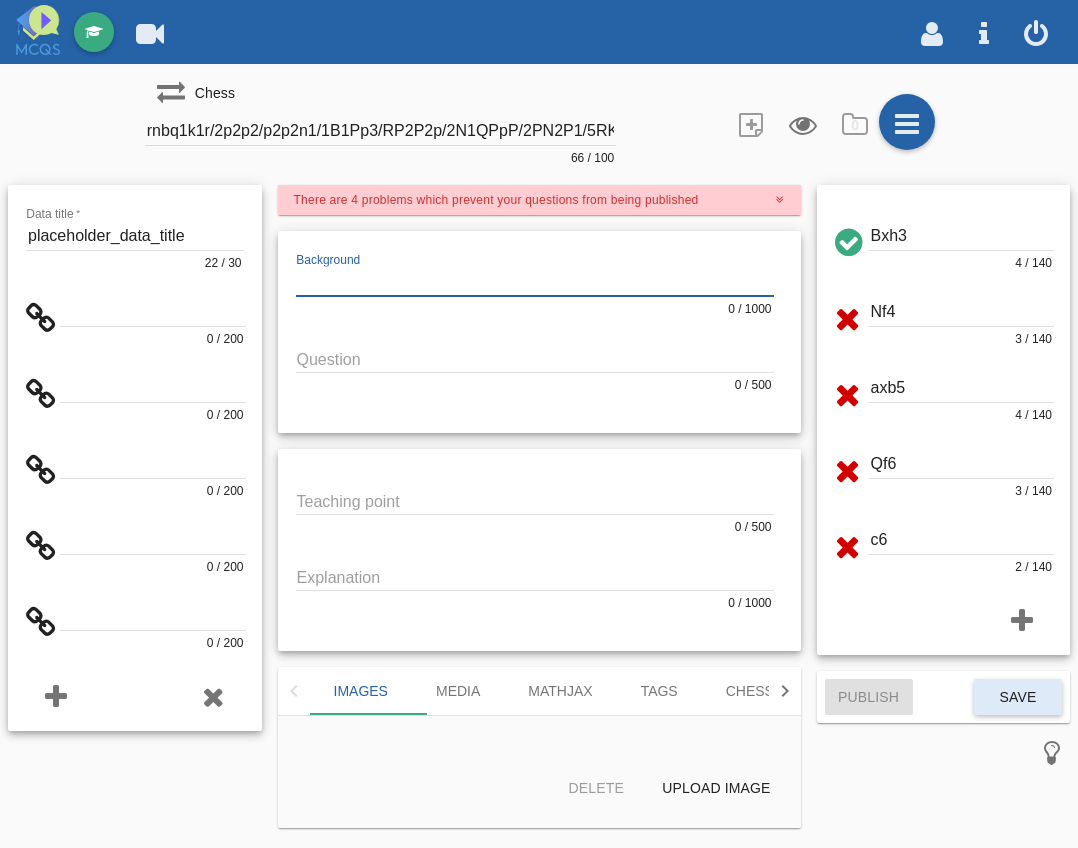 click at bounding box center [535, 358] 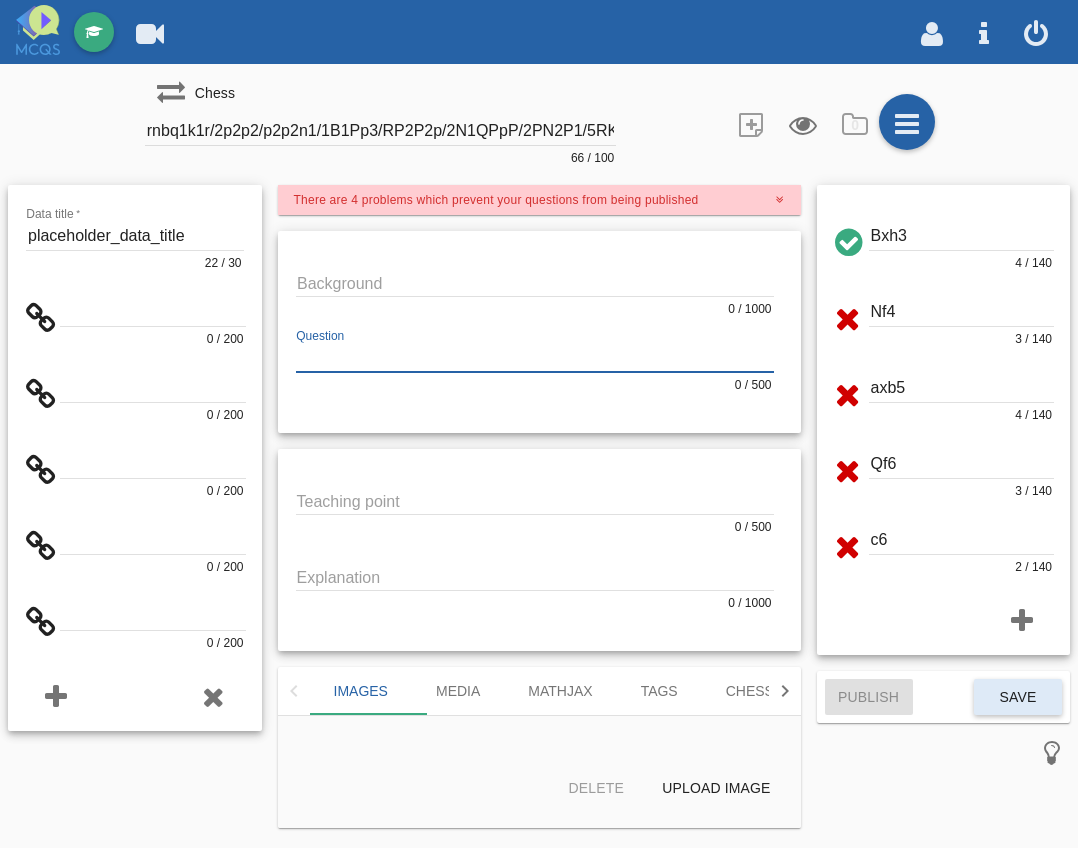 click at bounding box center (535, 358) 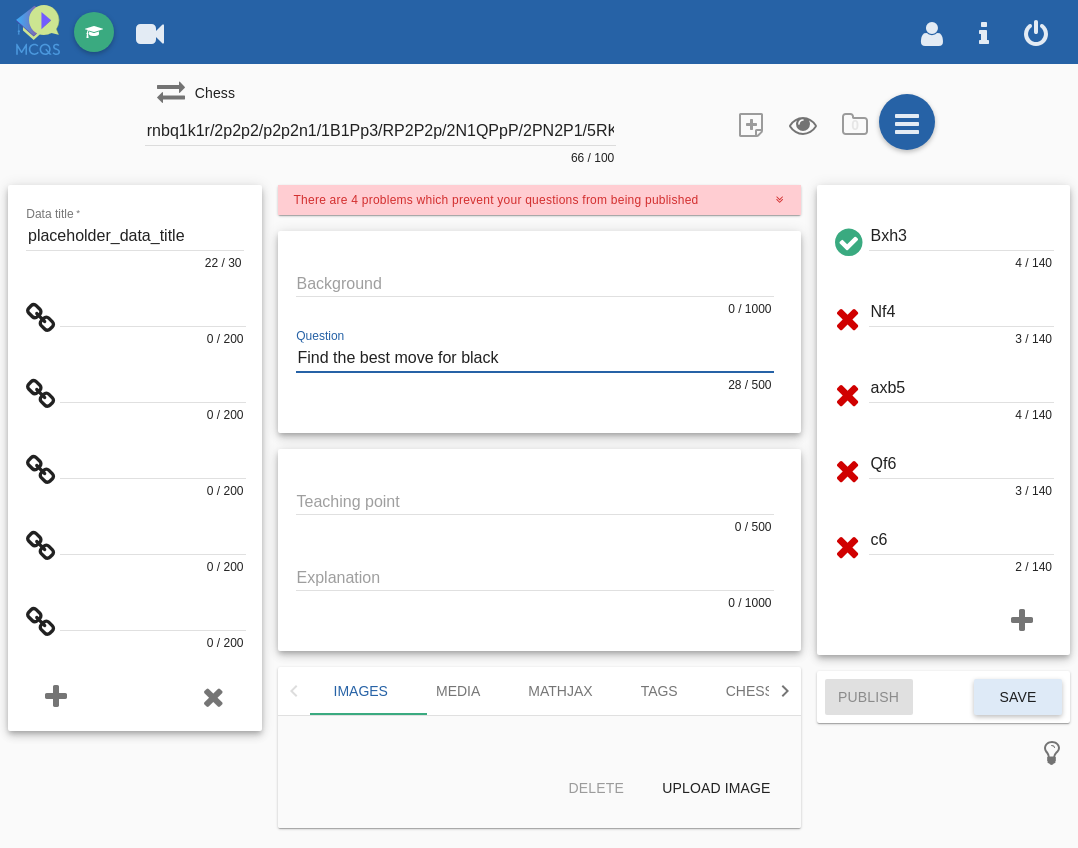 type on "Find the best move for black" 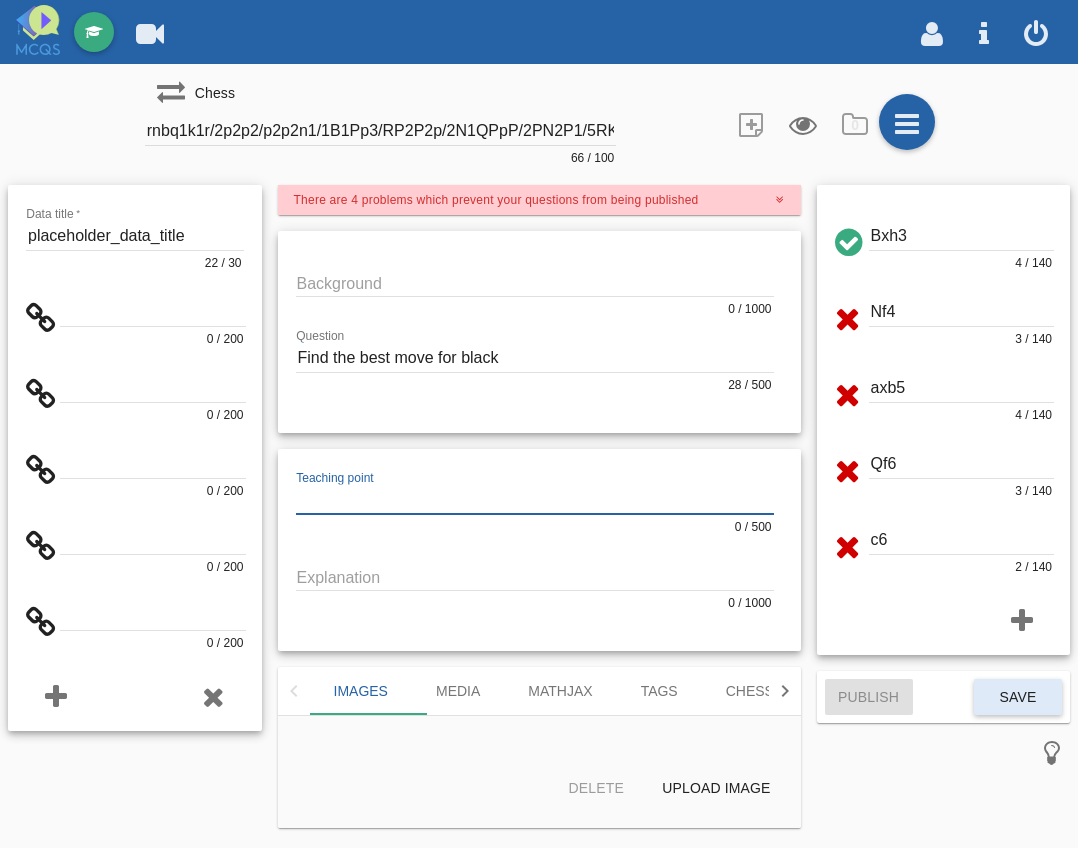 click at bounding box center [535, 500] 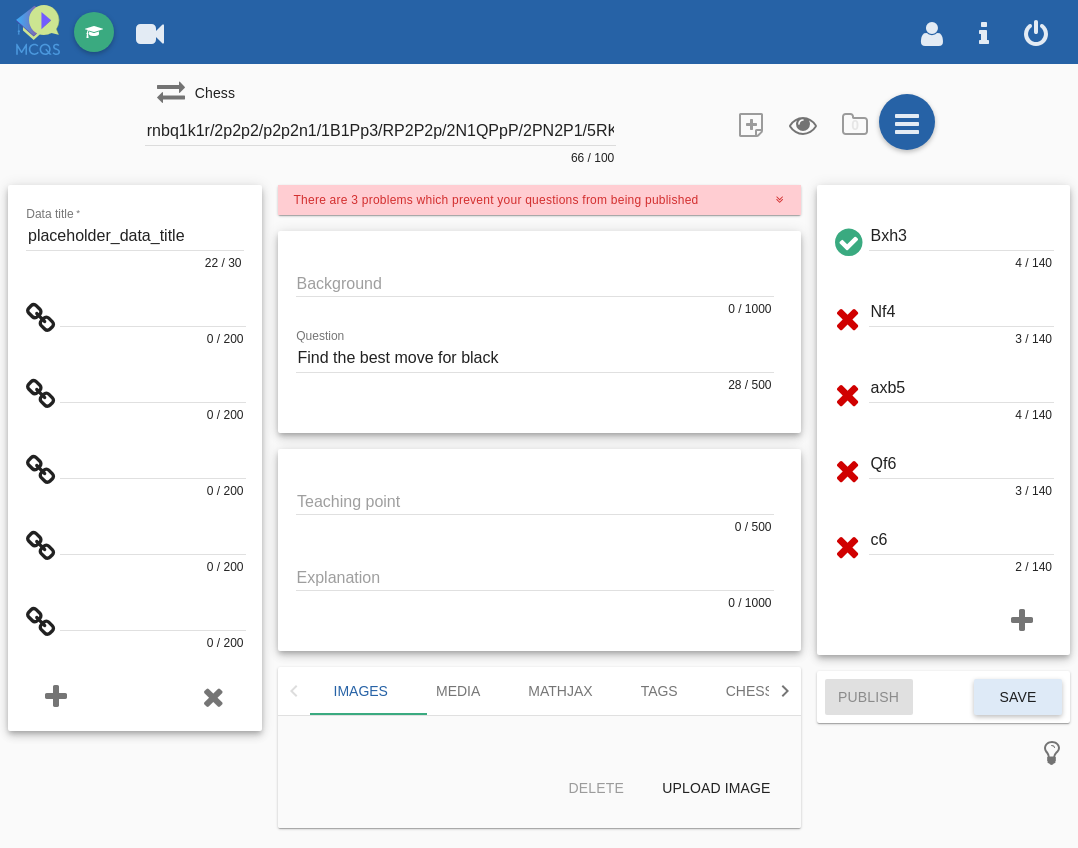 click on "rnbq1k1r/2p2p2/p2p2n1/1B1Pp3/RP2P2p/2N1QPpP/2PN2P1/5RK1 b - - 0 20" at bounding box center [381, 131] 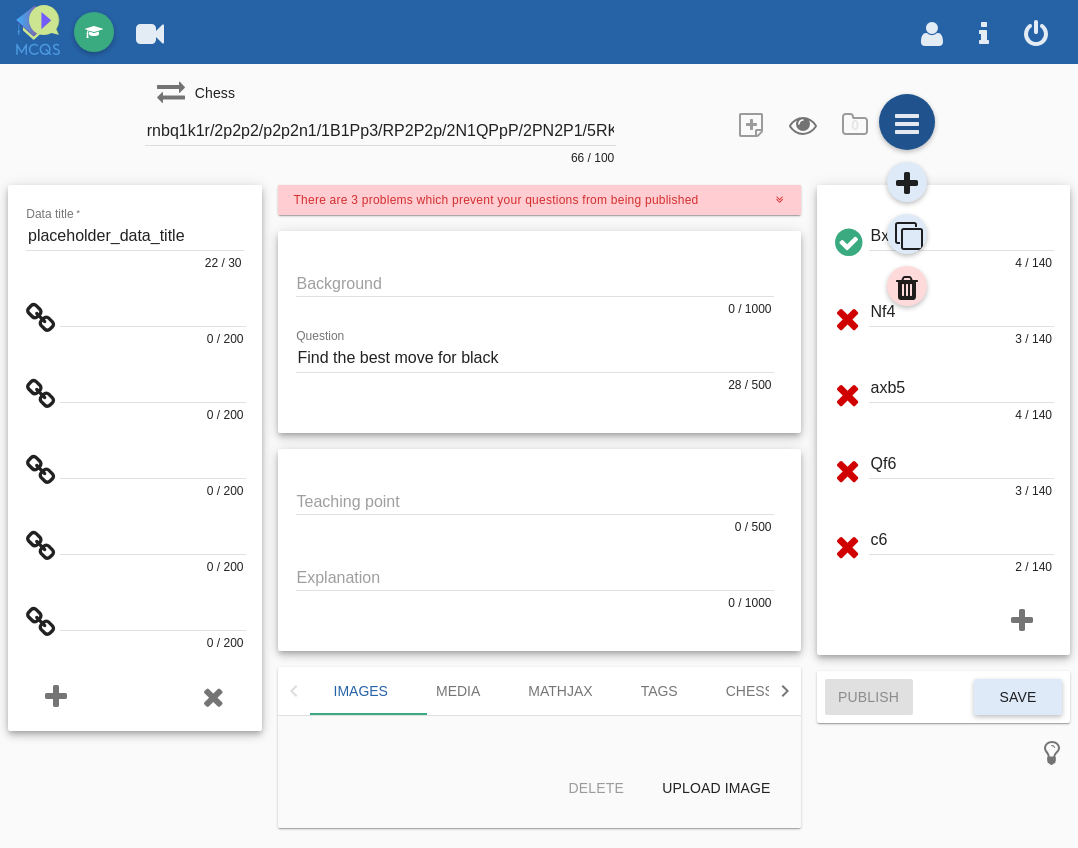 click at bounding box center [907, 122] 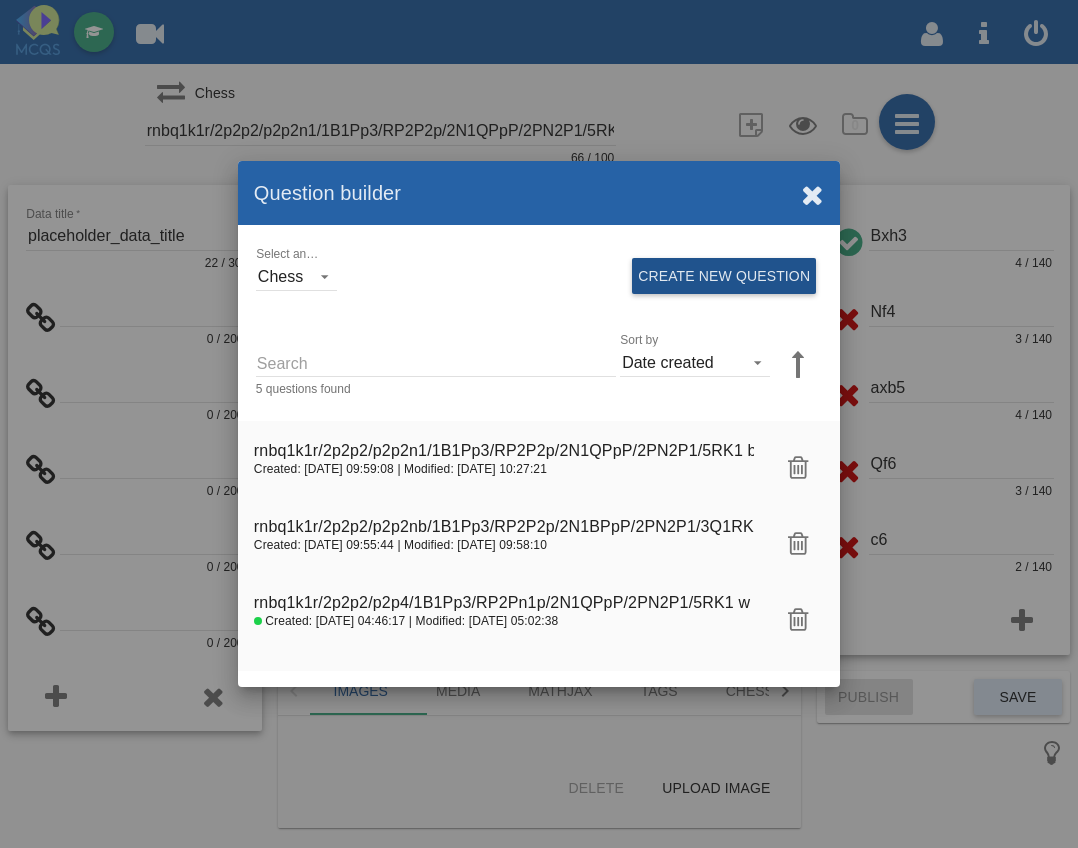 click on "Create new question" at bounding box center (724, 276) 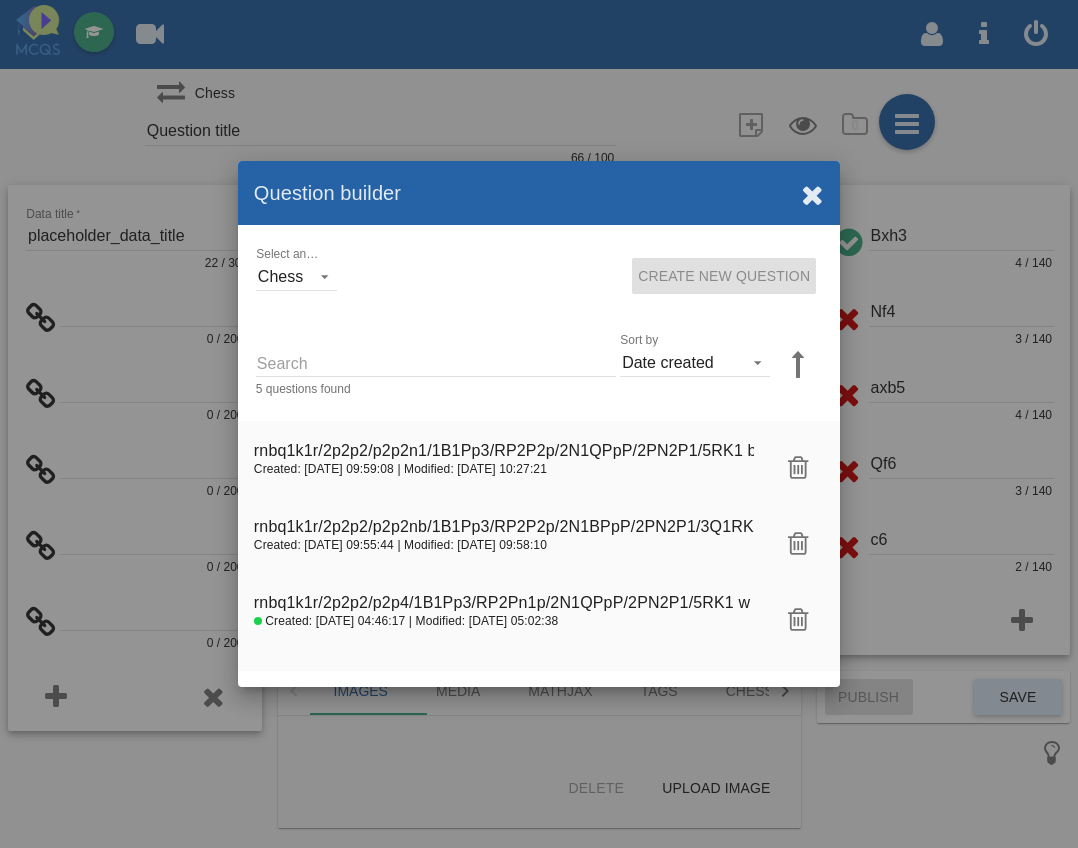 scroll, scrollTop: 0, scrollLeft: 0, axis: both 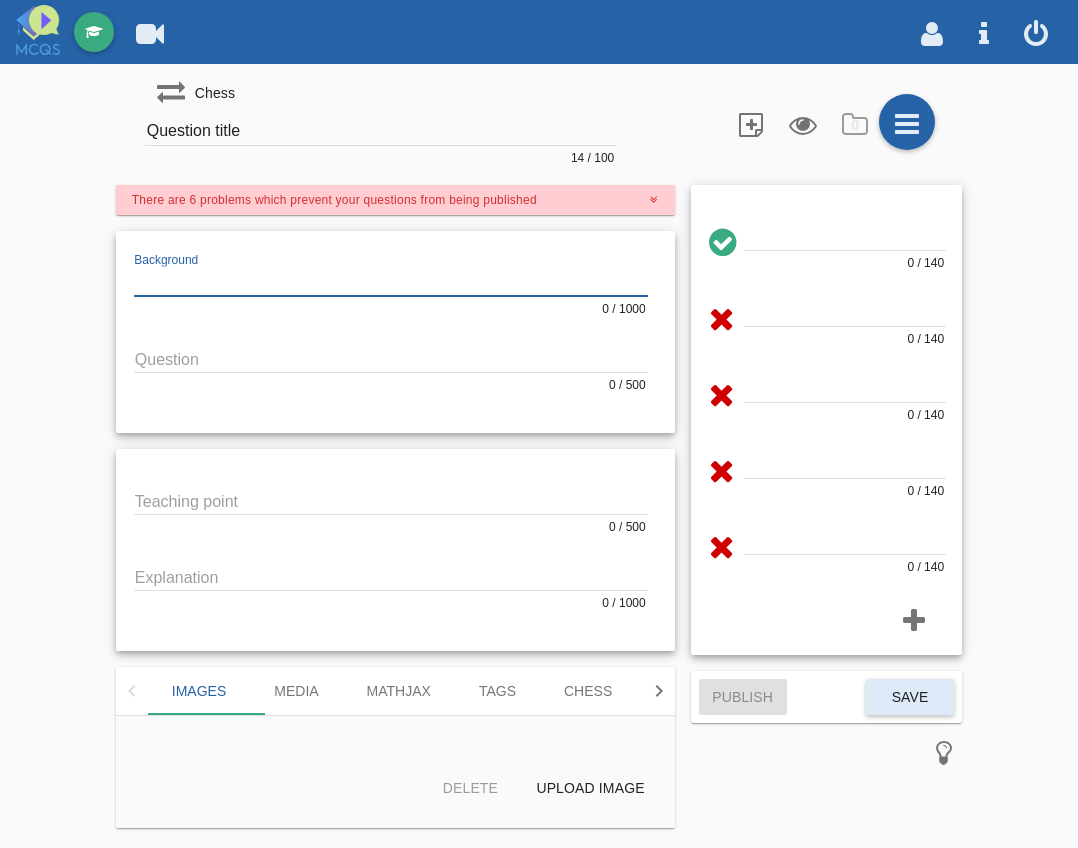 click at bounding box center [391, 282] 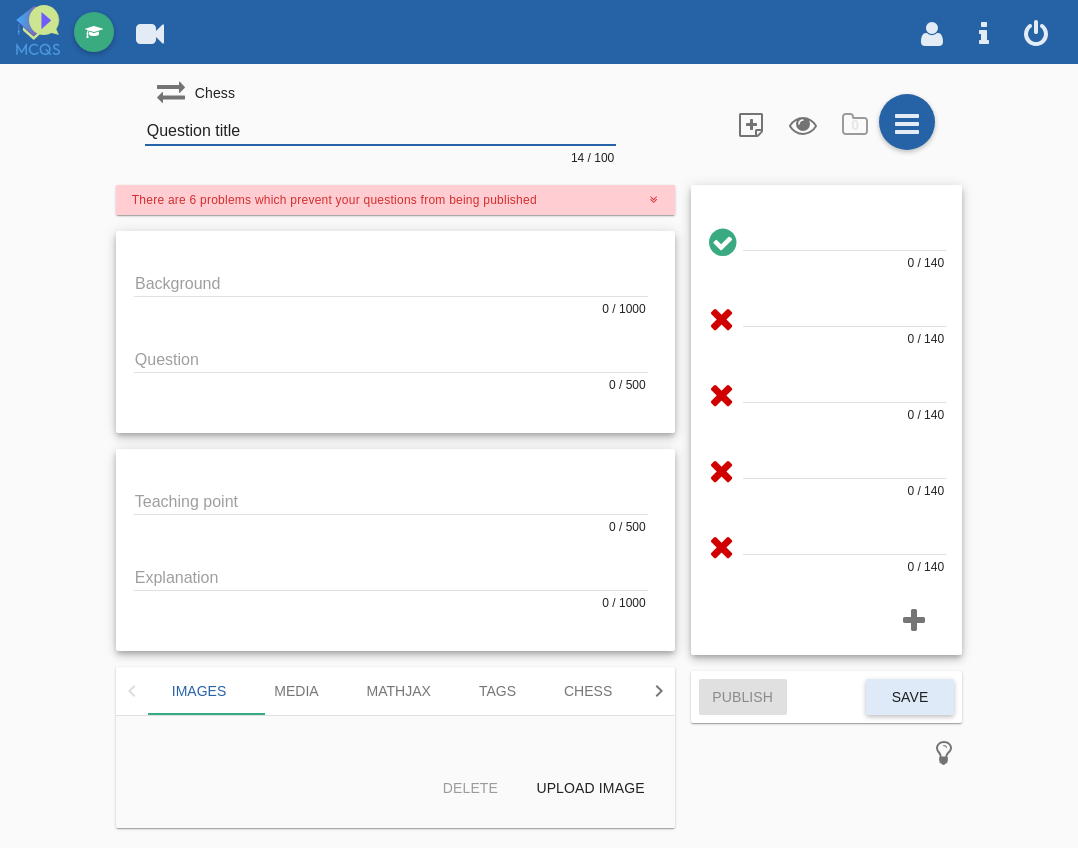click on "Question title" at bounding box center [381, 131] 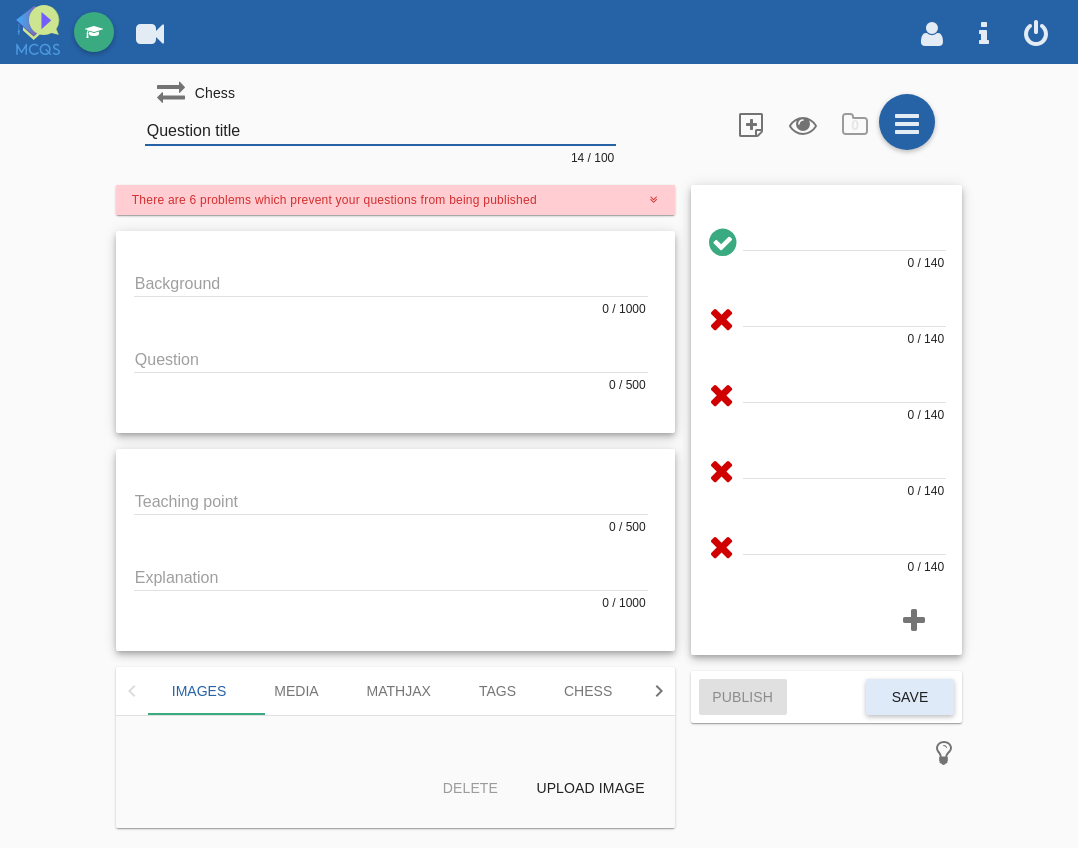 paste on "The black knight on f4 is very significant, can white get rid of it" 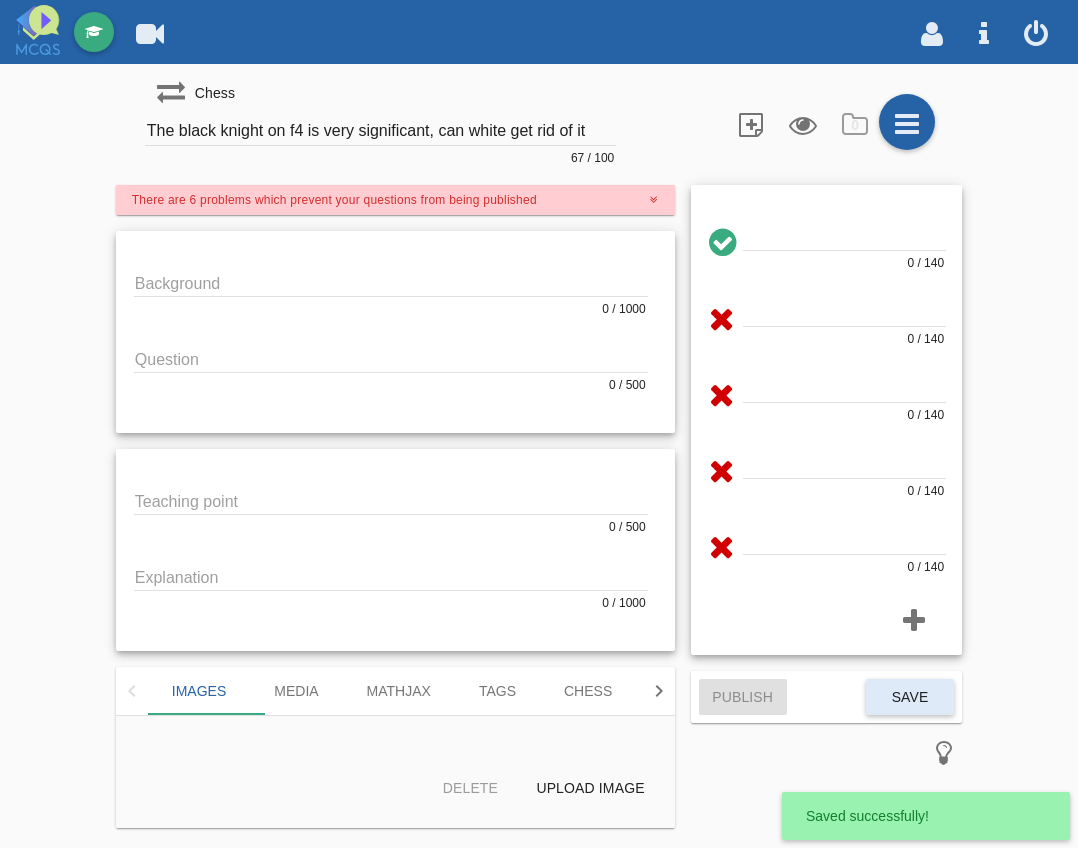 drag, startPoint x: 347, startPoint y: 130, endPoint x: 352, endPoint y: 143, distance: 13.928389 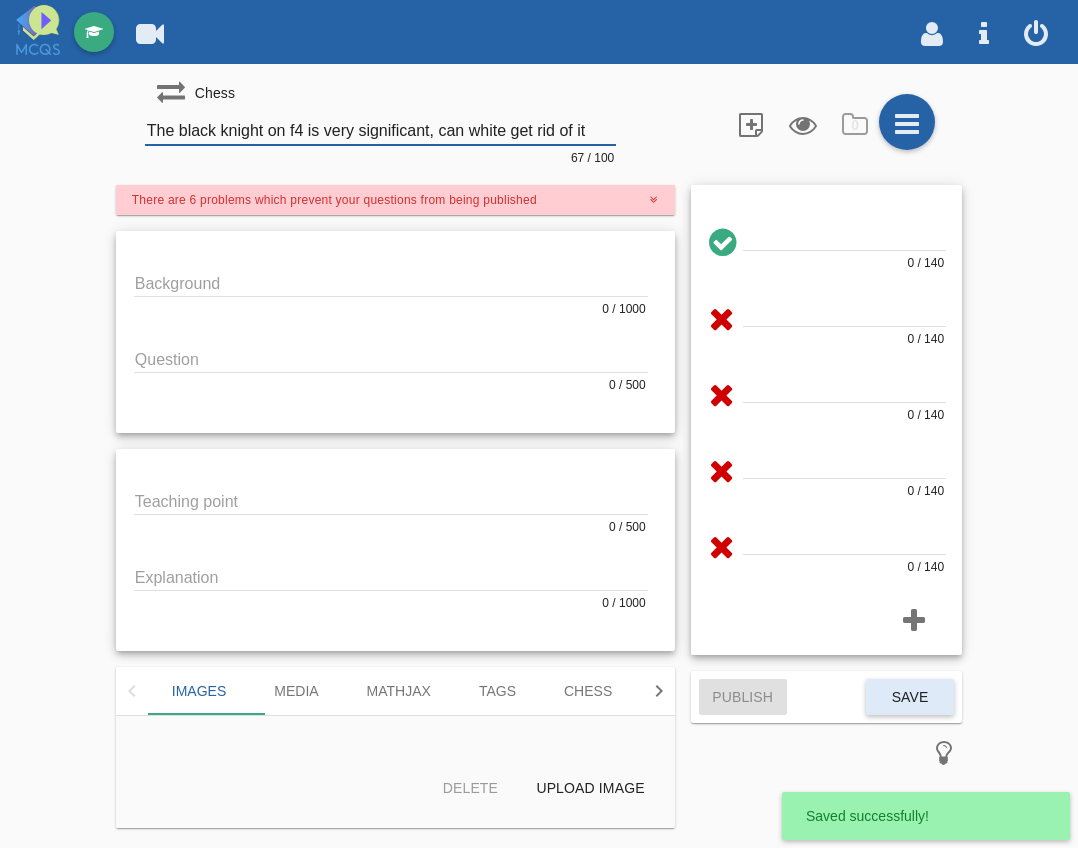 paste on "rnbq1k1r/2p2p2/p2p4/1B1Pp3/RP2Pn1p/2N1QPpP/2PN2P1/5RK1 w - - 1 21" 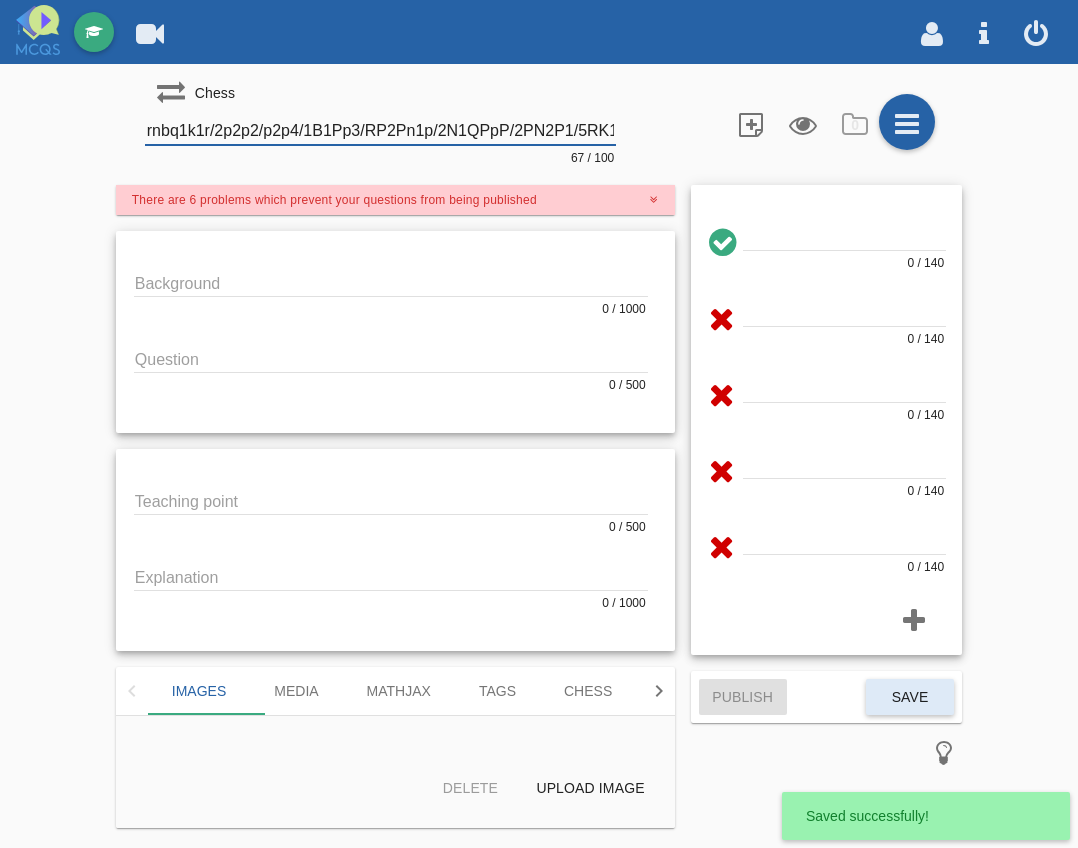 scroll, scrollTop: 0, scrollLeft: 85, axis: horizontal 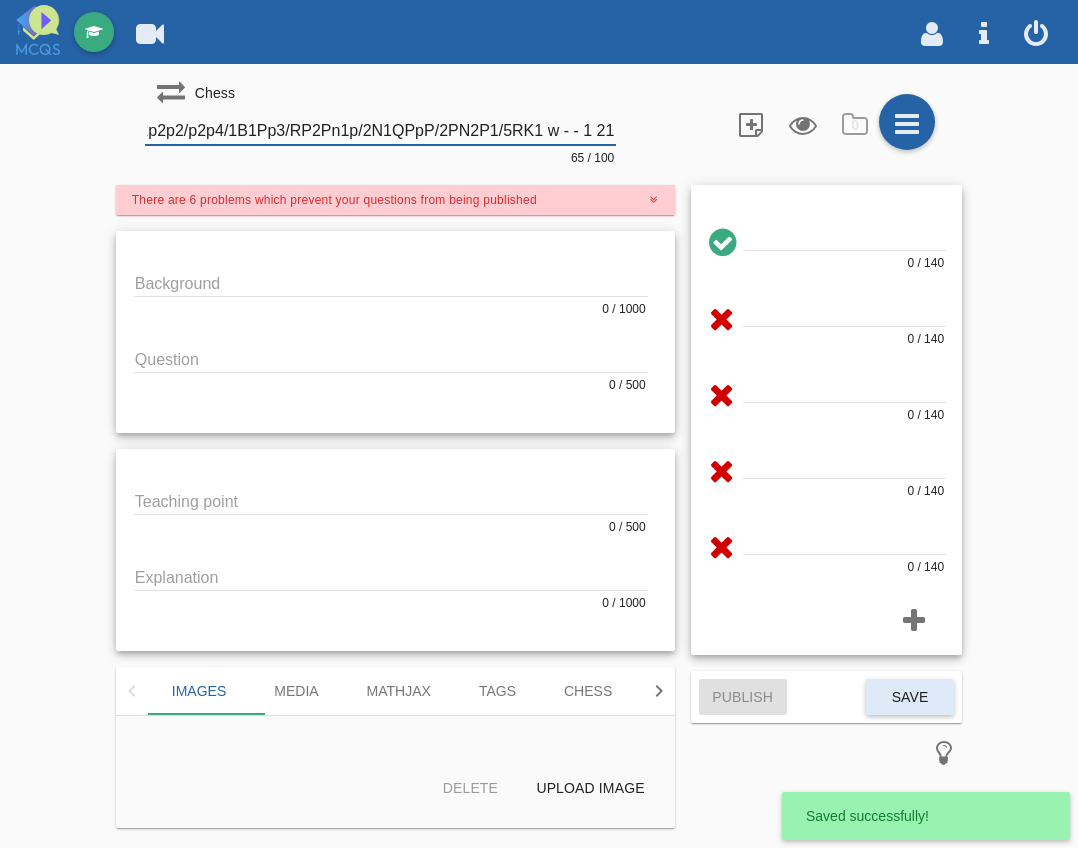 type on "rnbq1k1r/2p2p2/p2p4/1B1Pp3/RP2Pn1p/2N1QPpP/2PN2P1/5RK1 w - - 1 21" 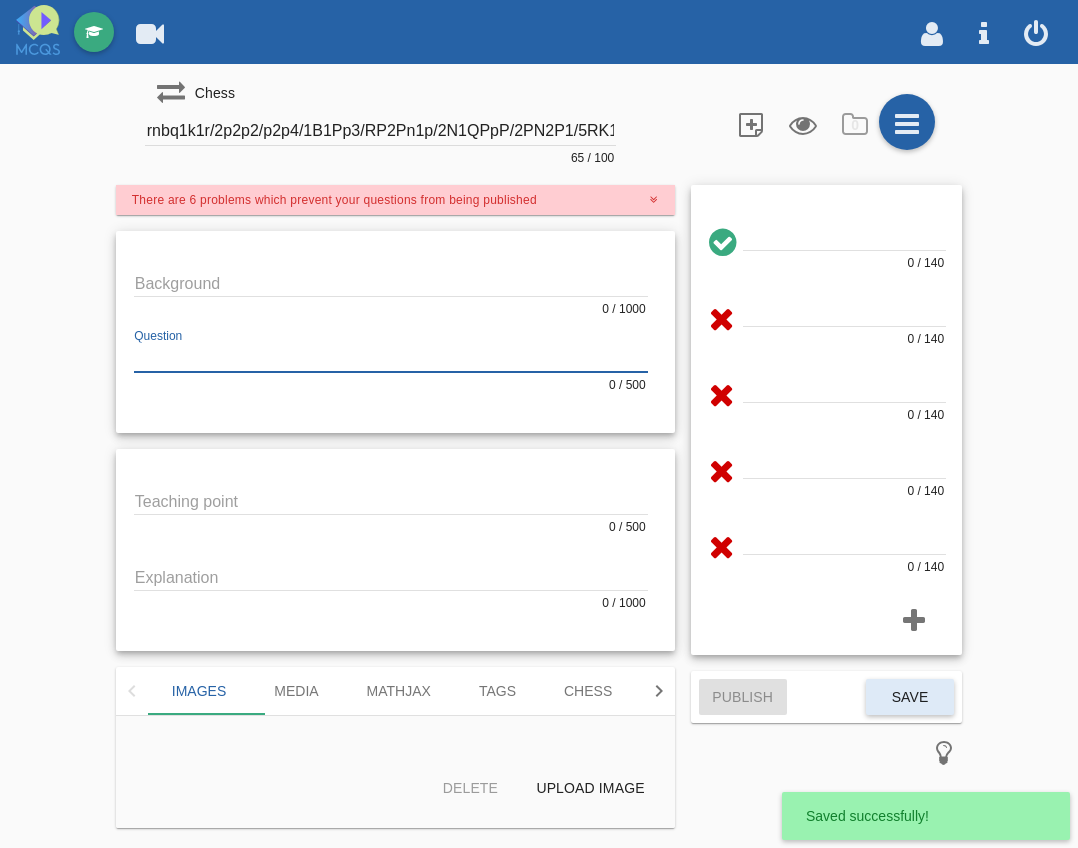 click at bounding box center (844, 236) 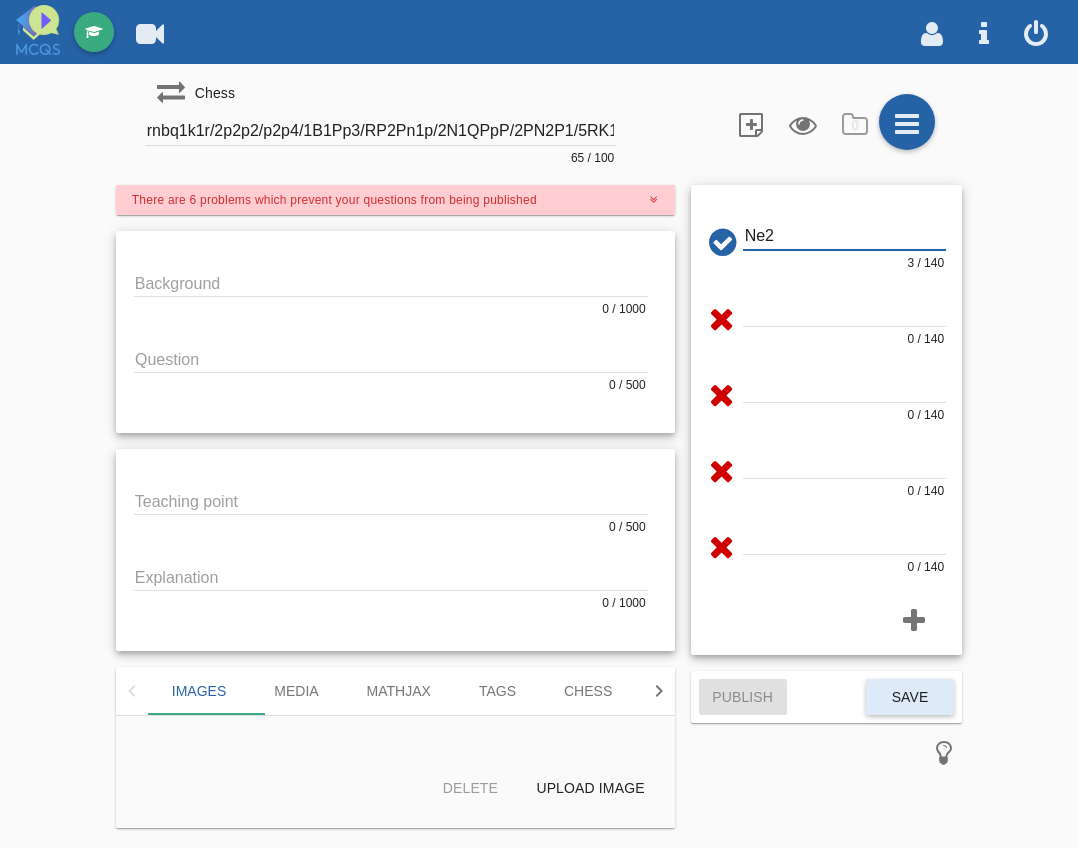 type on "Ne2" 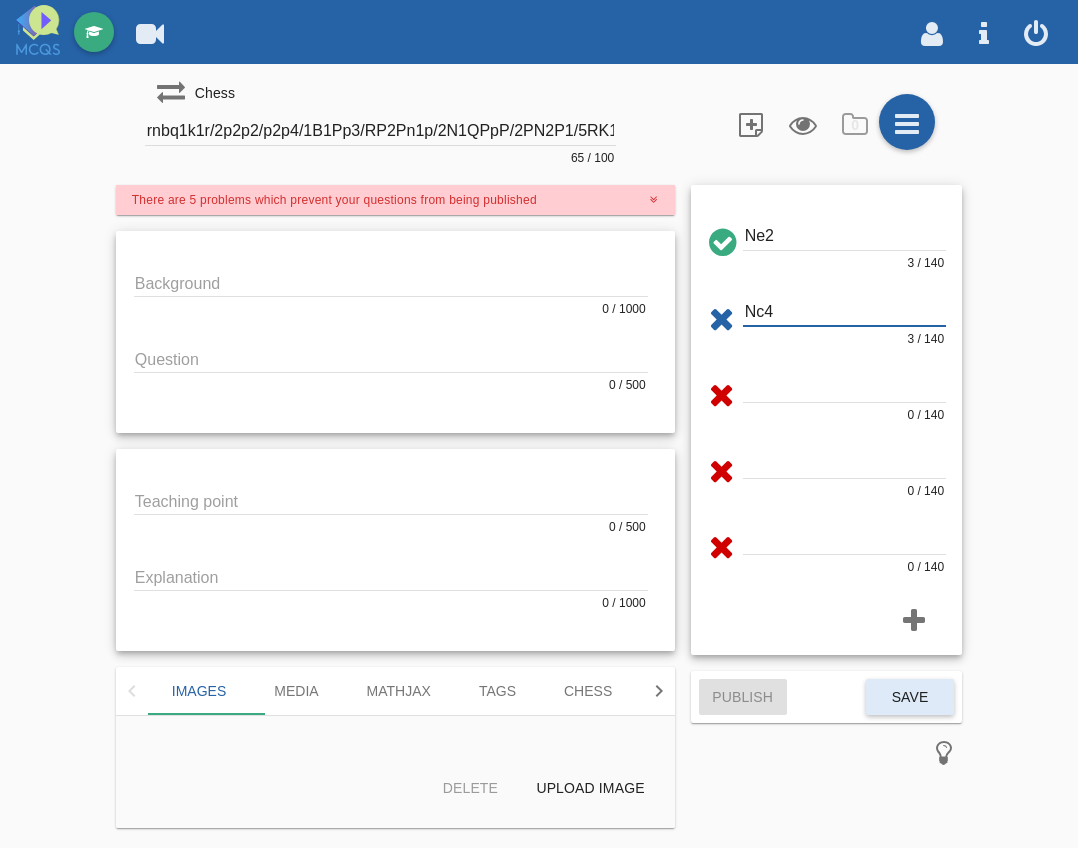 type on "Nc4" 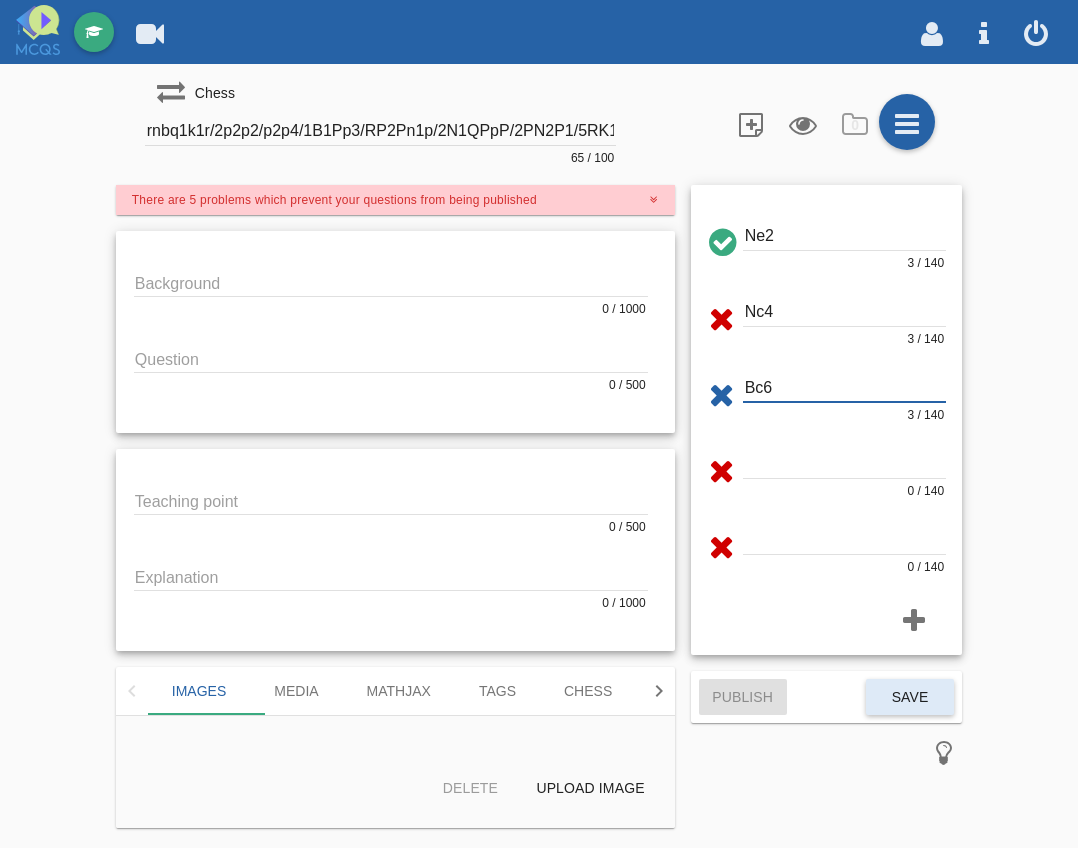 type on "Bc6" 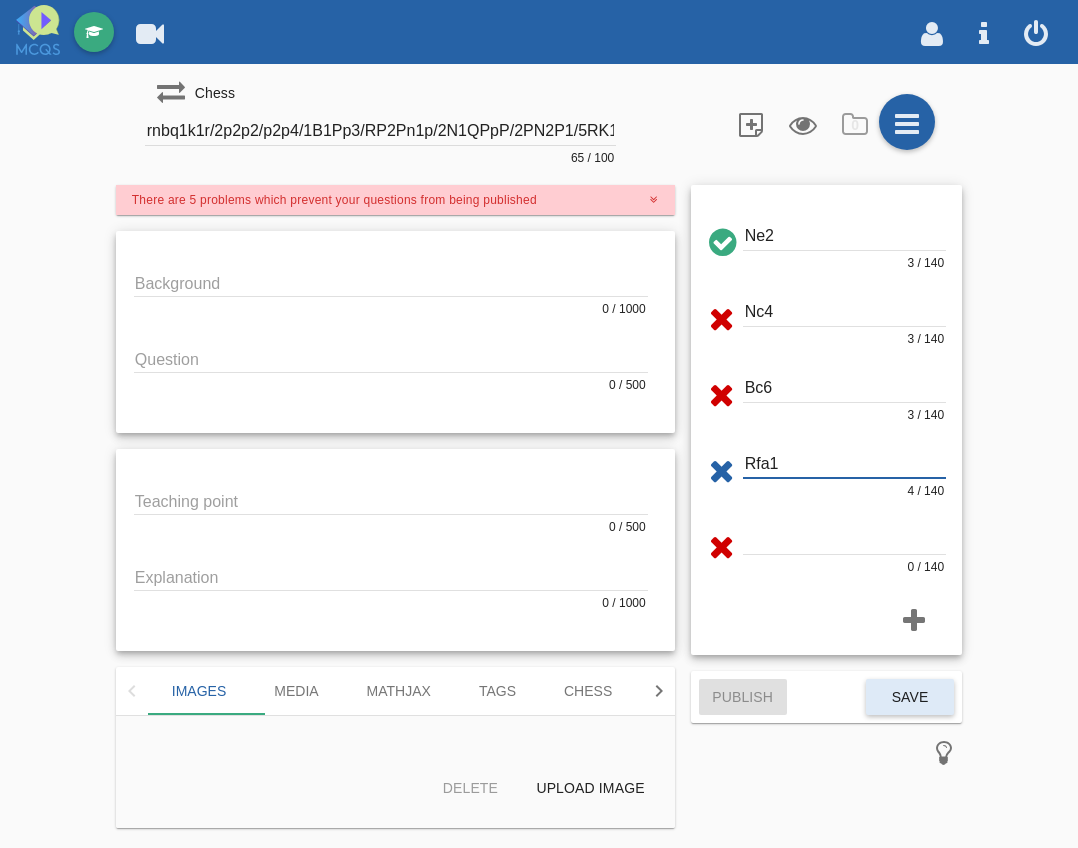 type on "Rfa1" 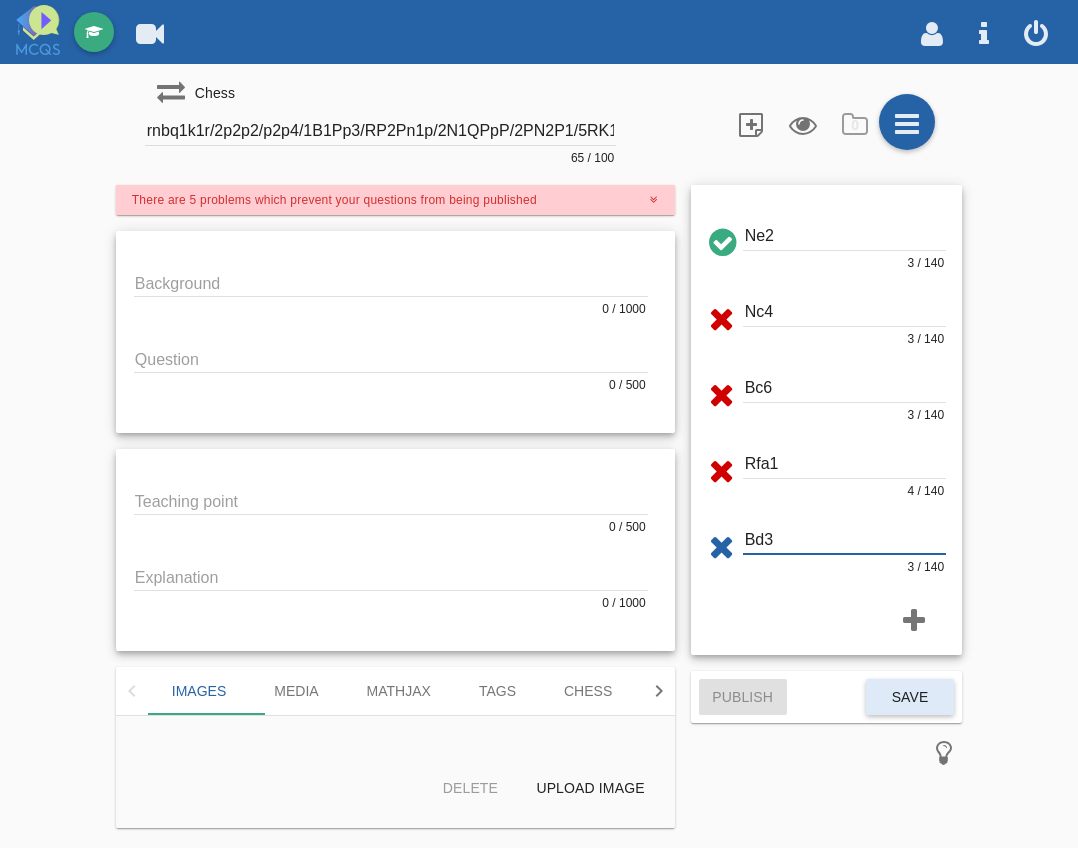 type on "Bd3" 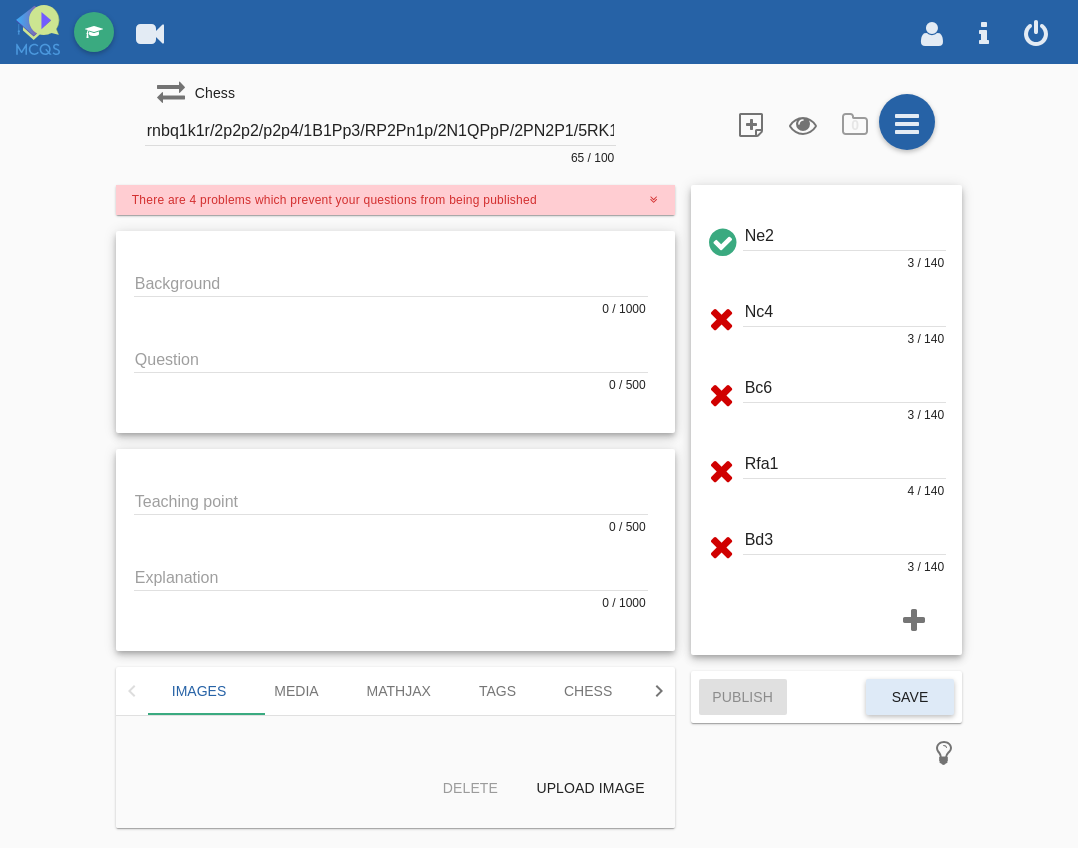click at bounding box center (391, 358) 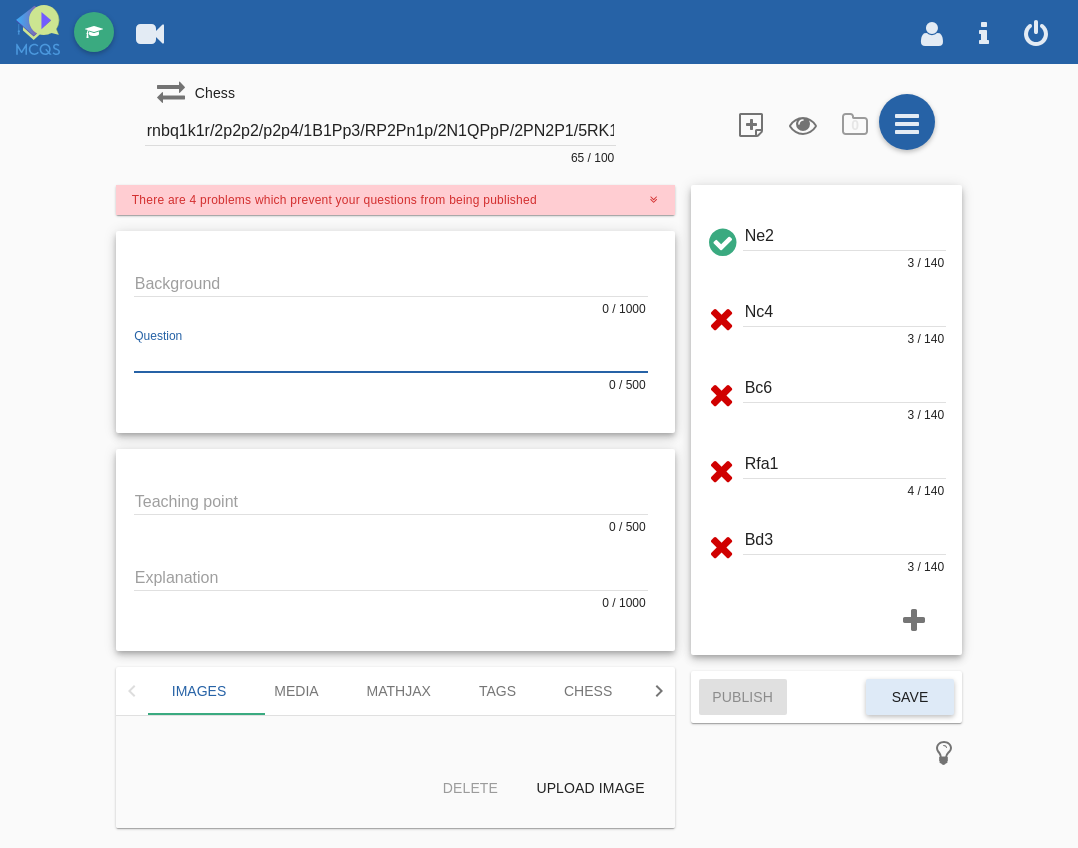 paste on "Find the best move for white" 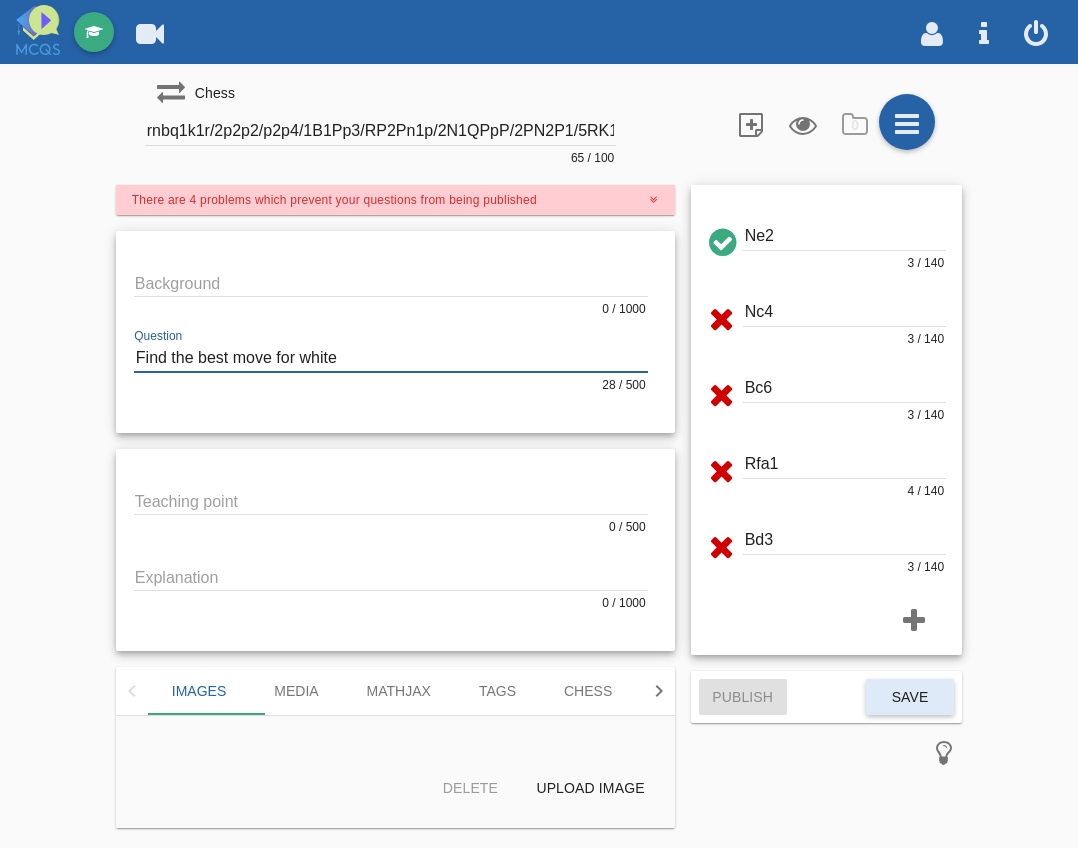 type on "Find the best move for white" 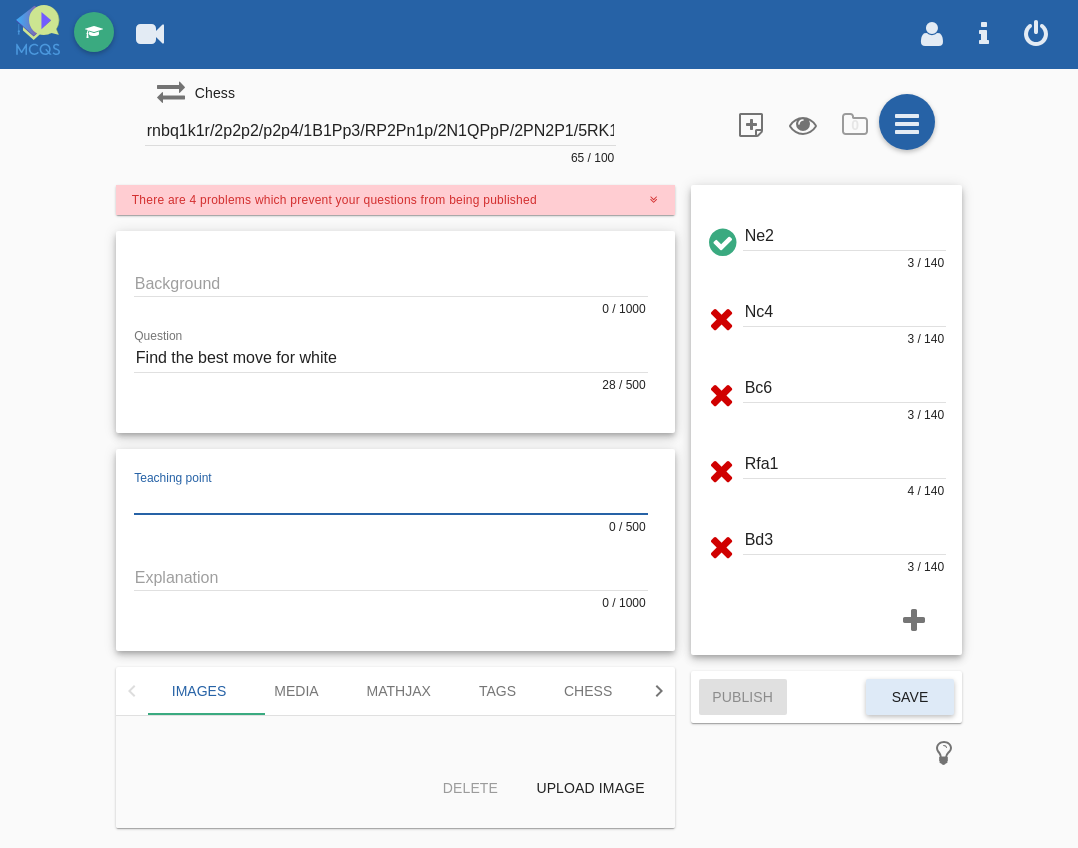 click at bounding box center (391, 500) 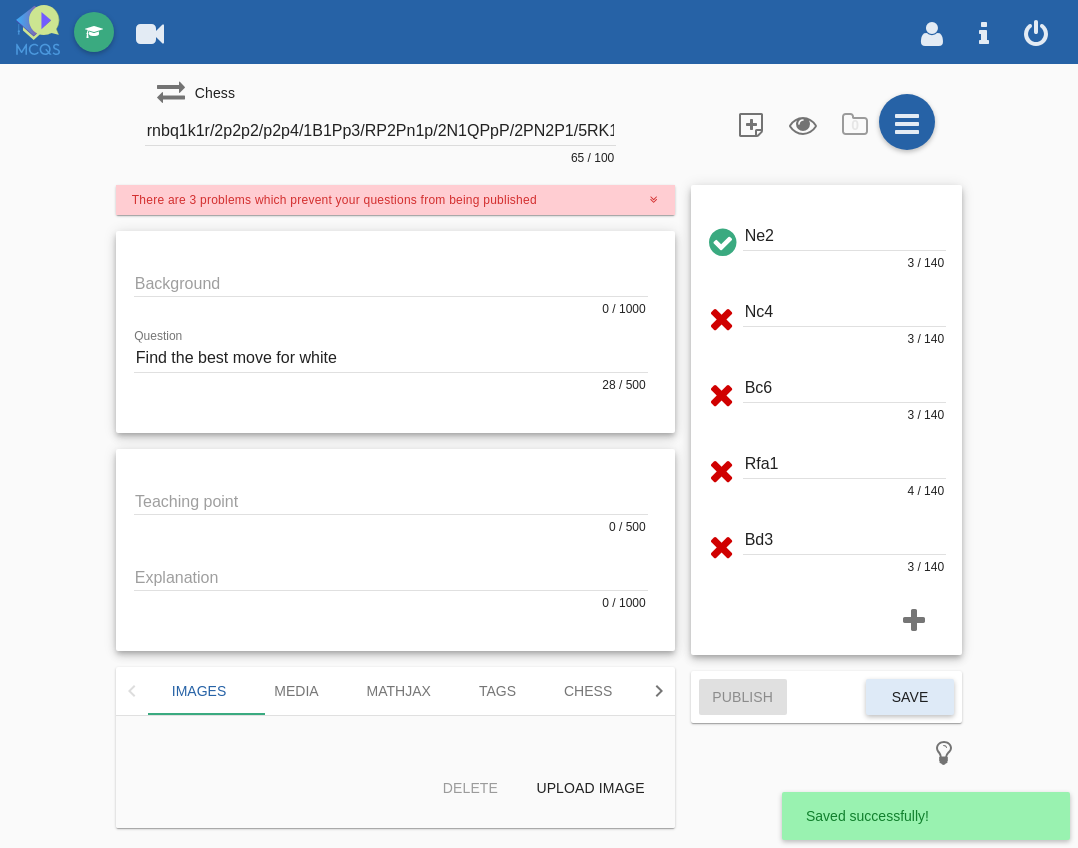 click at bounding box center (391, 500) 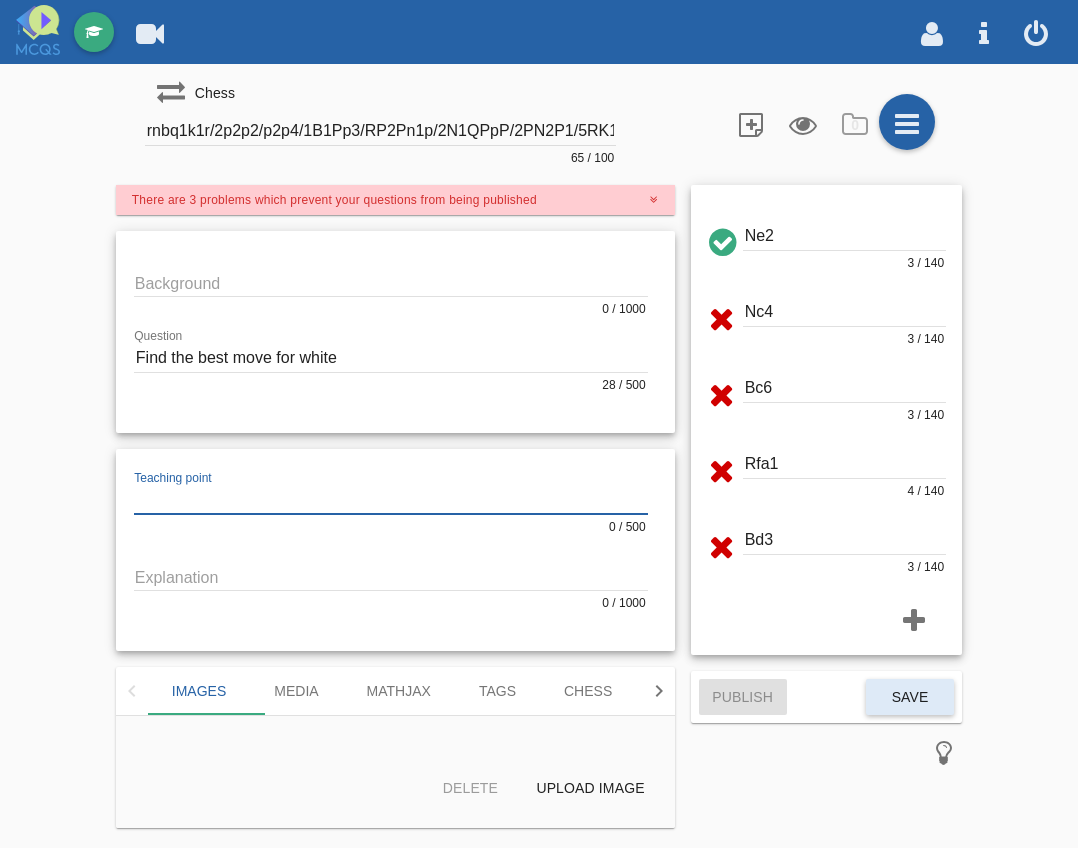 paste on "Beware of the knight outpost!" 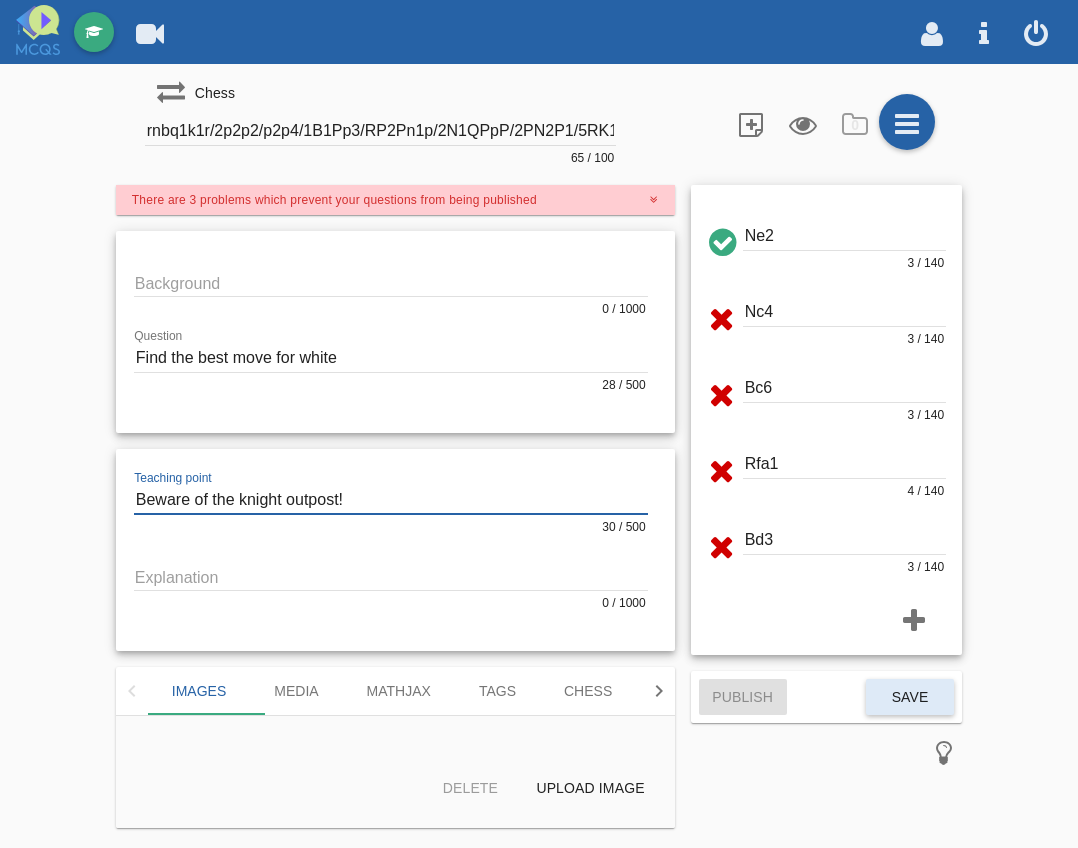 type on "Beware of the knight outpost!" 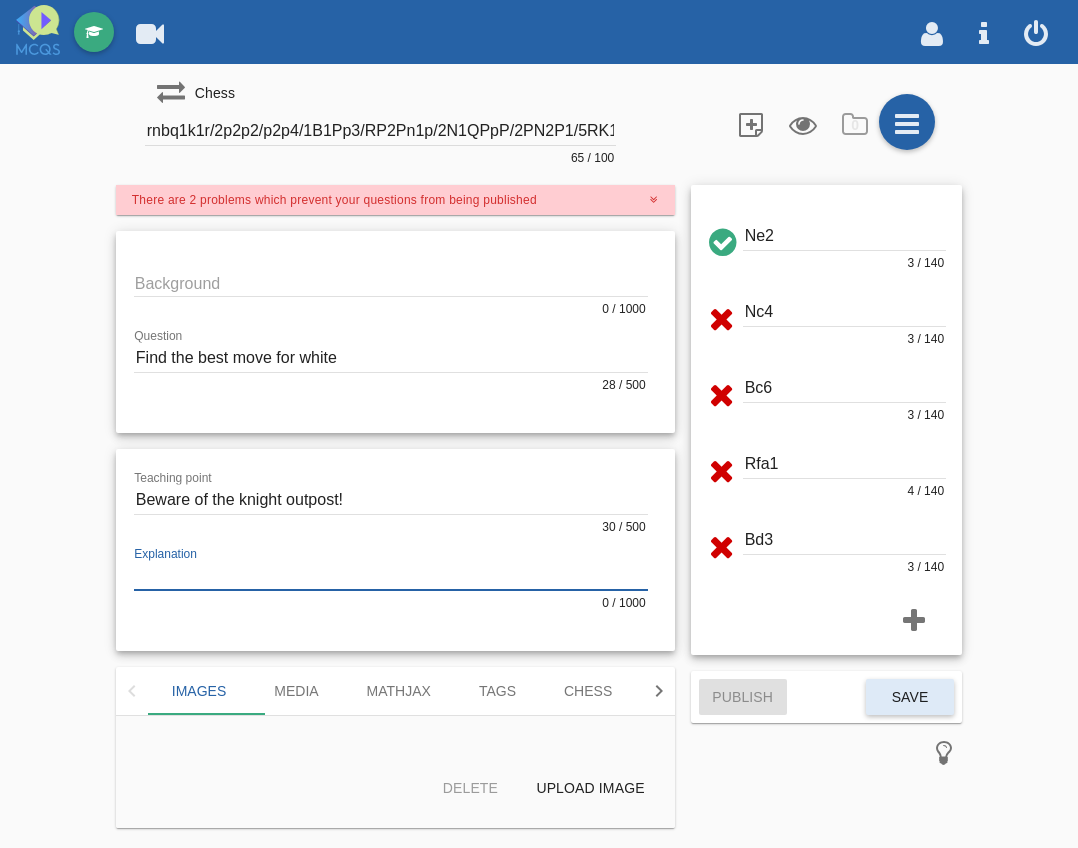 click at bounding box center [391, 576] 